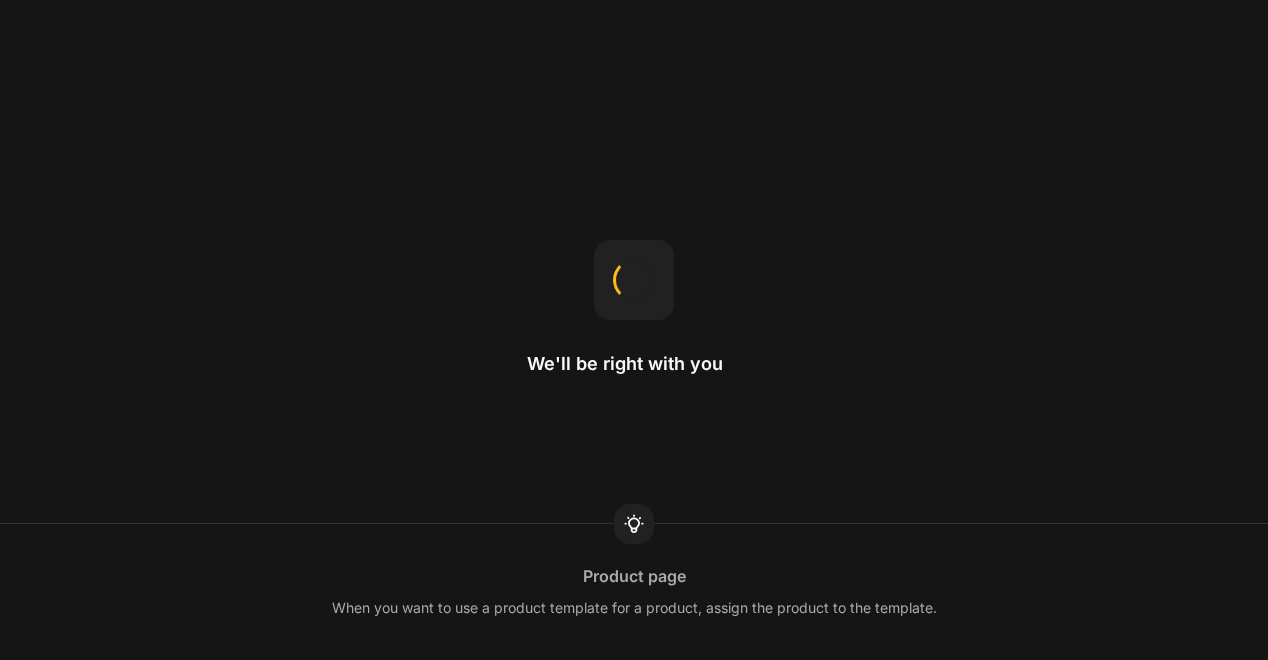 scroll, scrollTop: 0, scrollLeft: 0, axis: both 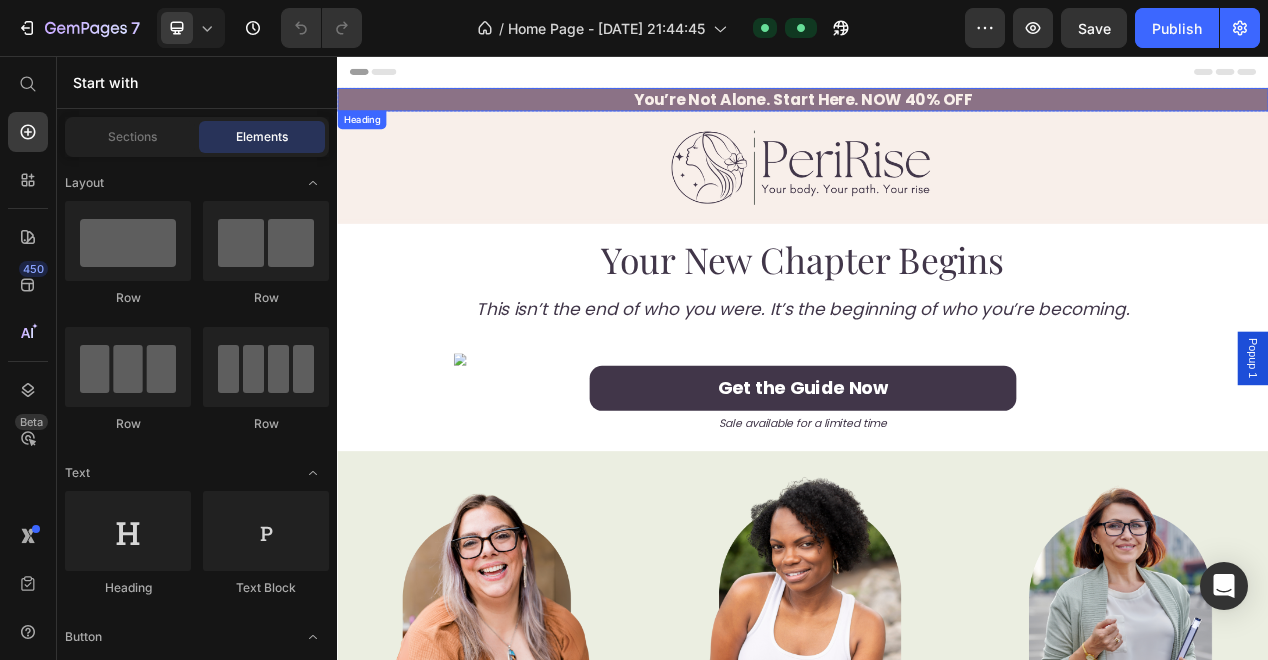 click on "You’re Not Alone. Start Here. NOW 40% OFF" at bounding box center [937, 112] 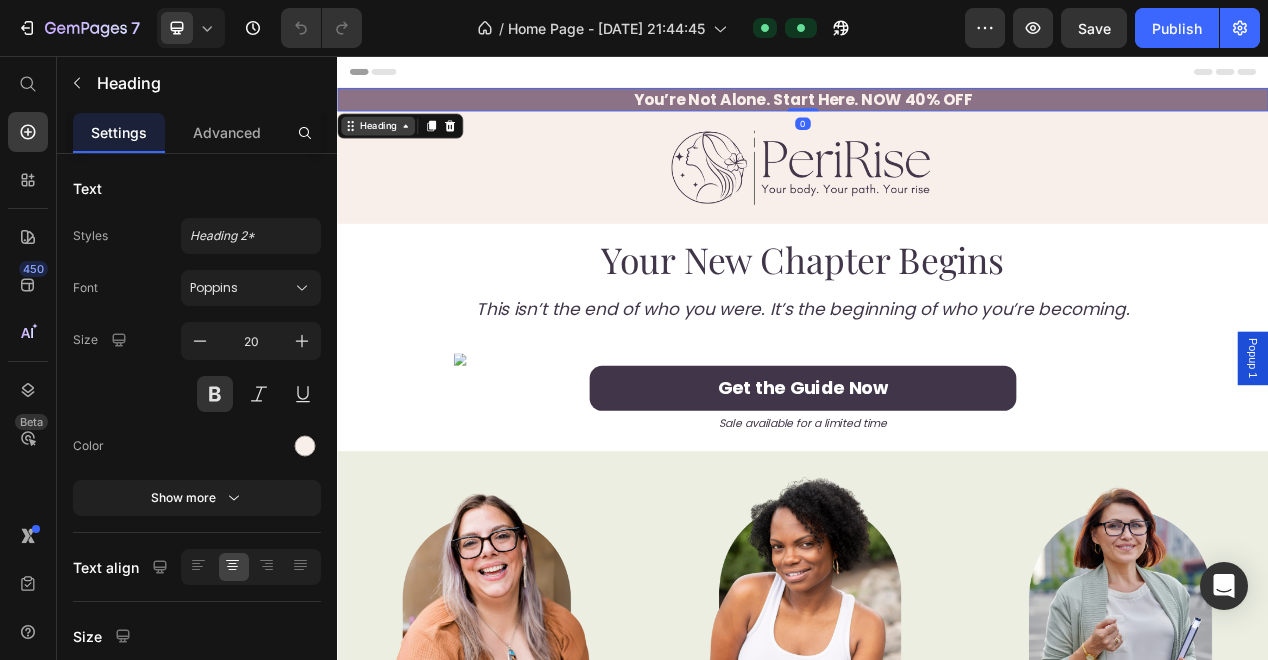 click on "Heading" at bounding box center (389, 146) 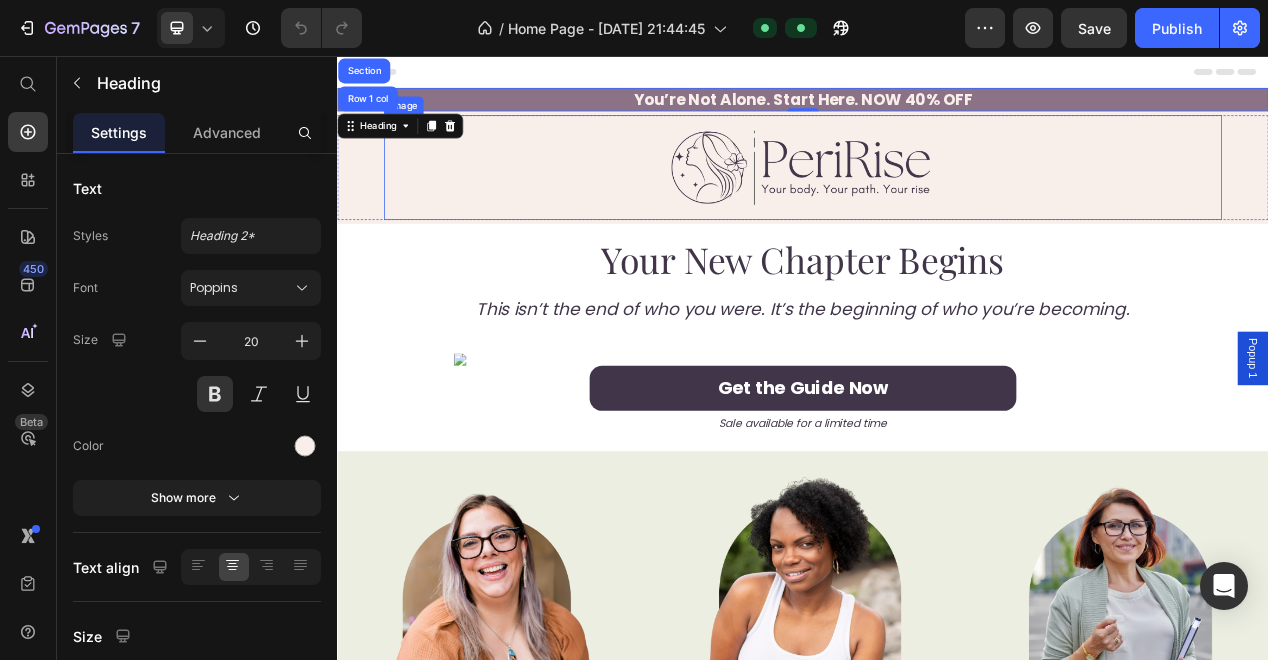 click at bounding box center (937, 199) 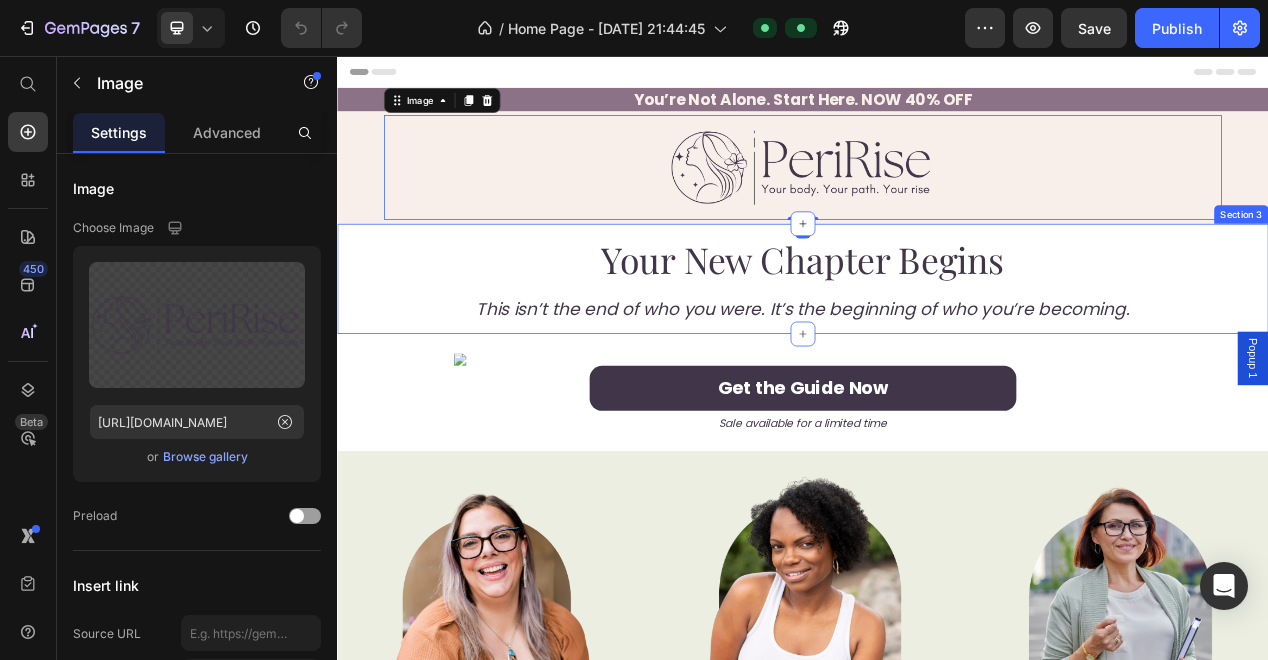 click on "Your New Chapter Begins Heading This isn’t the end of who you were. It’s the beginning of who you’re becoming. Heading Section 3" at bounding box center [937, 343] 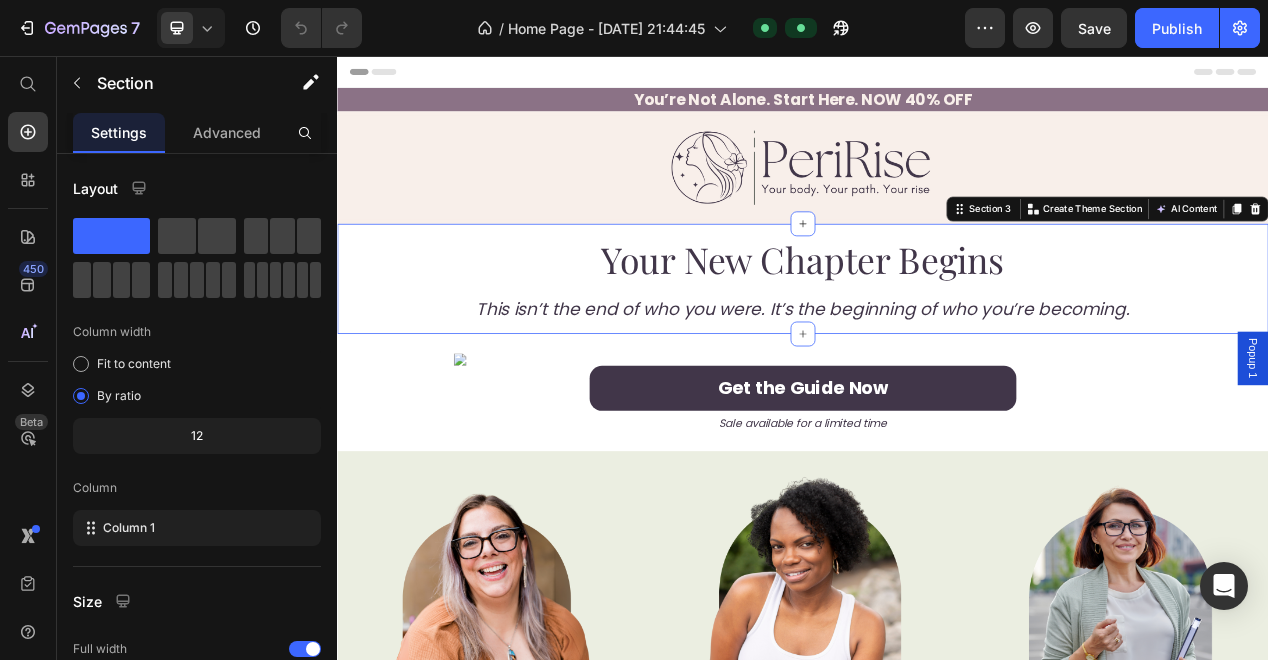 click on "Popup 1" at bounding box center (1517, 445) 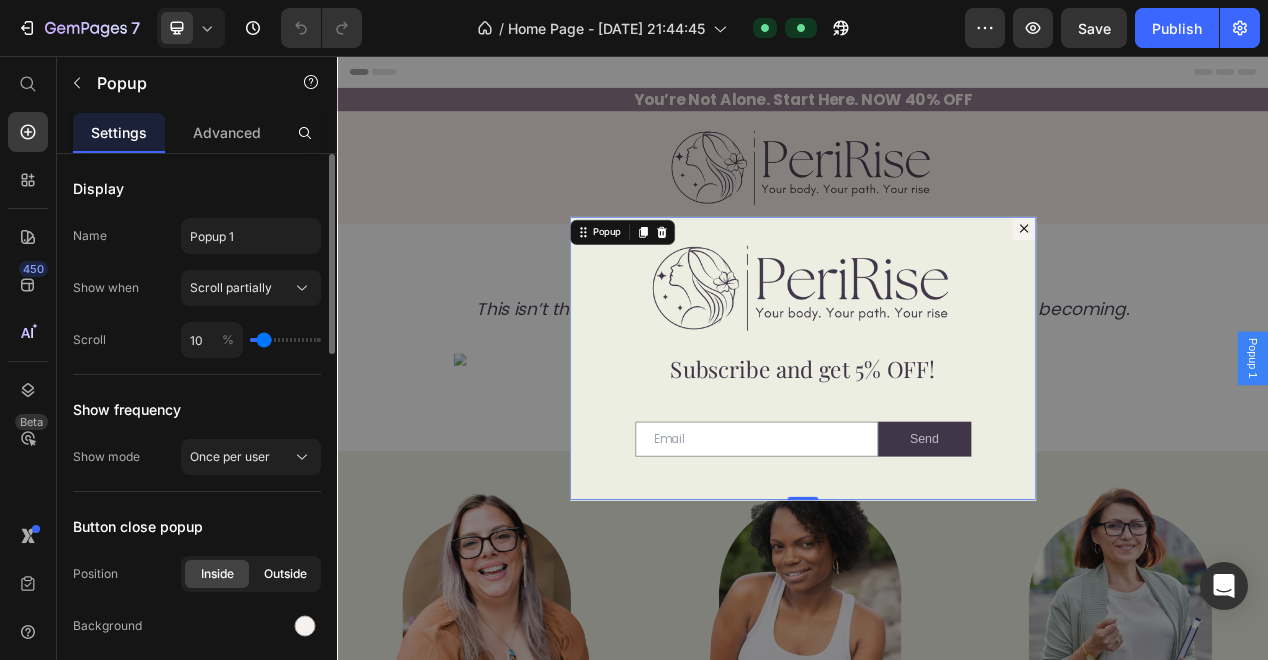click on "Outside" 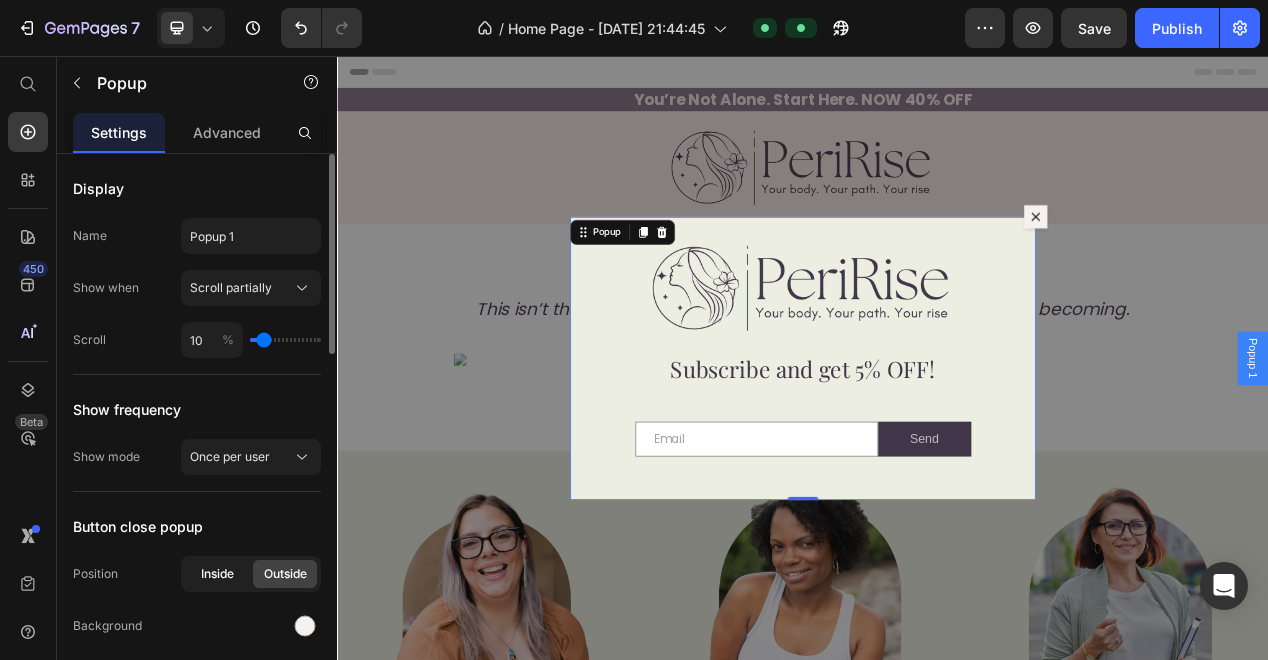click on "Inside" 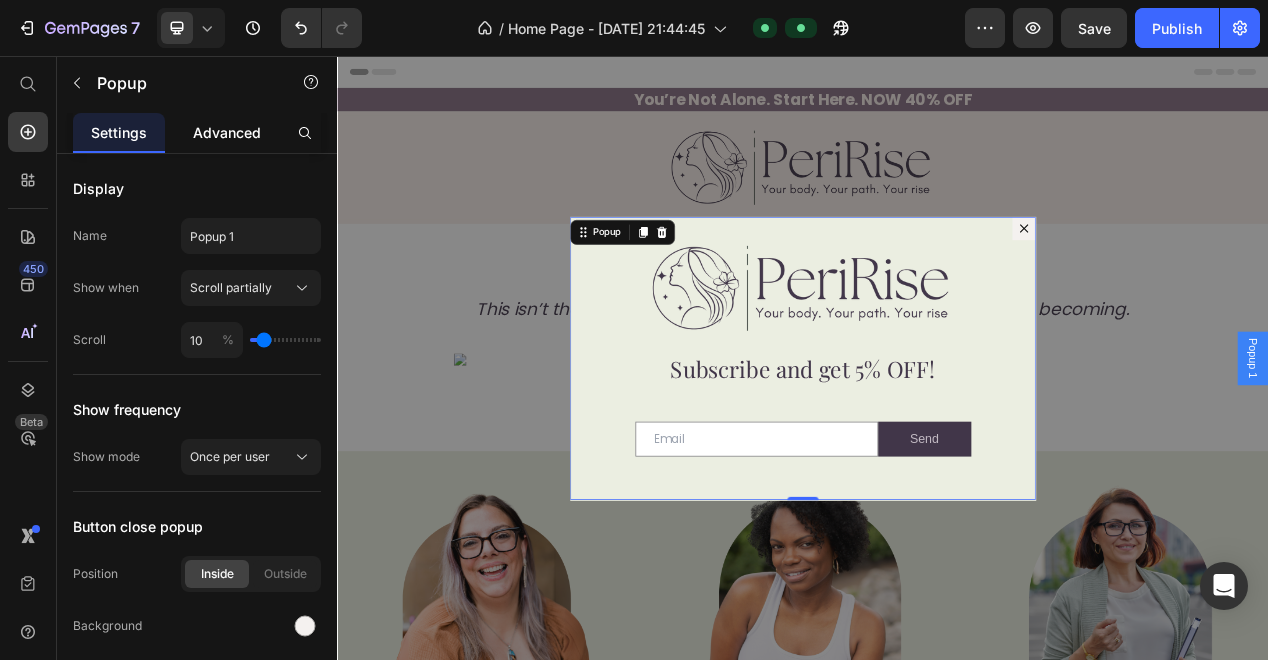 click on "Advanced" at bounding box center (227, 132) 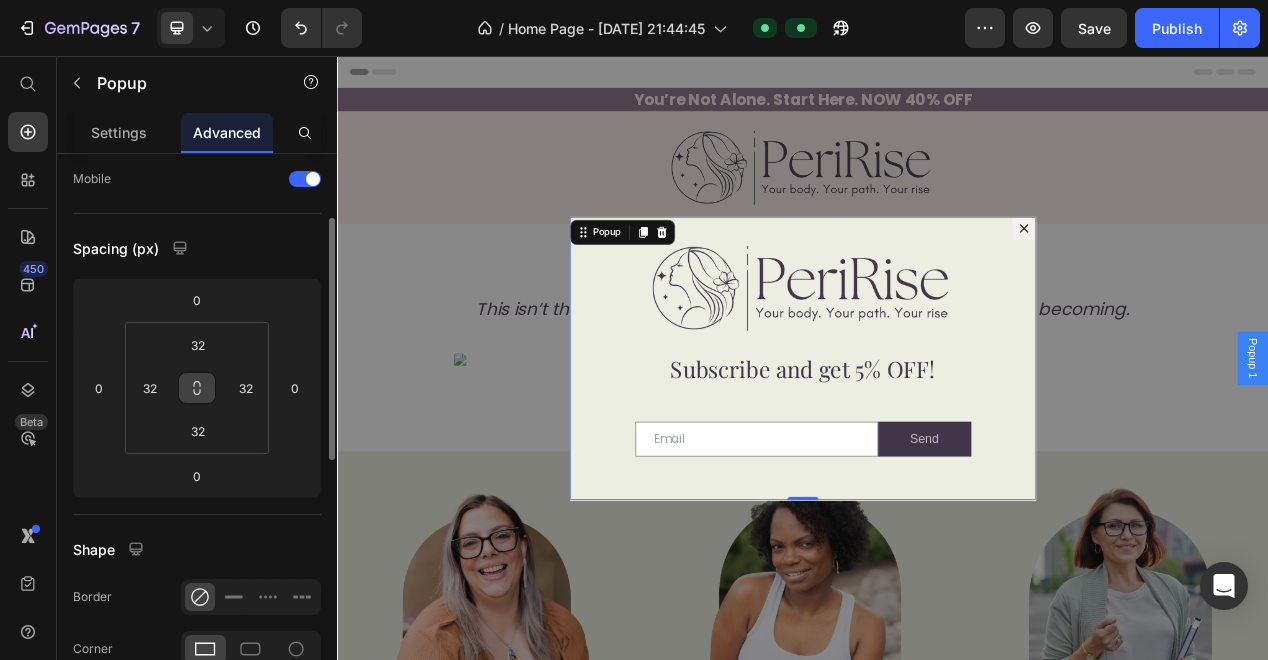 scroll, scrollTop: 164, scrollLeft: 0, axis: vertical 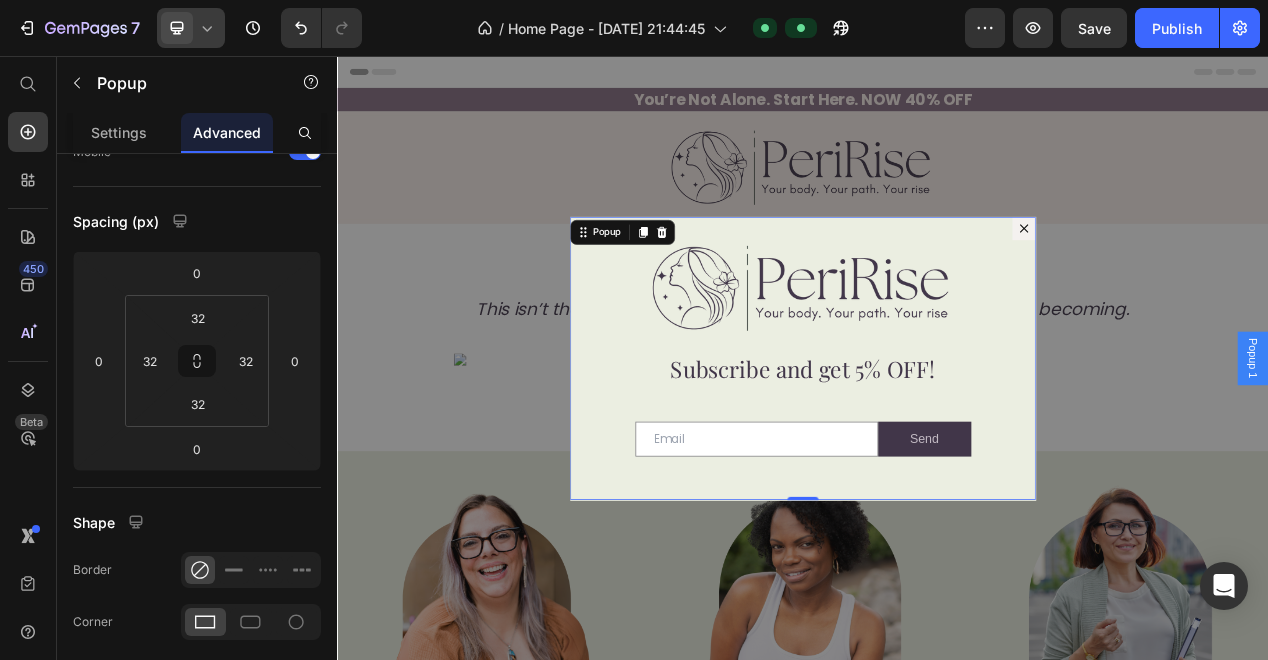 click 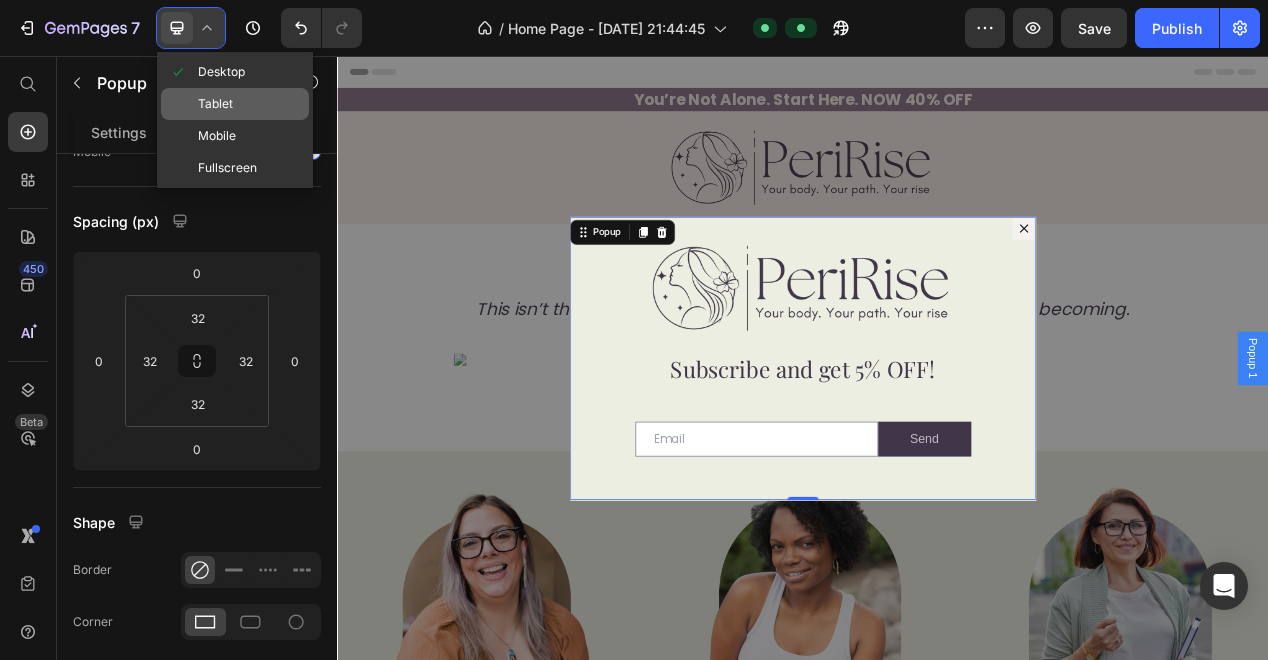 click on "Tablet" at bounding box center (215, 104) 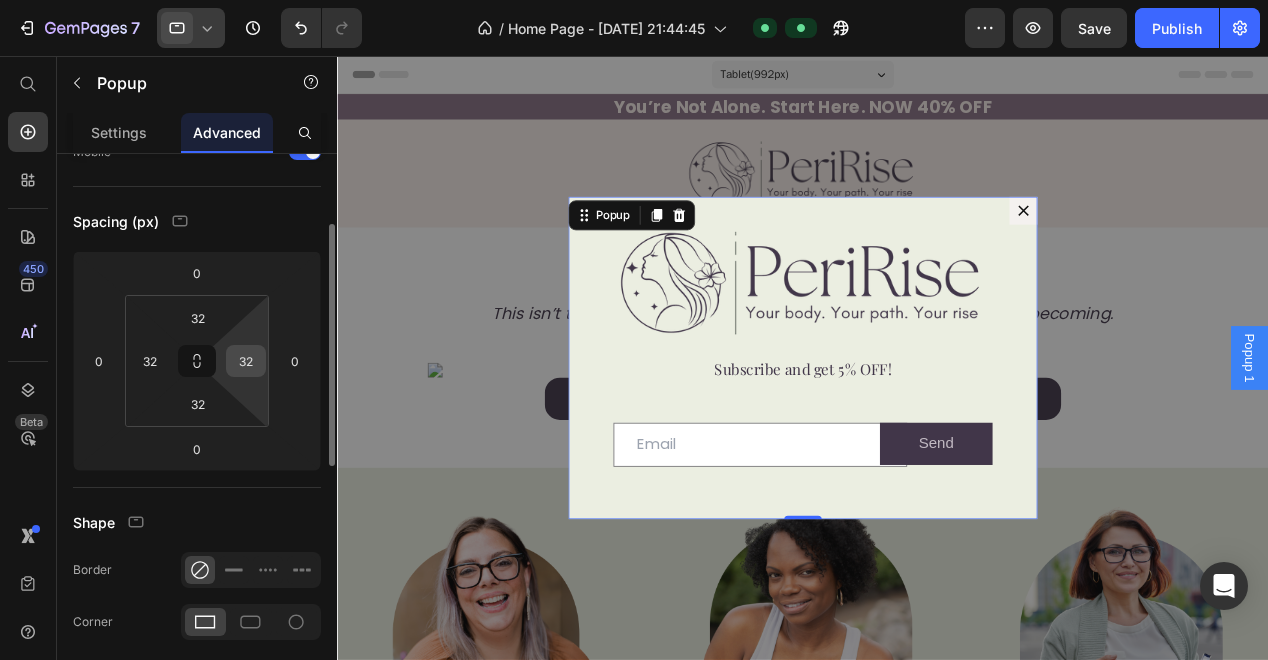 scroll, scrollTop: 80, scrollLeft: 0, axis: vertical 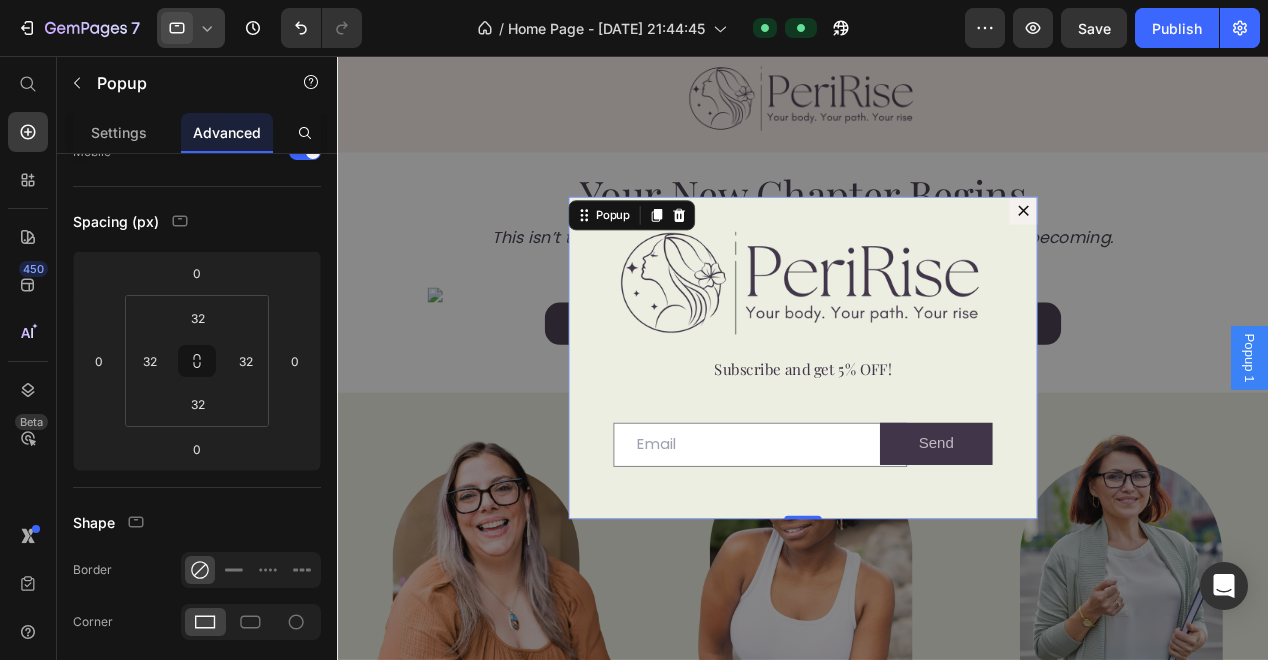 click 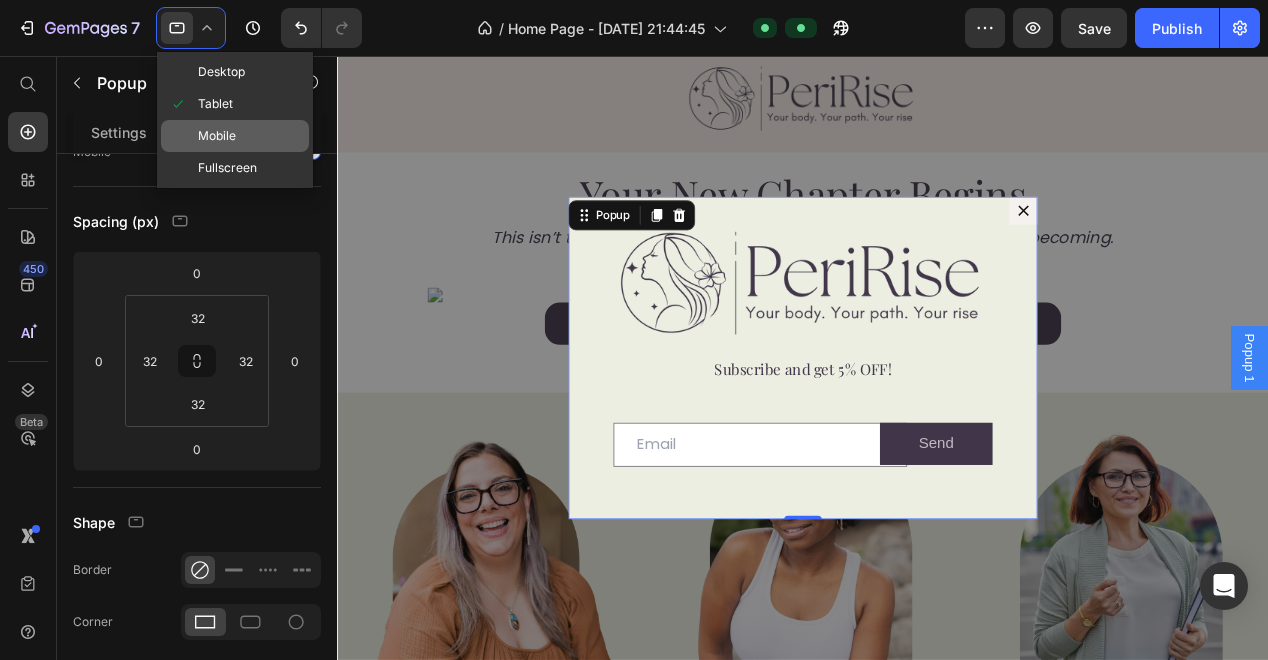 click on "Mobile" at bounding box center (217, 136) 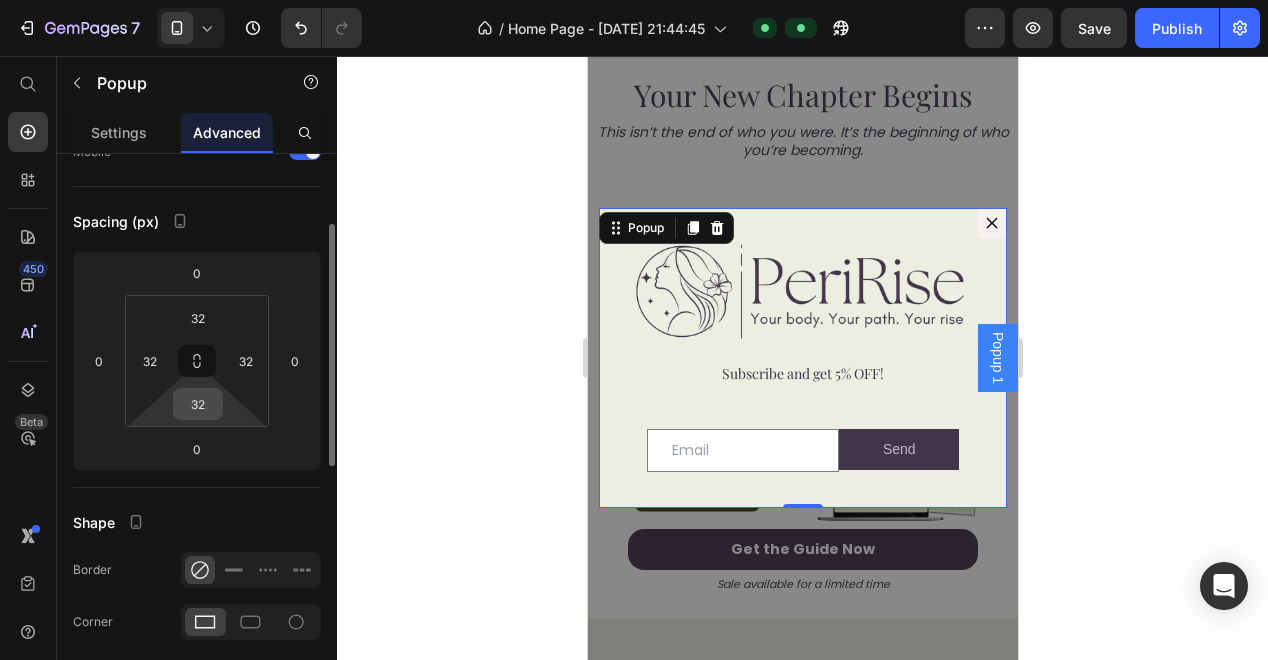 scroll, scrollTop: 162, scrollLeft: 0, axis: vertical 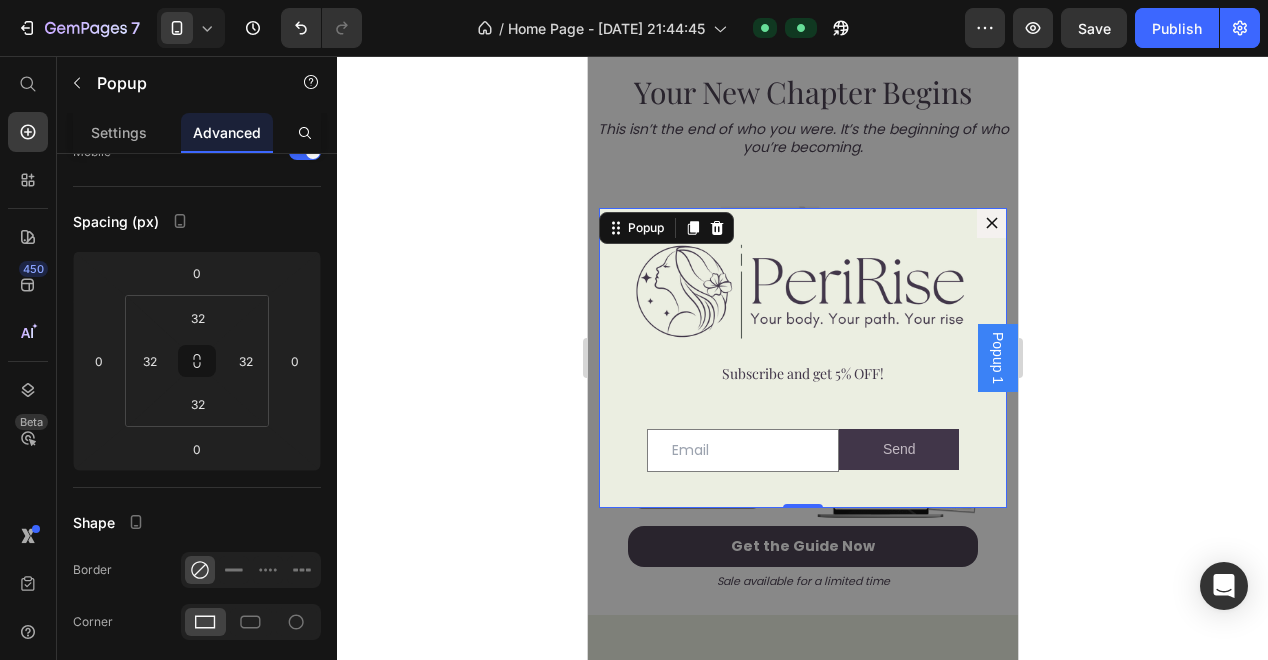 click 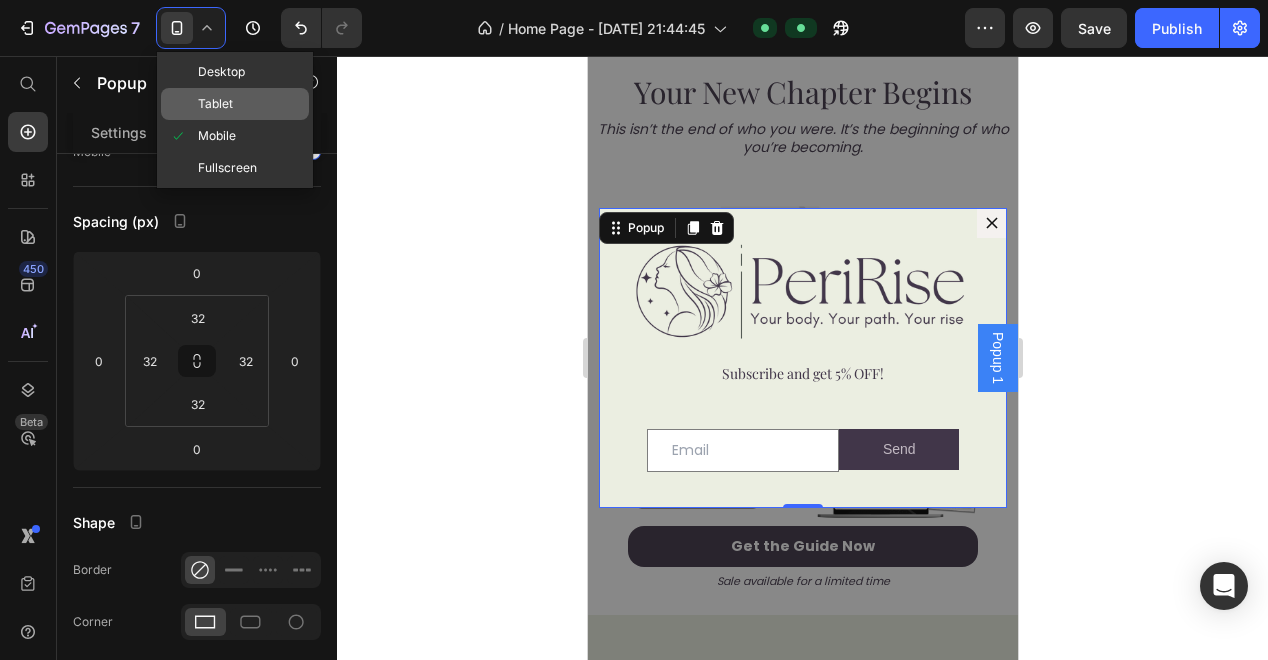 click on "Tablet" 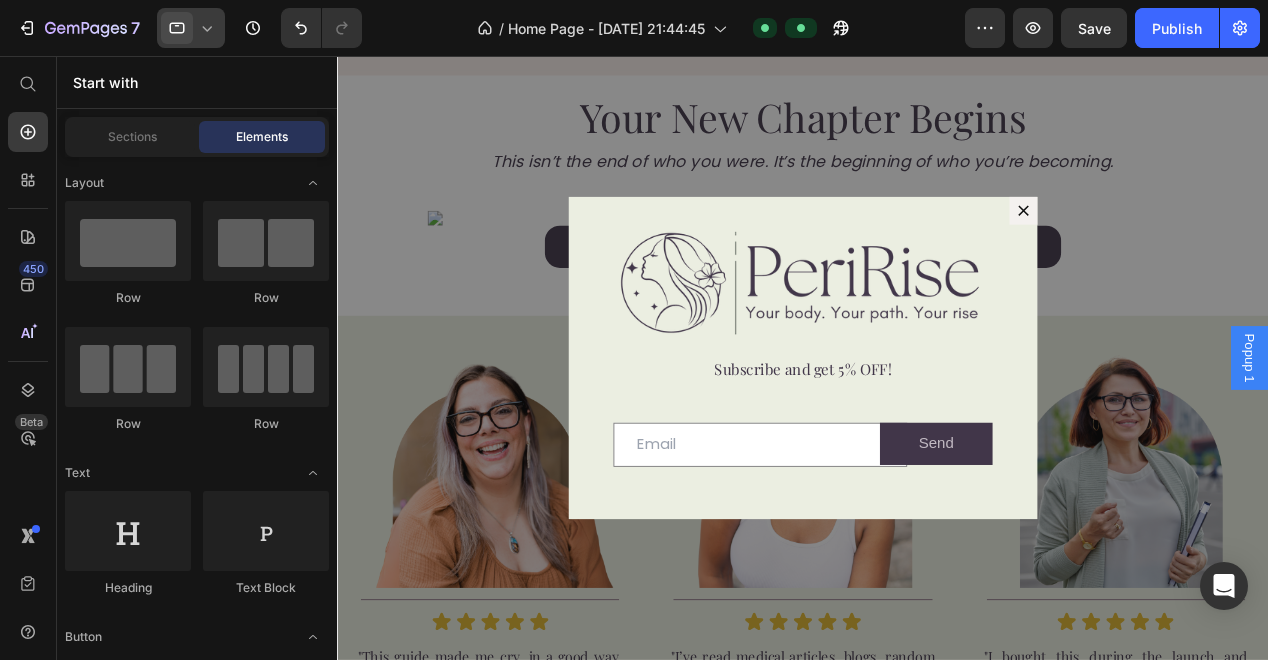 click 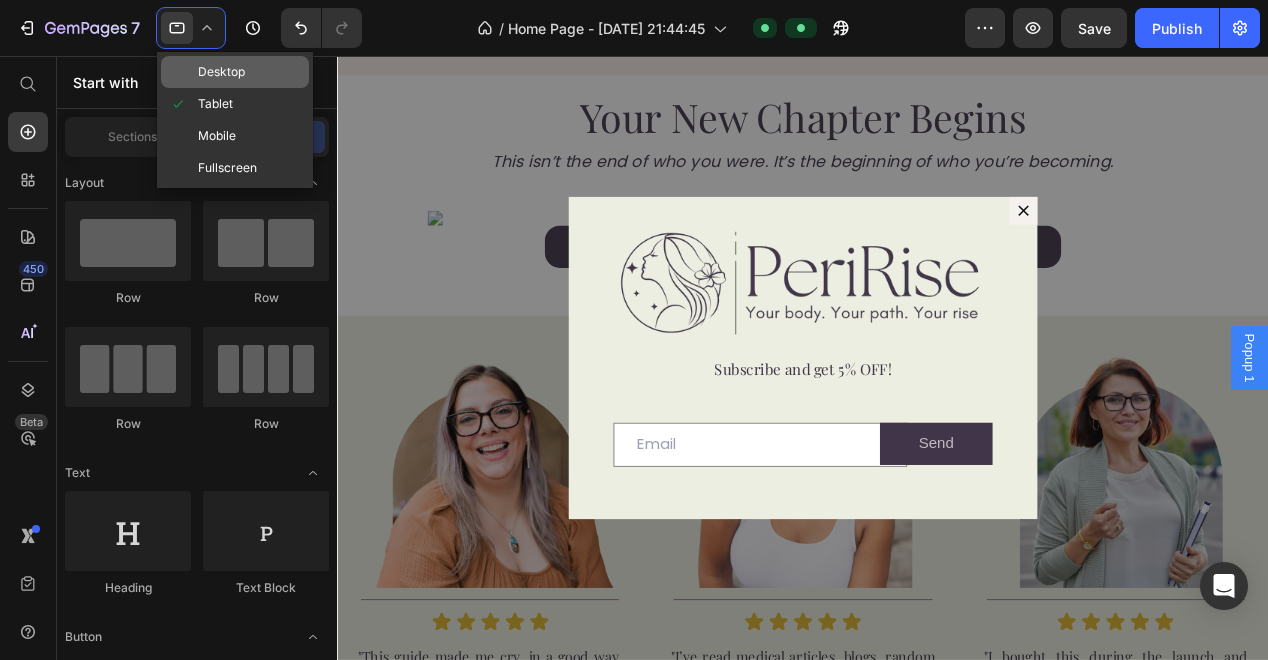 click on "Desktop" 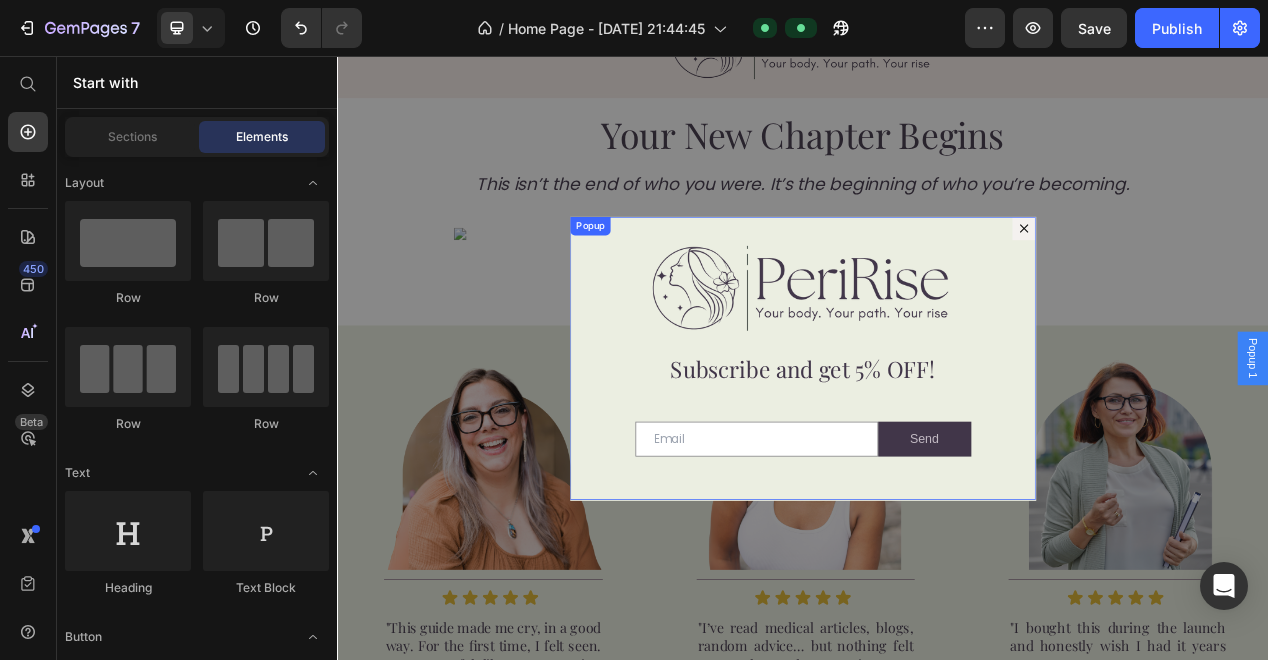 click 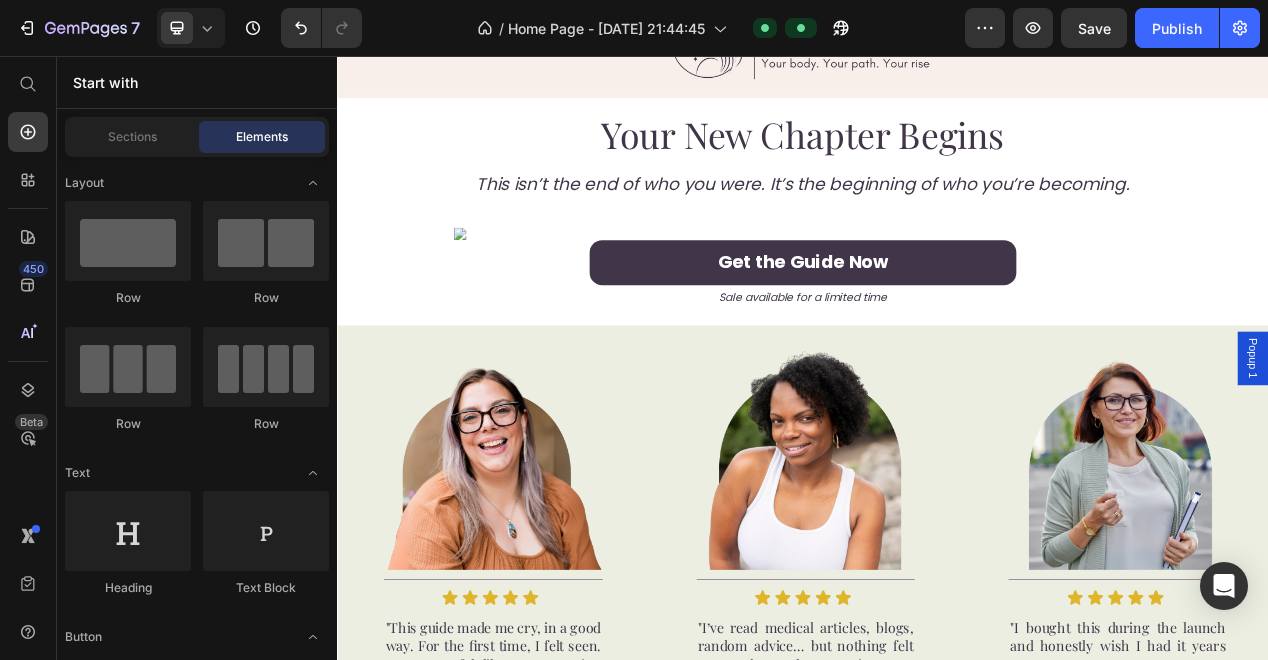 click on "Sections Elements" at bounding box center [197, 137] 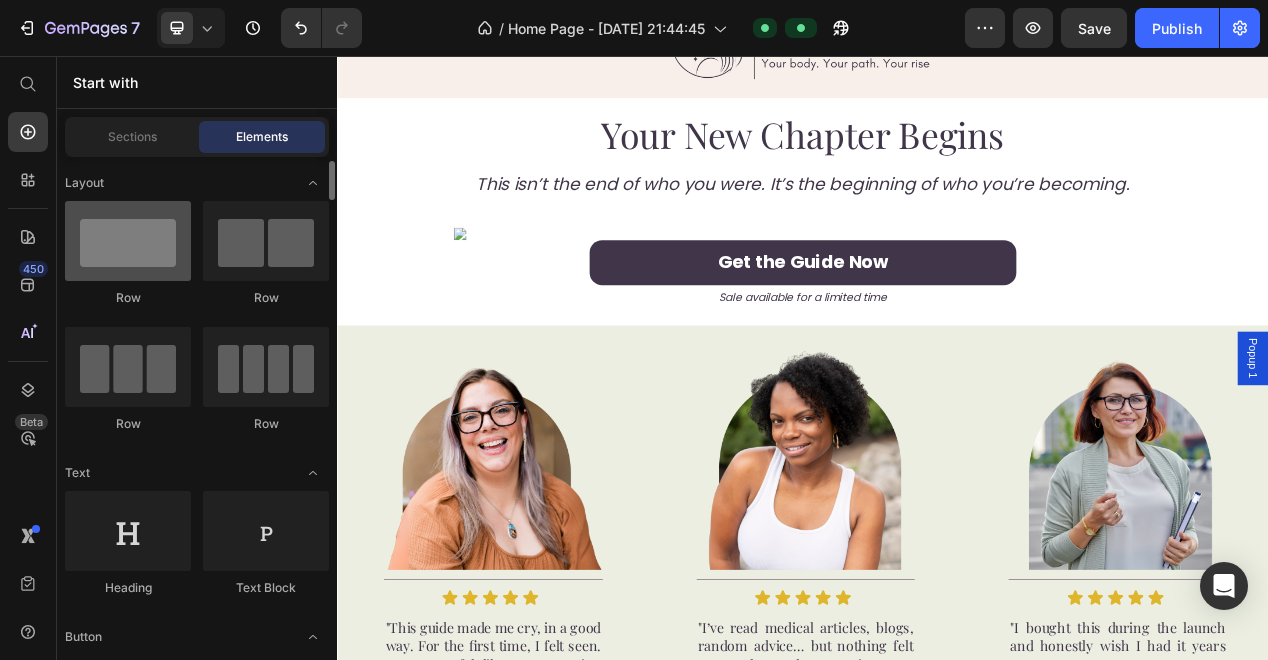 scroll, scrollTop: 4, scrollLeft: 0, axis: vertical 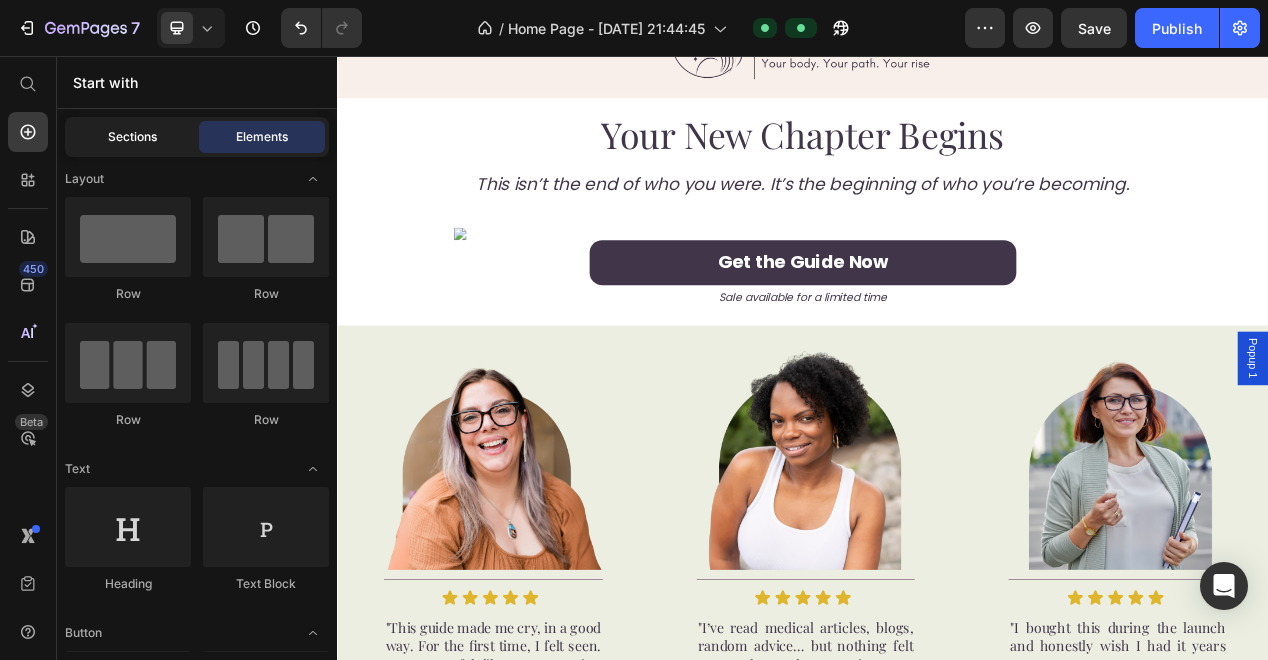 click on "Sections" 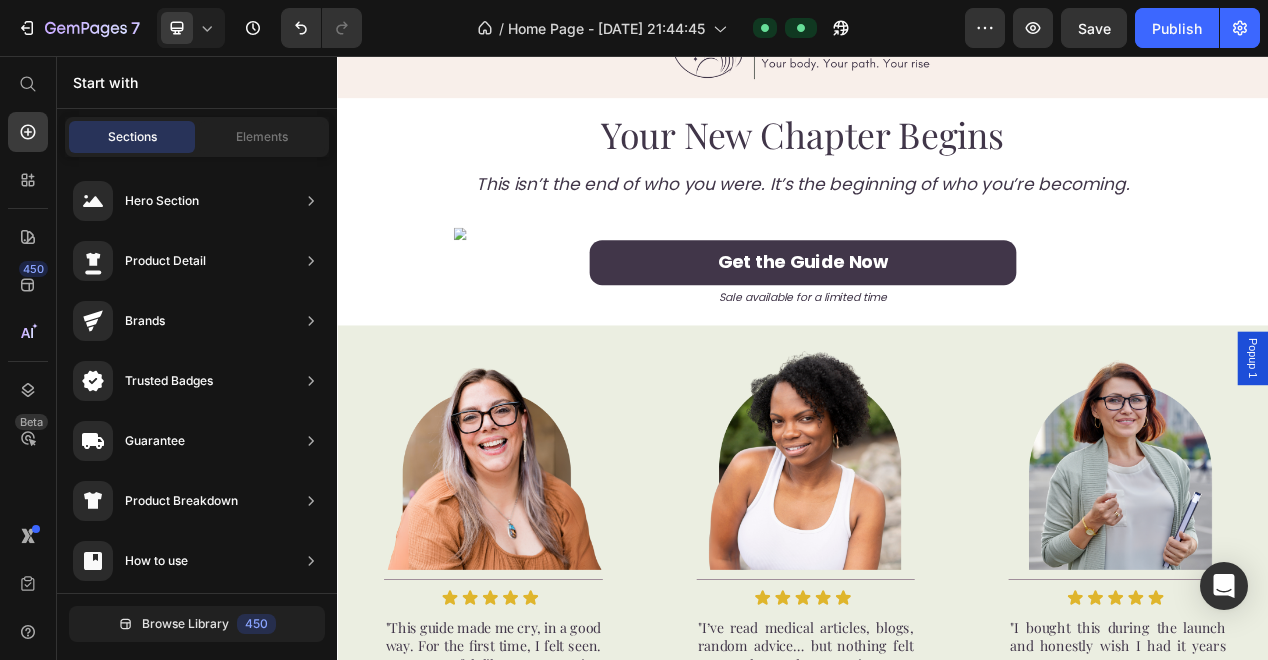click on "Popup 1" at bounding box center [1517, 445] 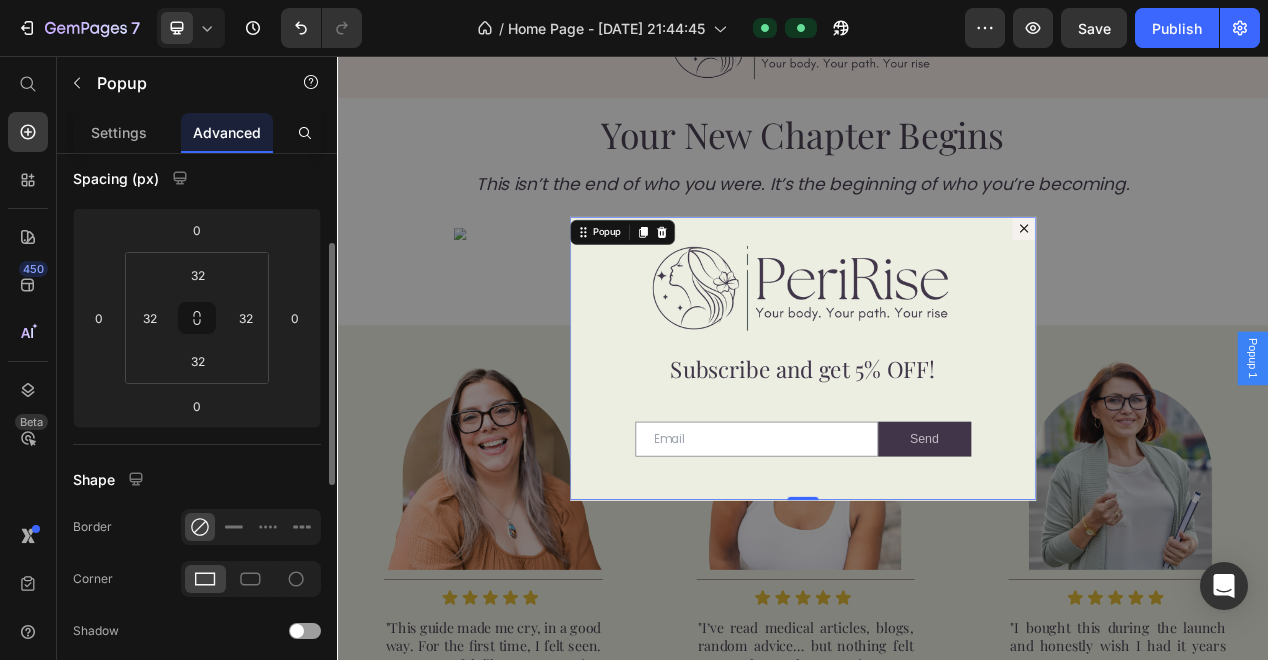 scroll, scrollTop: 277, scrollLeft: 0, axis: vertical 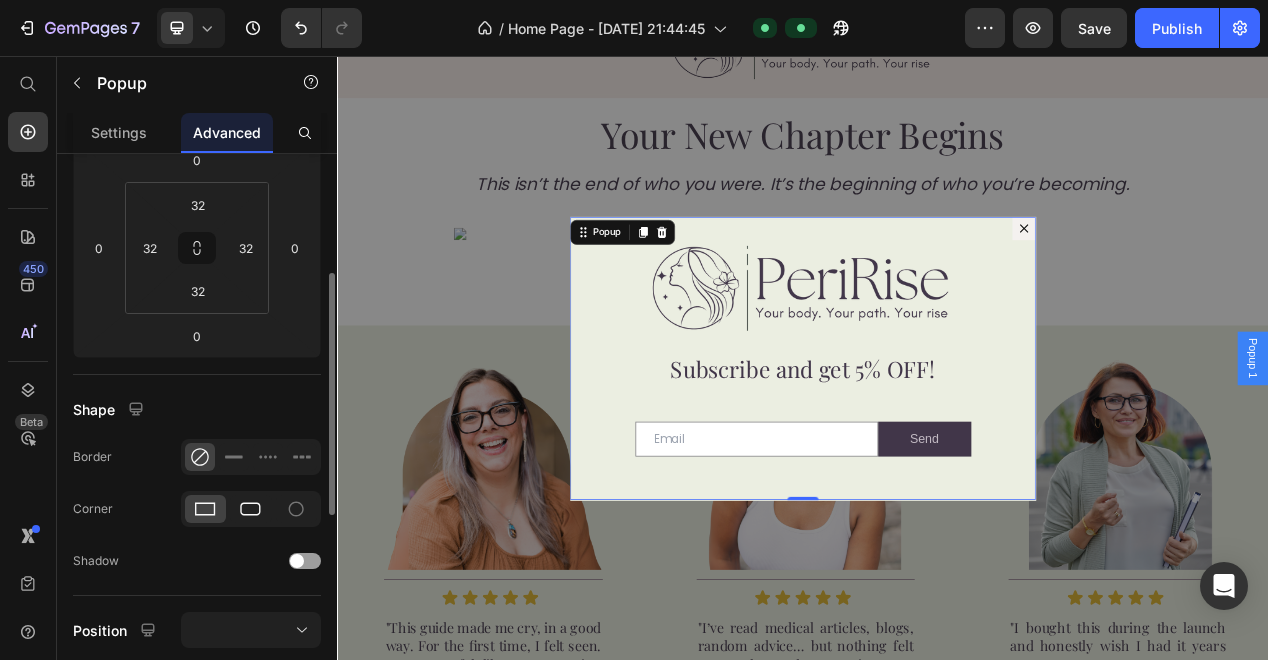 click 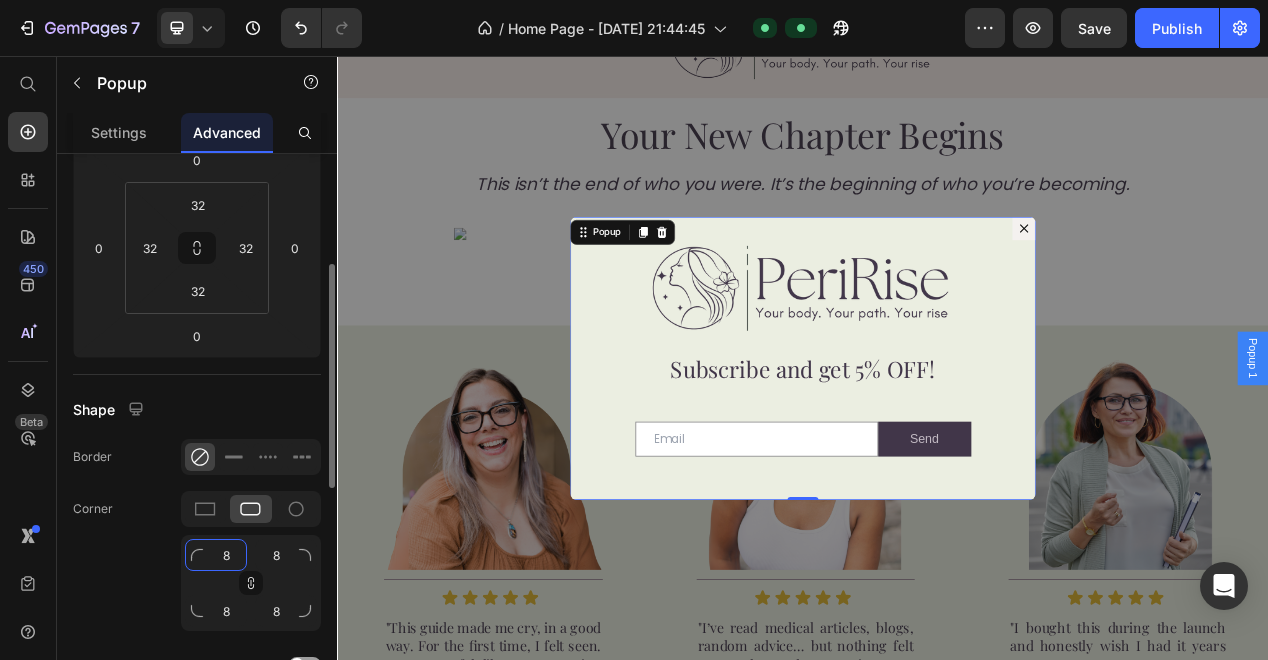 click on "8" 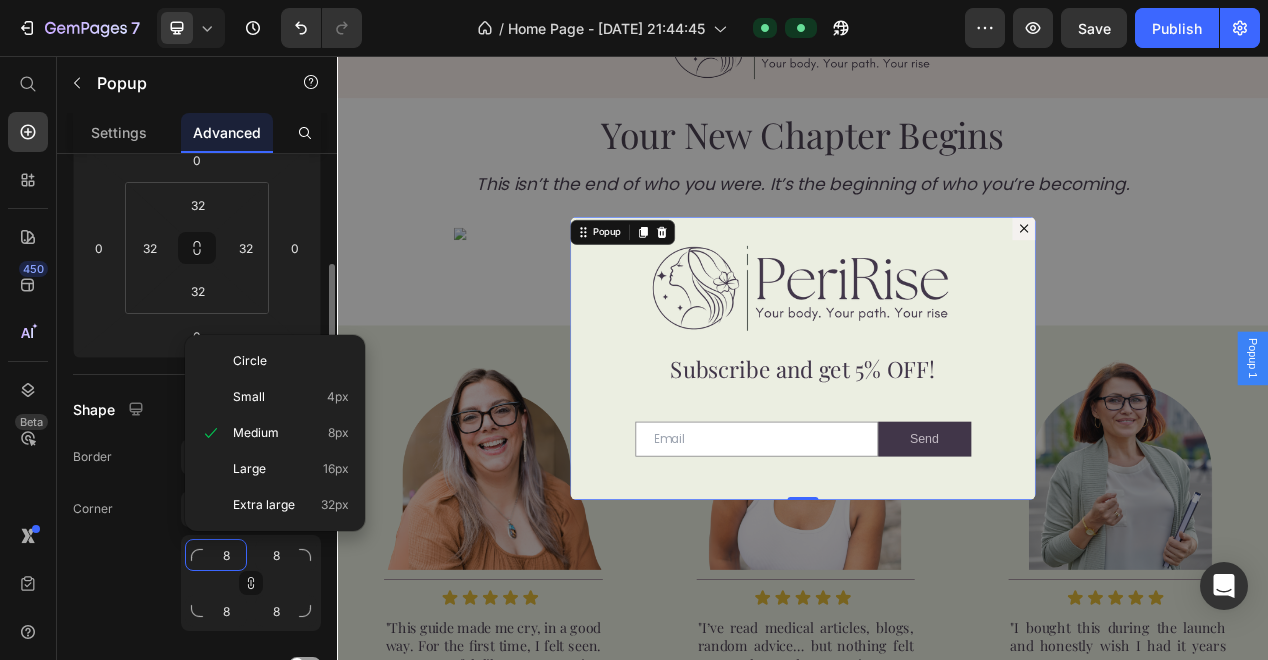 type on "1" 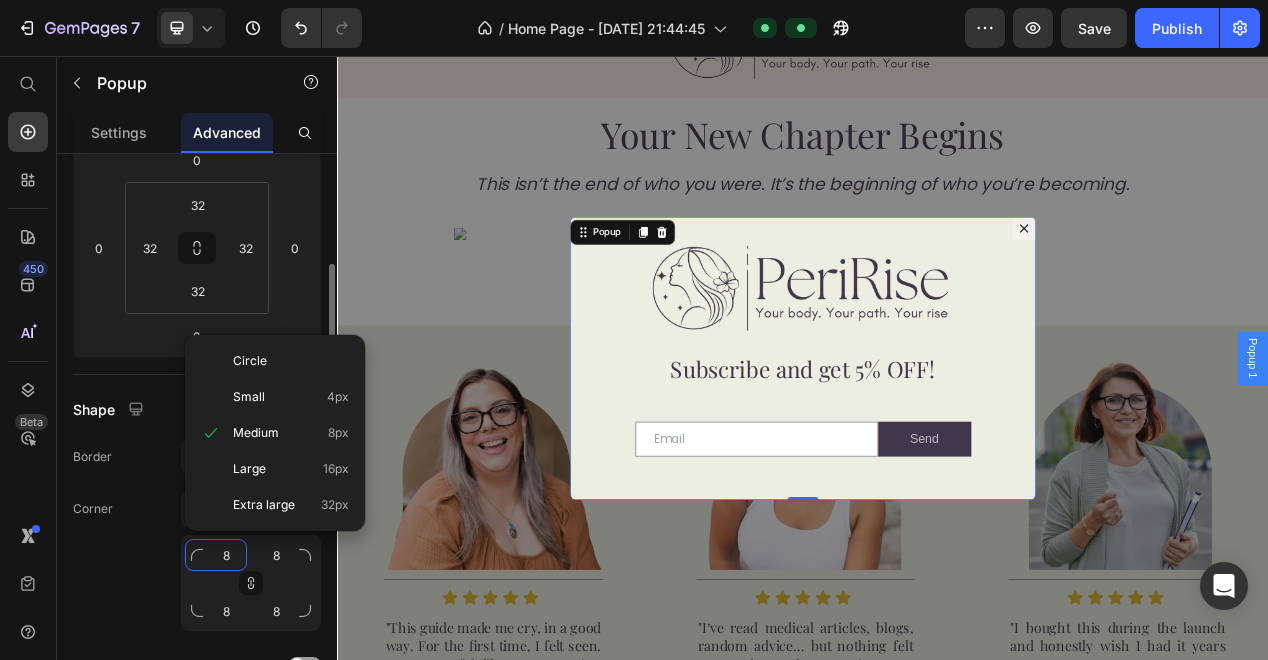 type on "1" 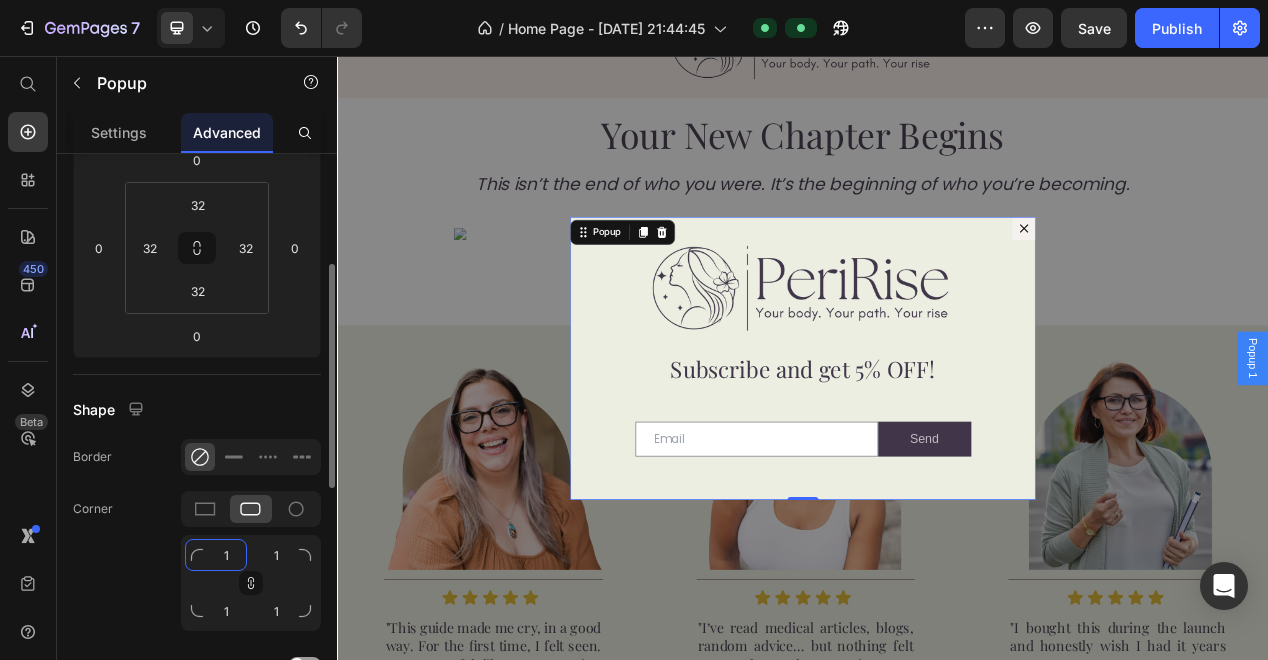 type on "16" 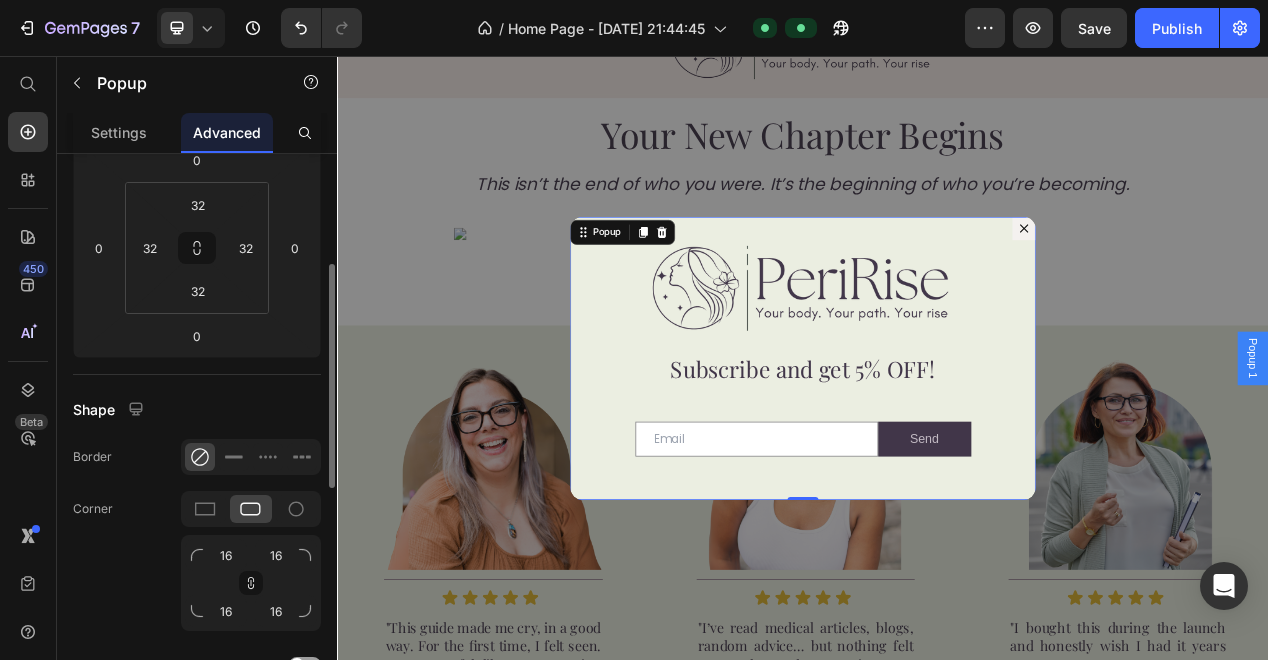click on "Corner 16 16 16 16" 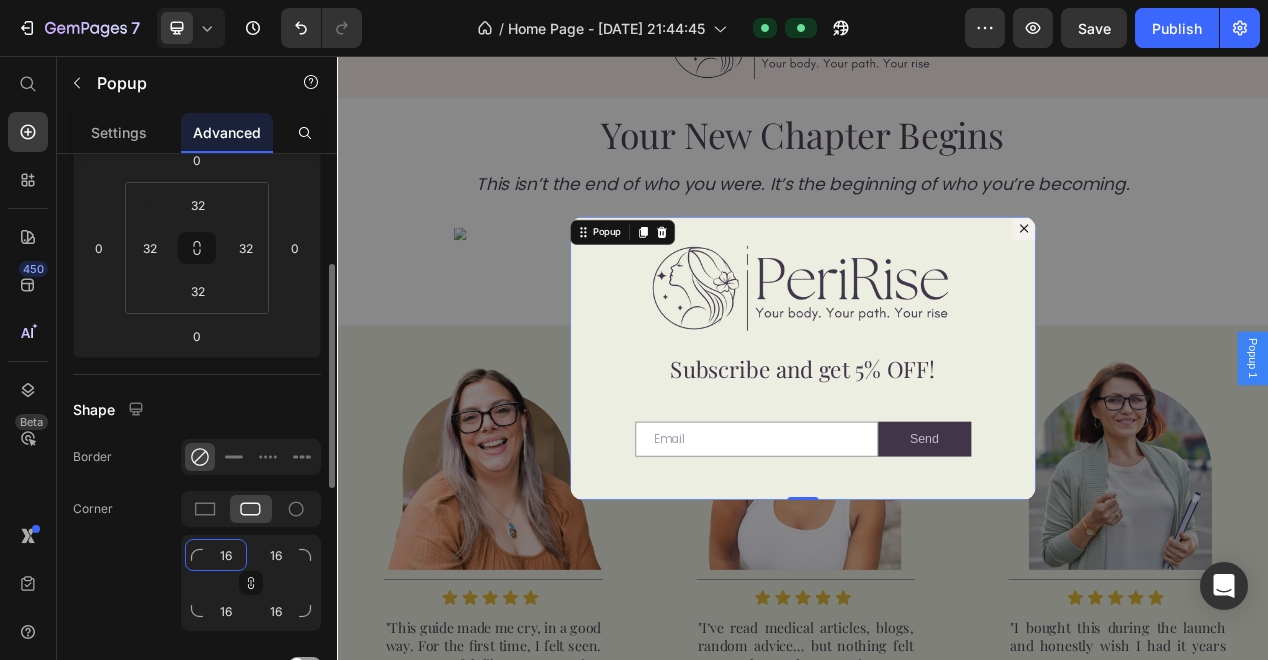 click on "16" 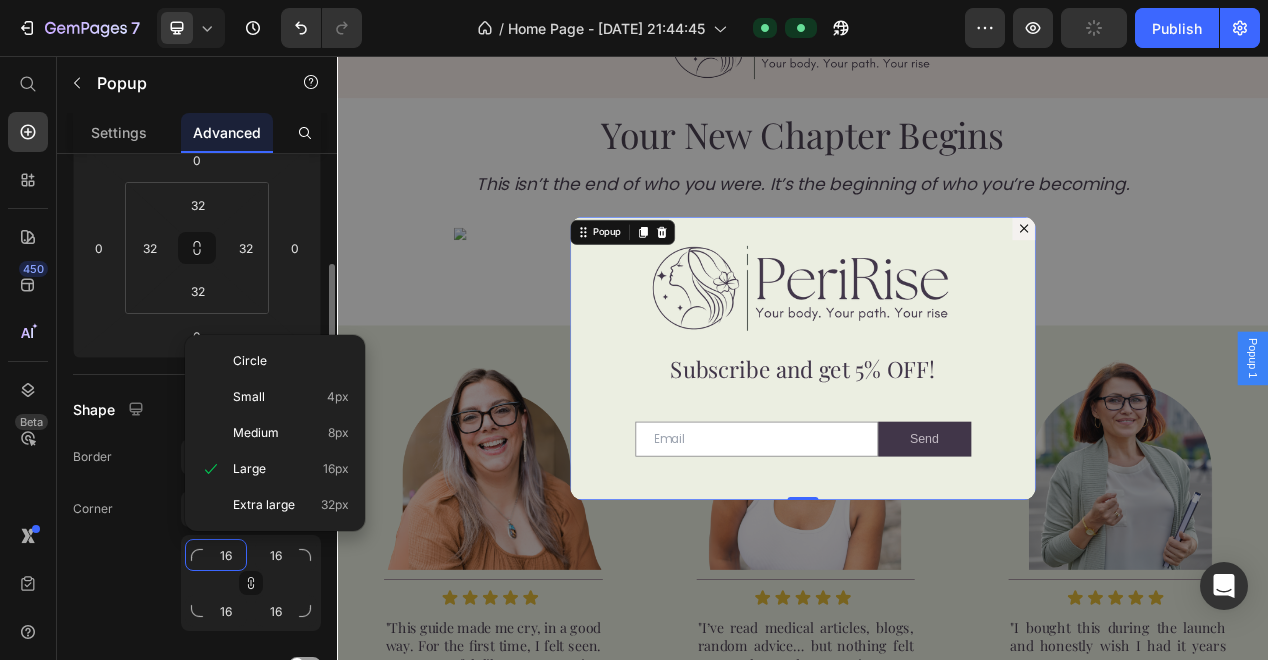 type on "2" 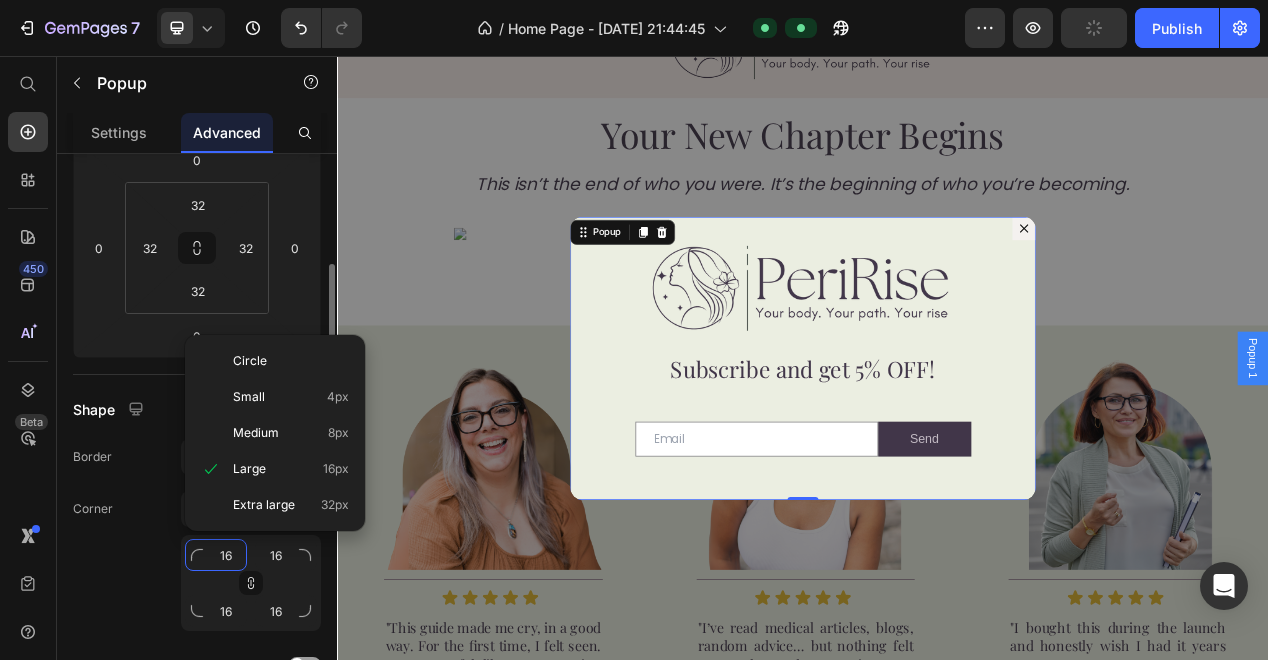 type on "2" 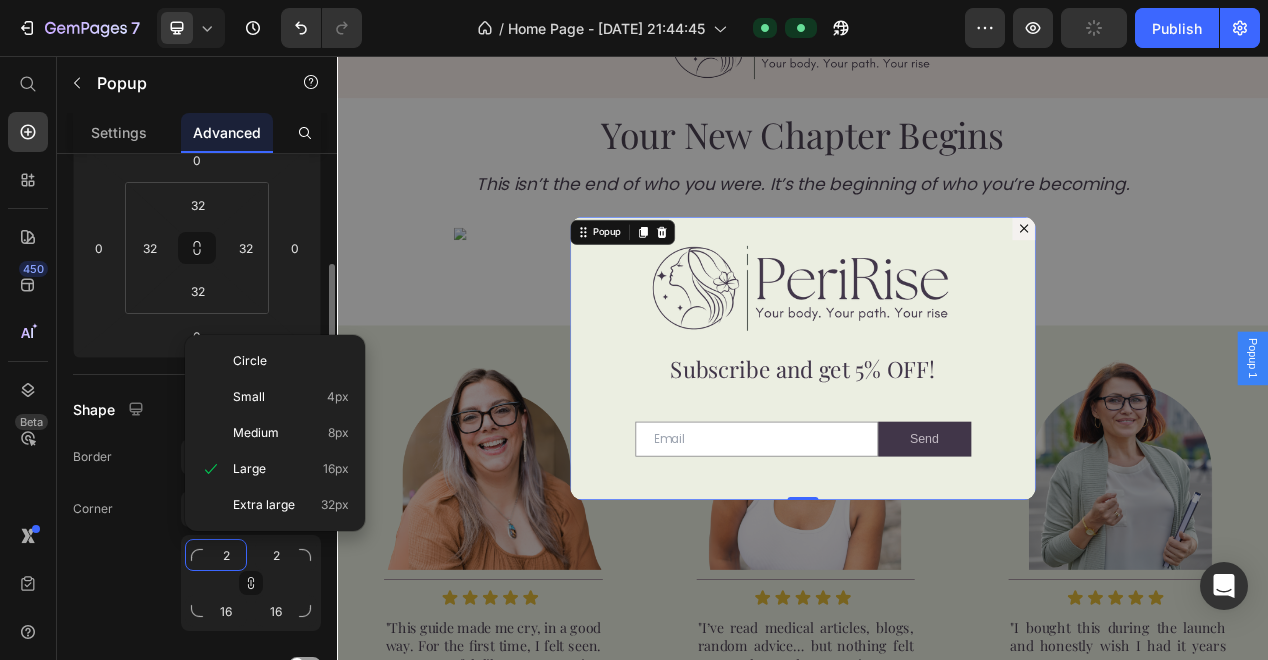 type on "2" 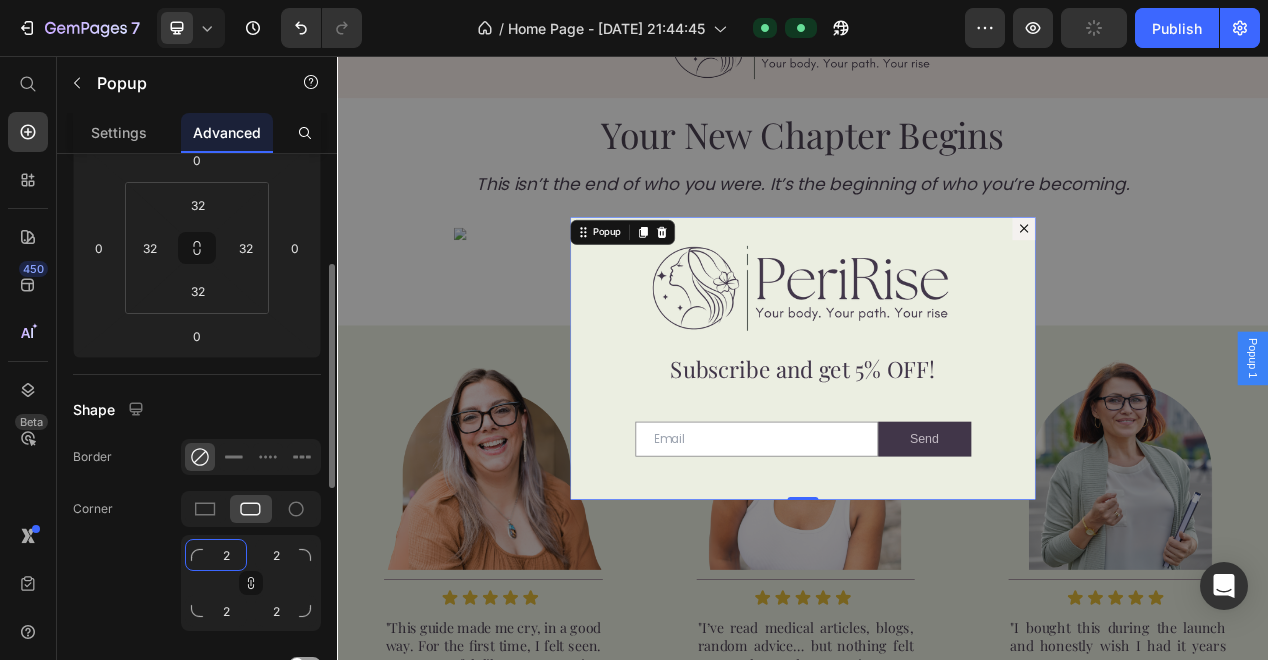 type on "20" 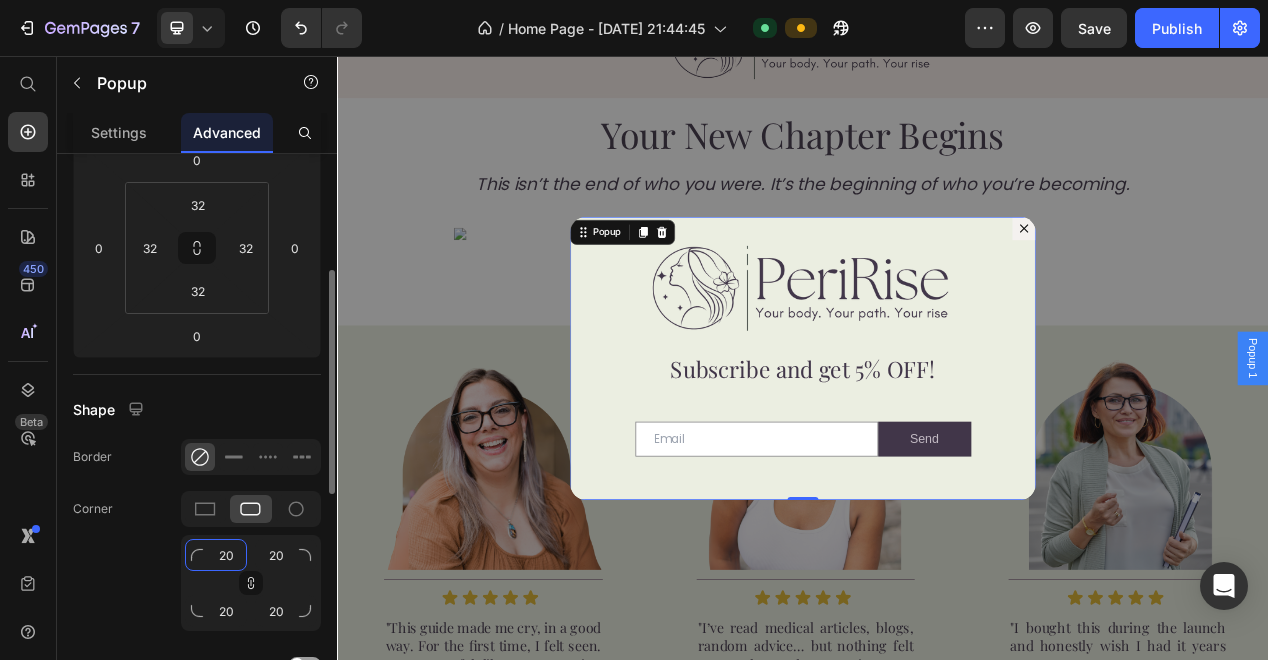 scroll, scrollTop: 472, scrollLeft: 0, axis: vertical 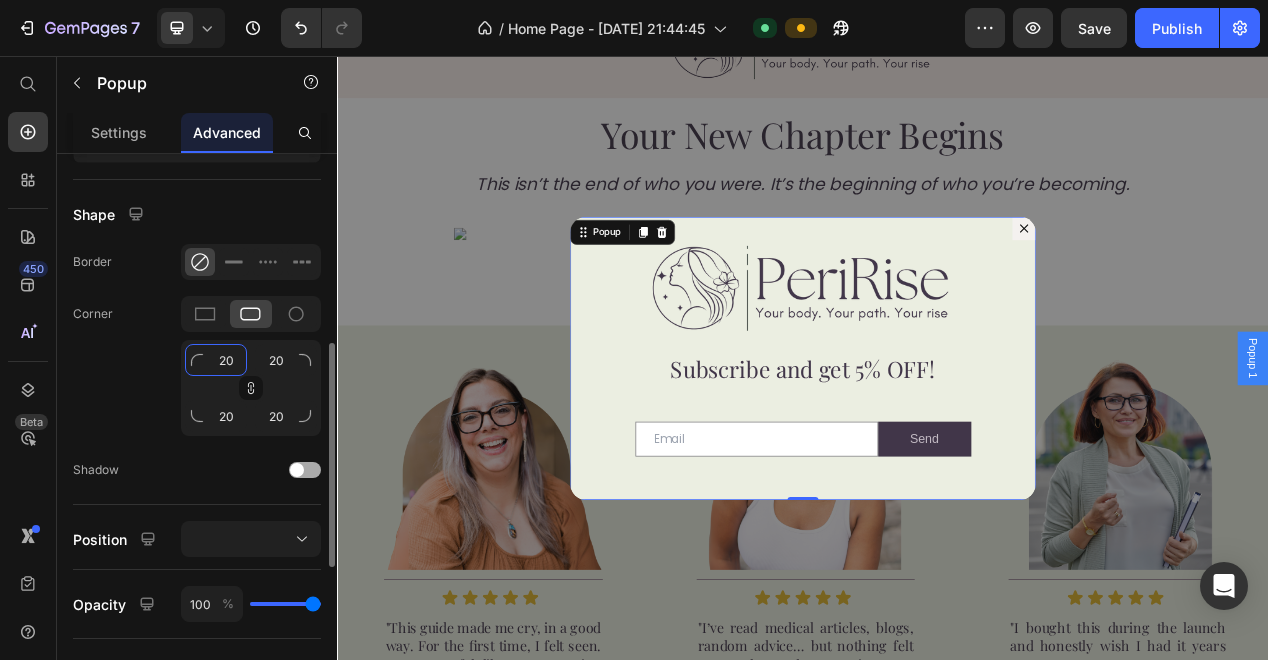 type on "20" 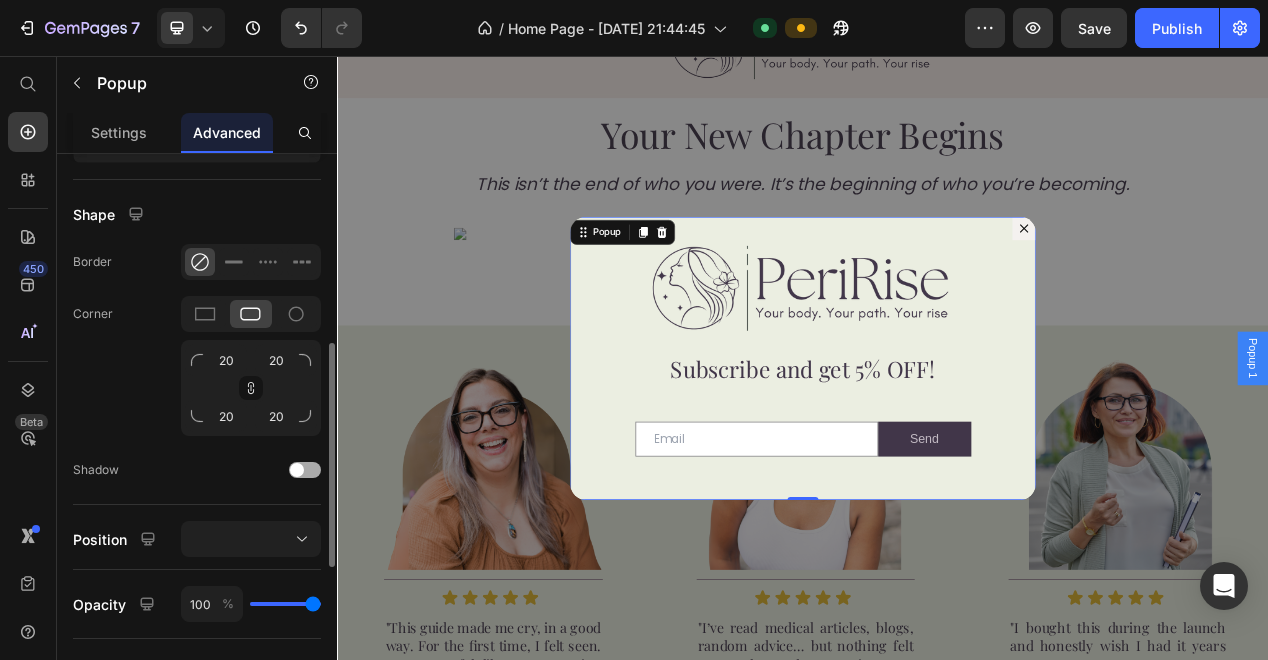 click at bounding box center [305, 470] 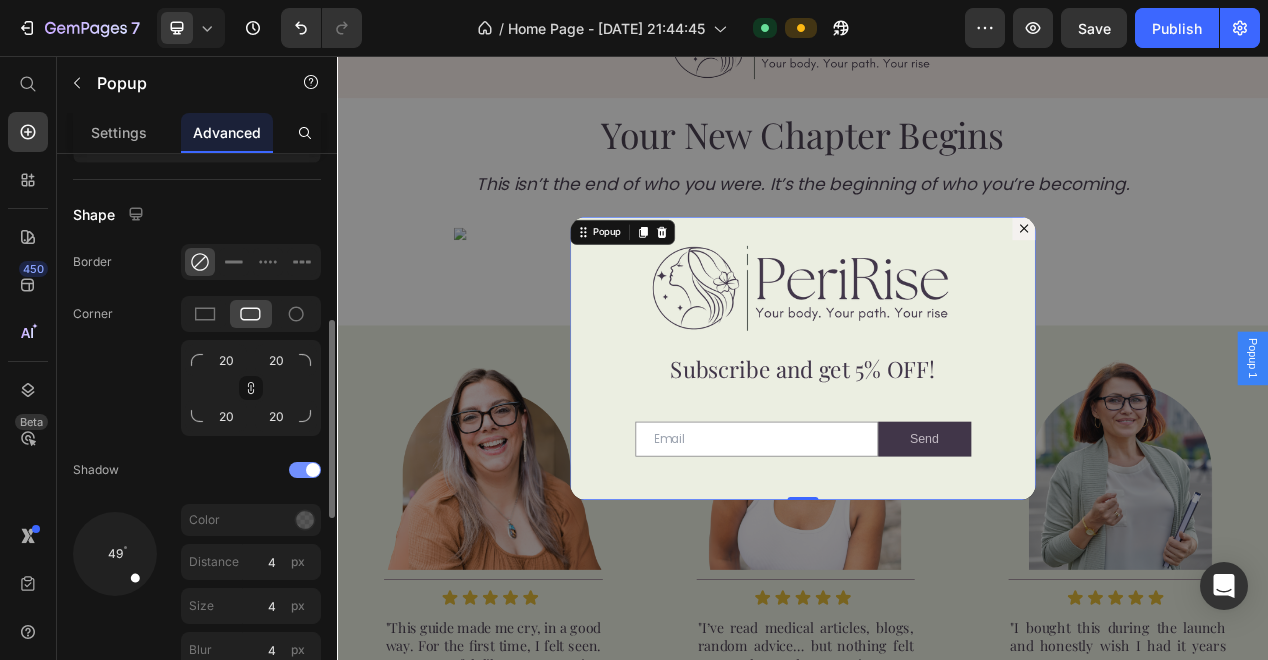 click at bounding box center (313, 470) 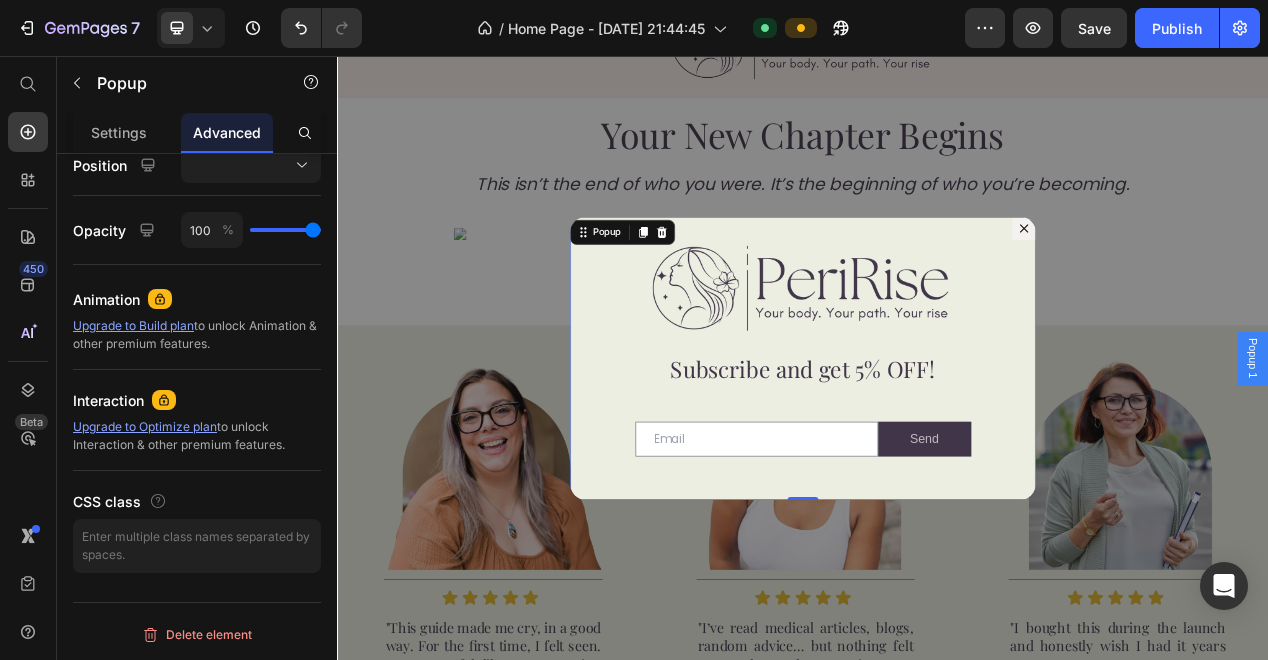 scroll, scrollTop: 0, scrollLeft: 0, axis: both 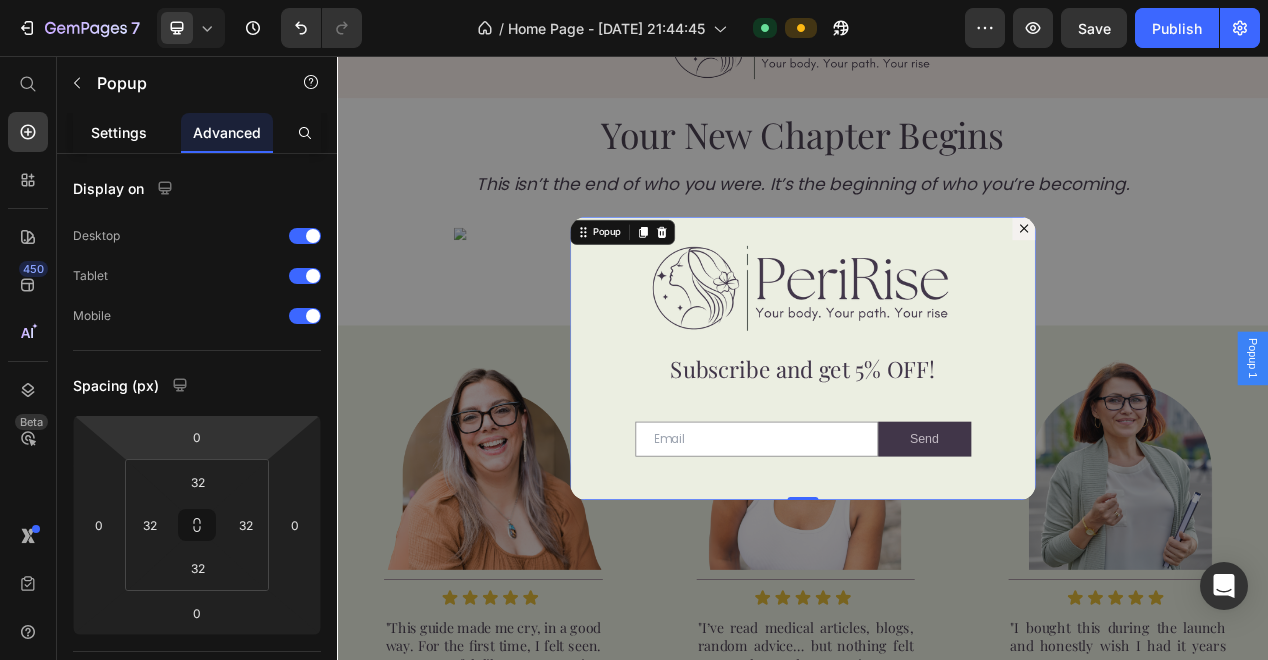 click on "Settings" at bounding box center [119, 132] 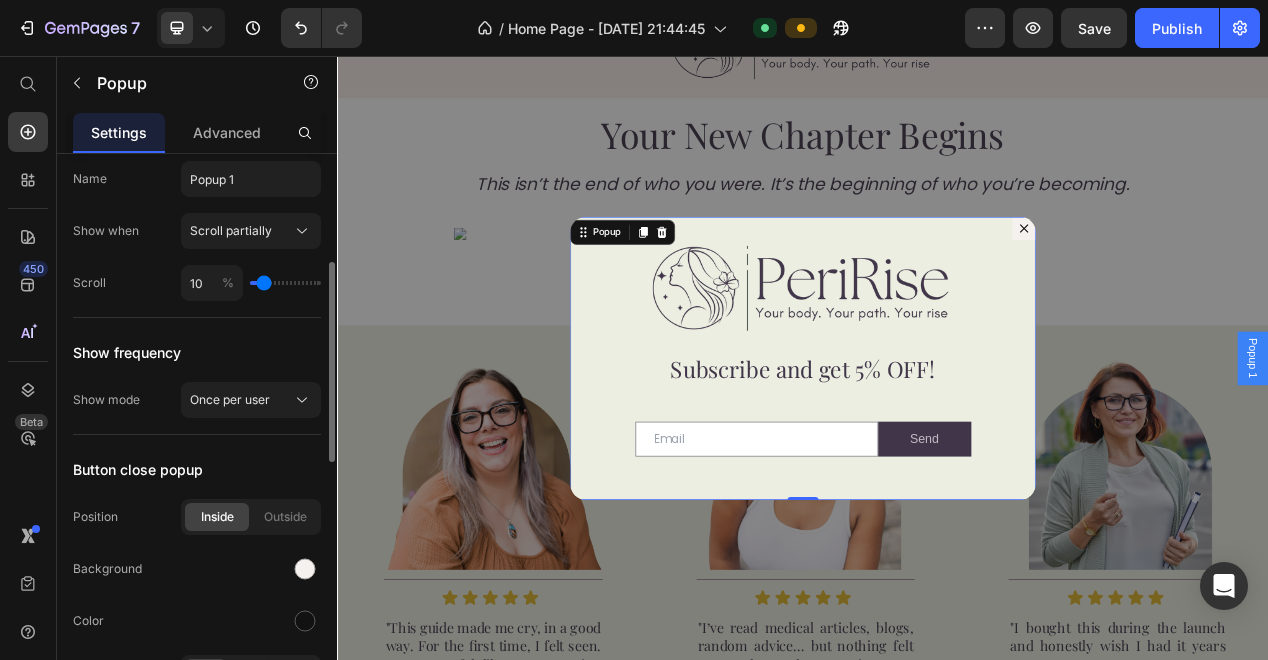 scroll, scrollTop: 122, scrollLeft: 0, axis: vertical 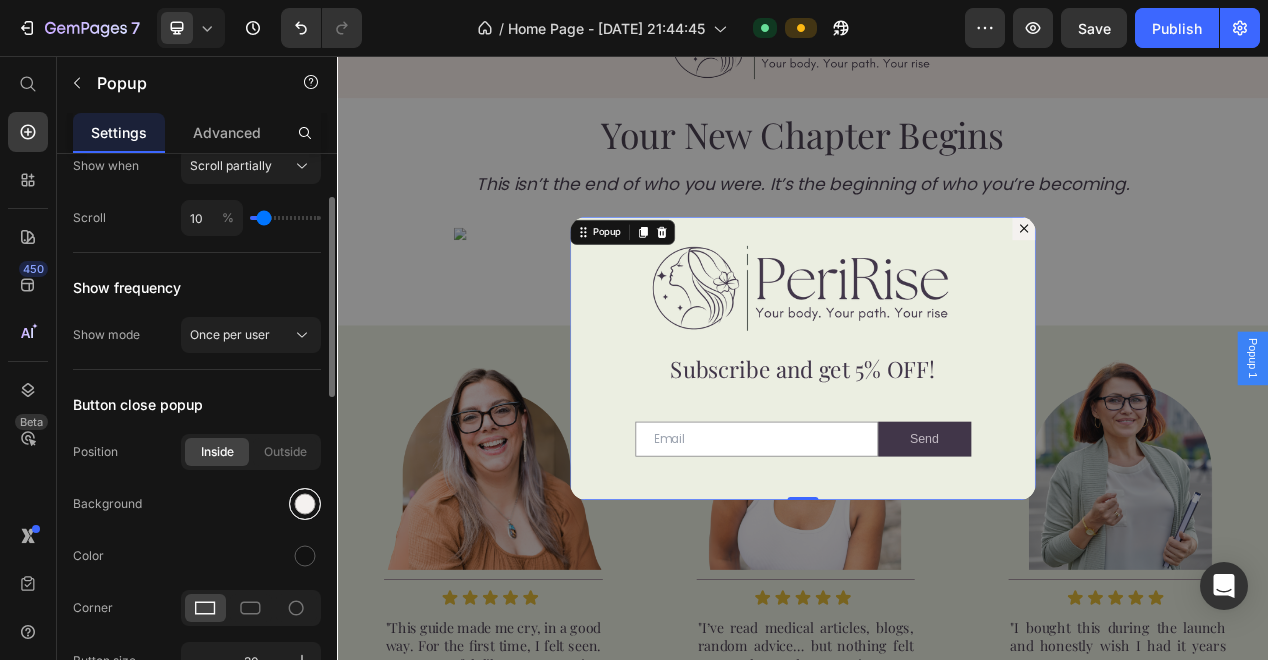 click at bounding box center [305, 504] 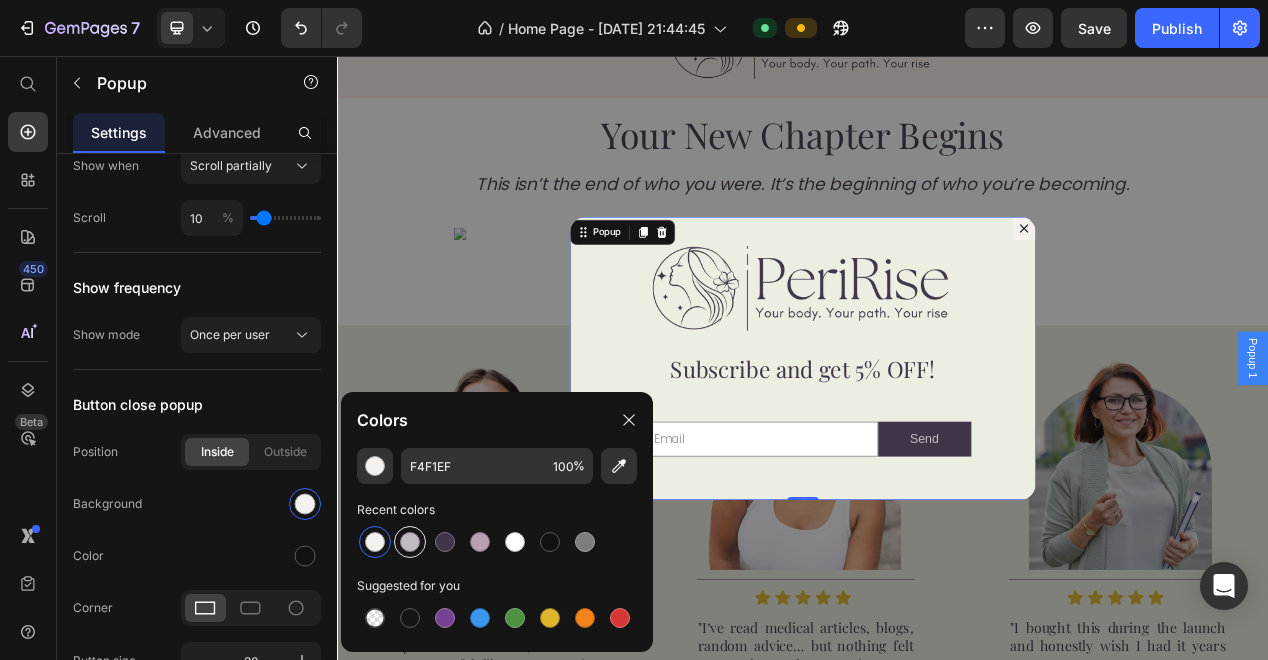 click at bounding box center [410, 542] 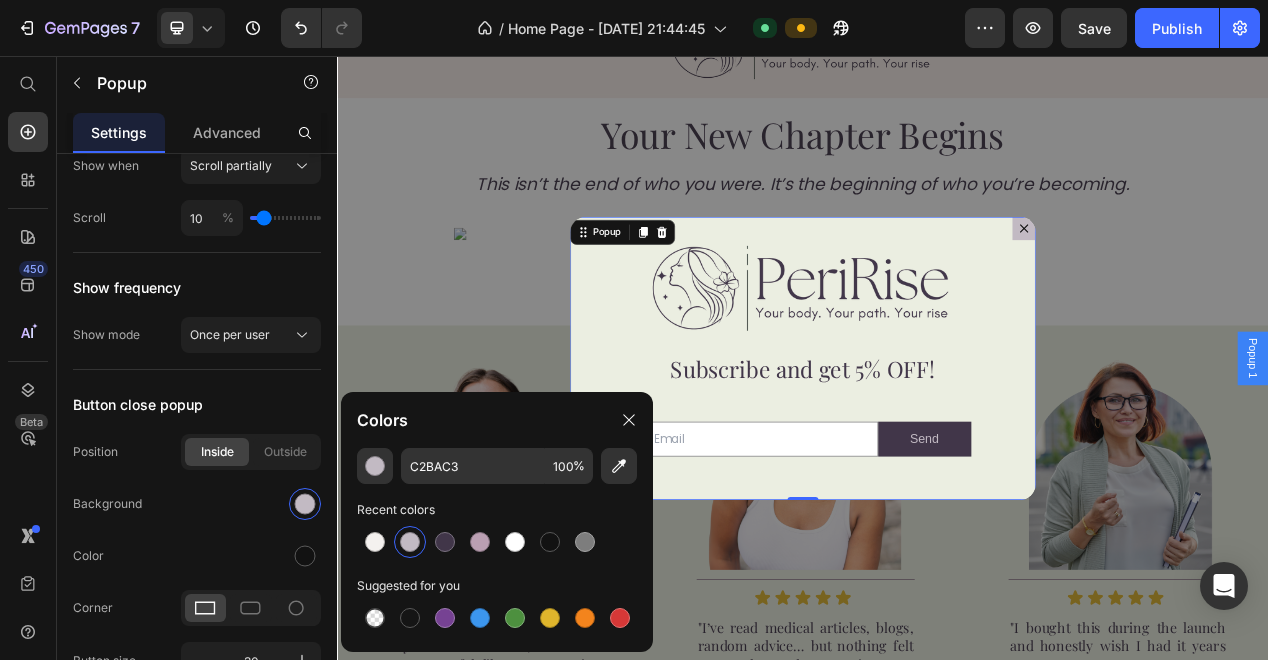 click at bounding box center [410, 542] 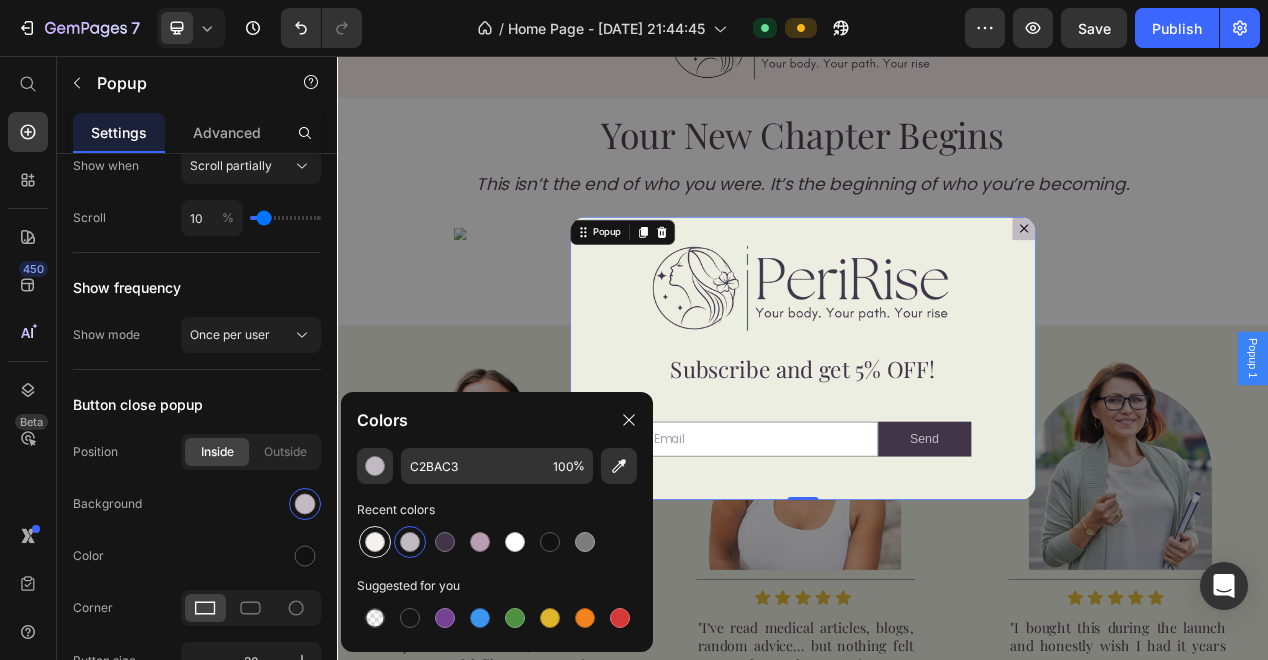 click at bounding box center (375, 542) 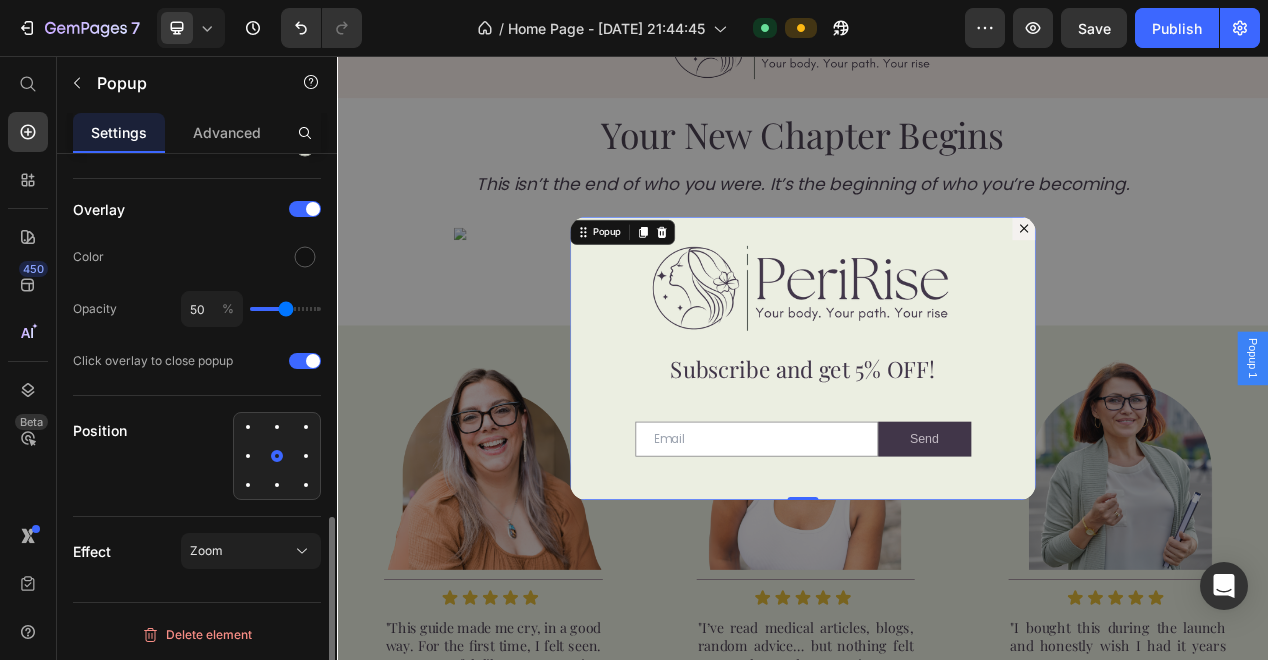 scroll, scrollTop: 1013, scrollLeft: 0, axis: vertical 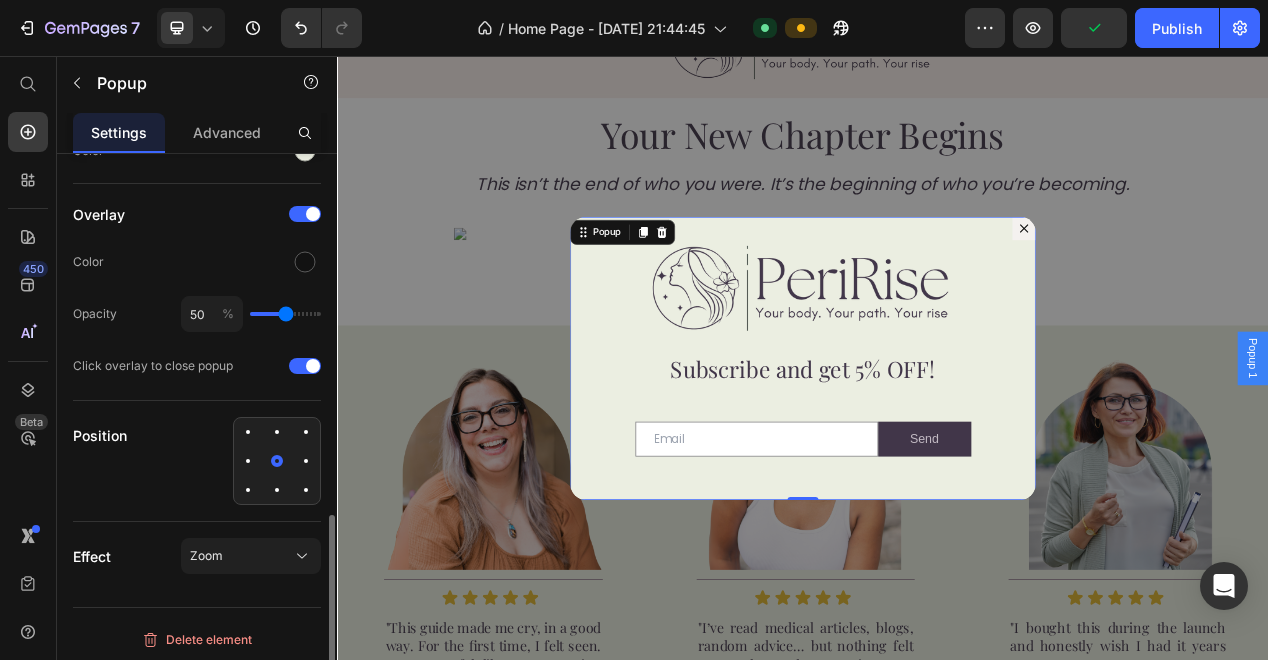 type on "41" 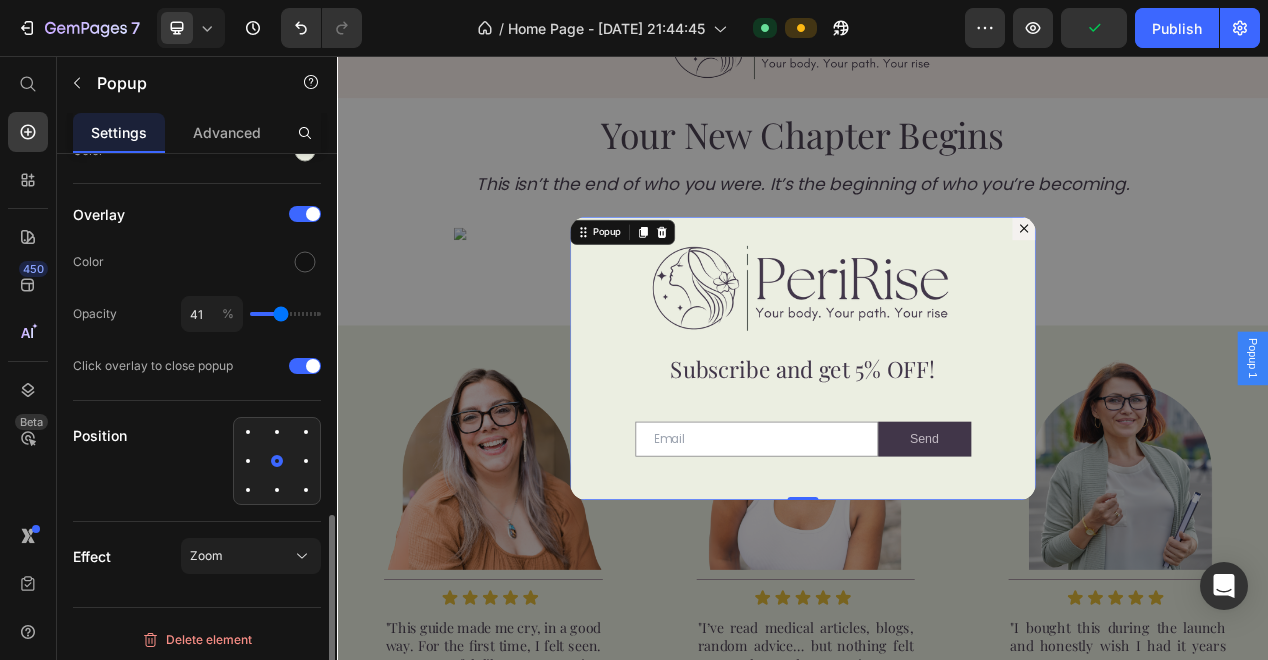 type on "39" 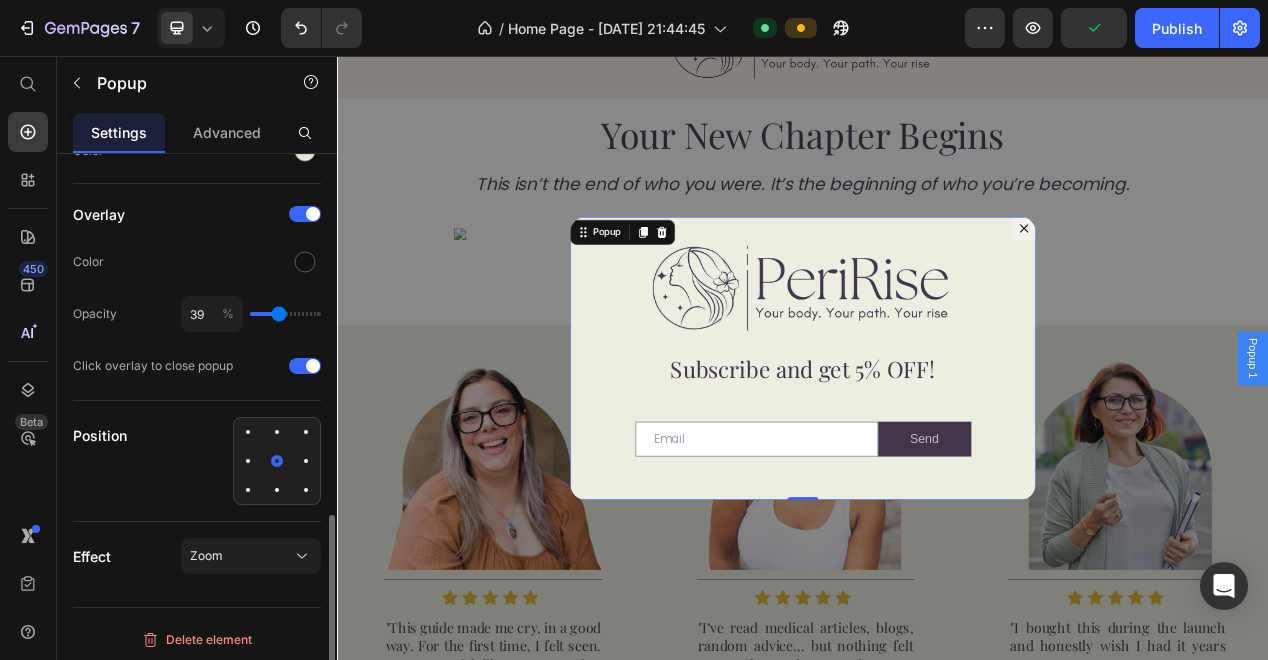 type on "38" 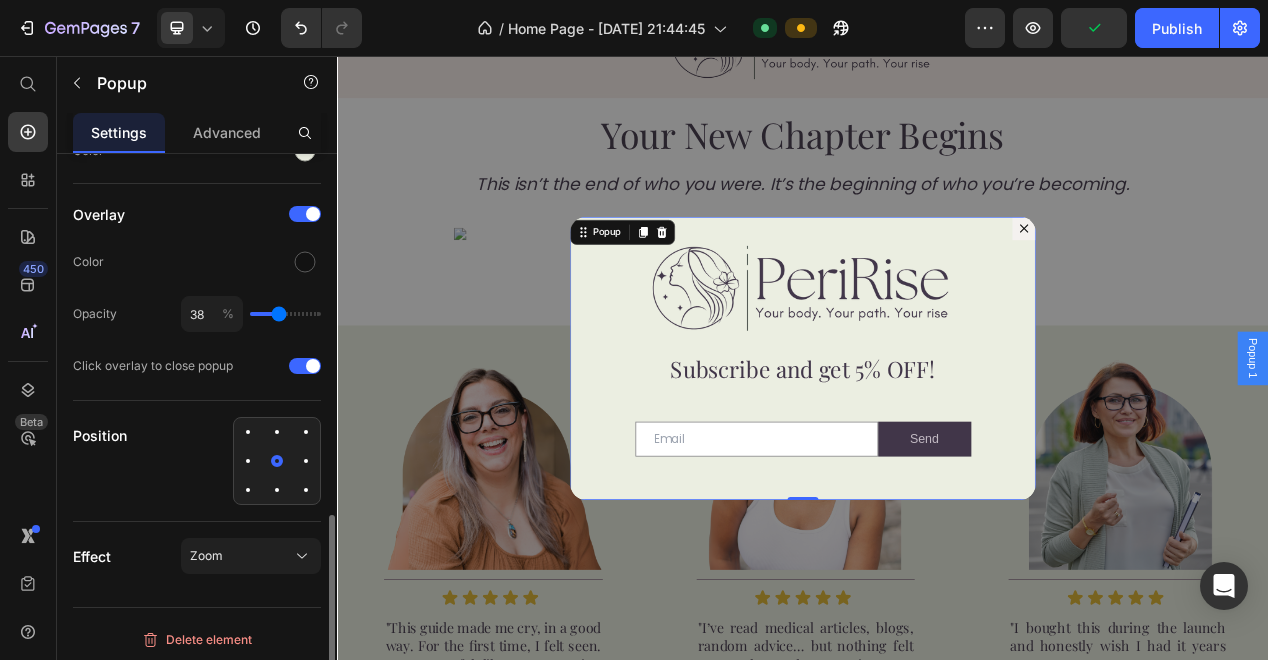 type on "37" 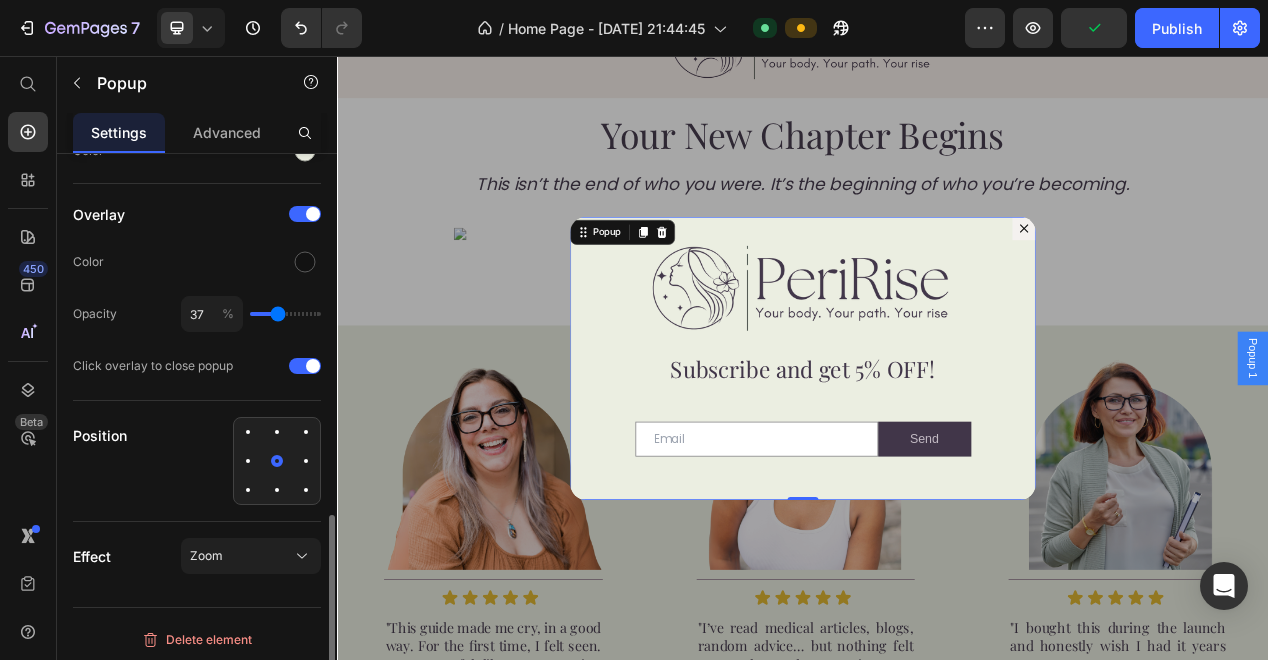 type on "27" 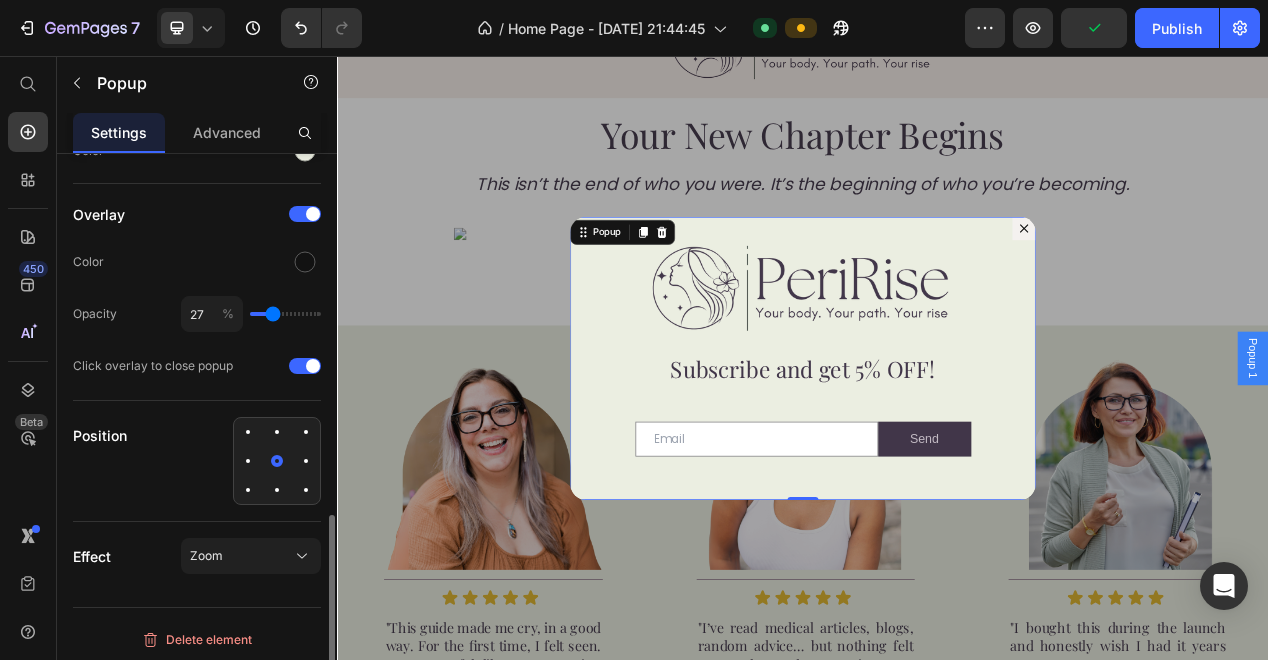 type on "26" 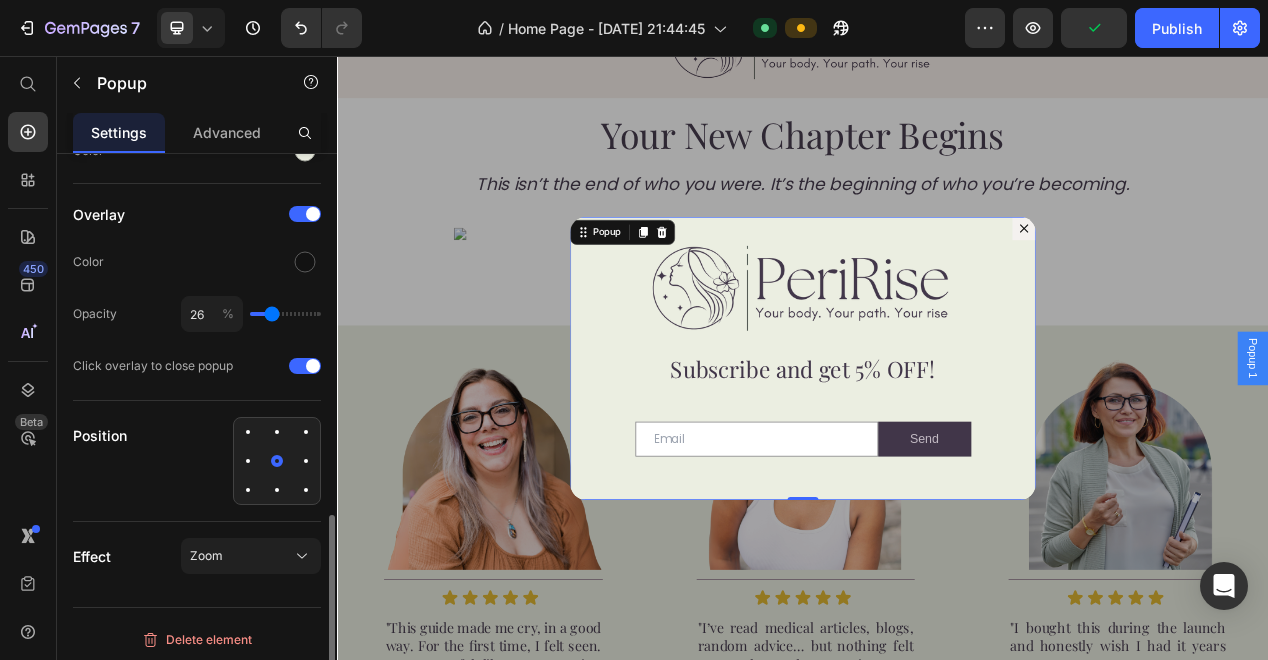type on "25" 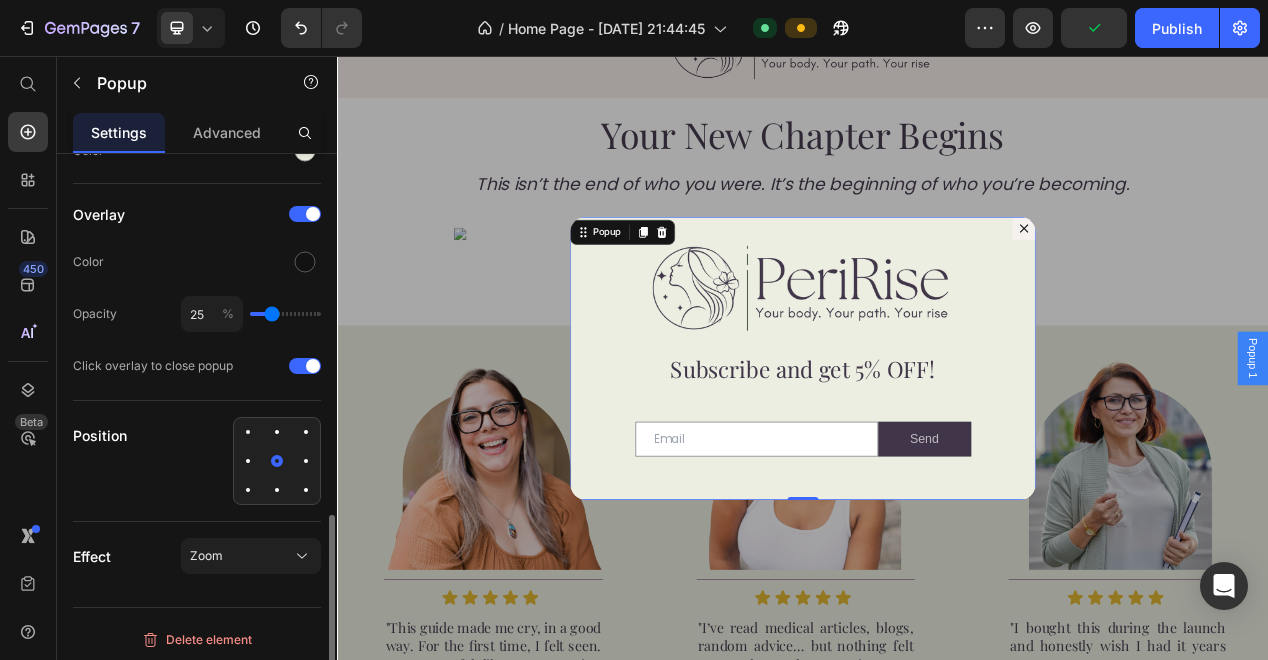 type on "27" 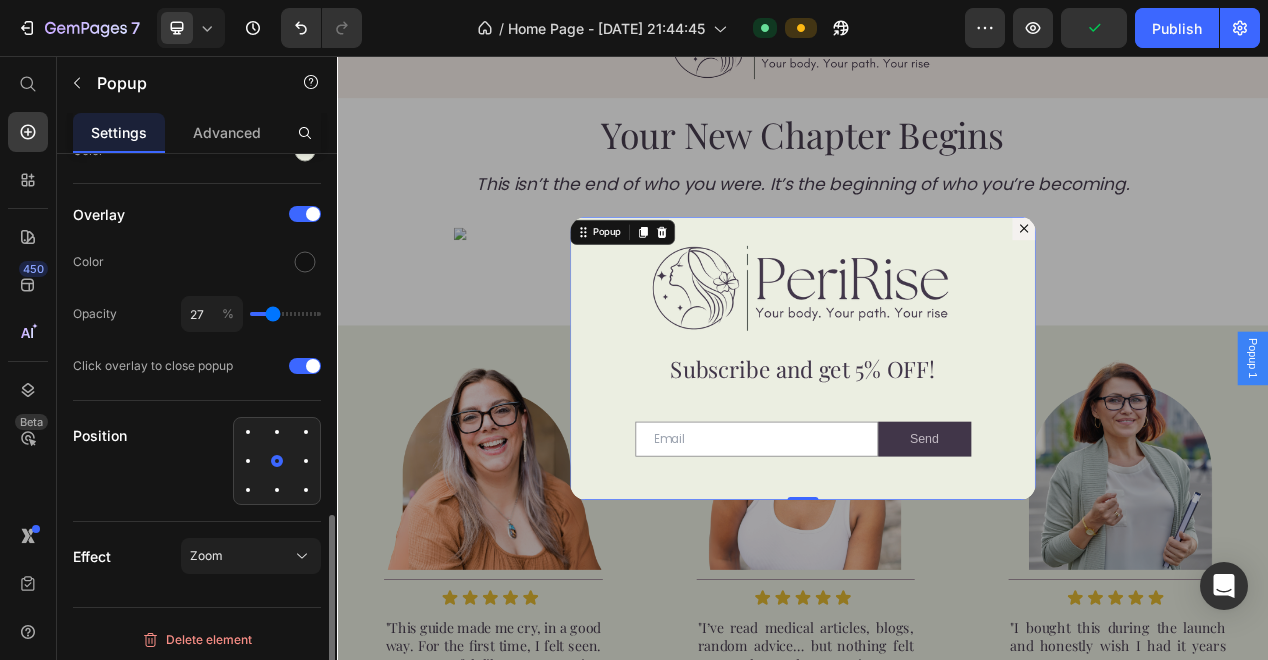 type on "31" 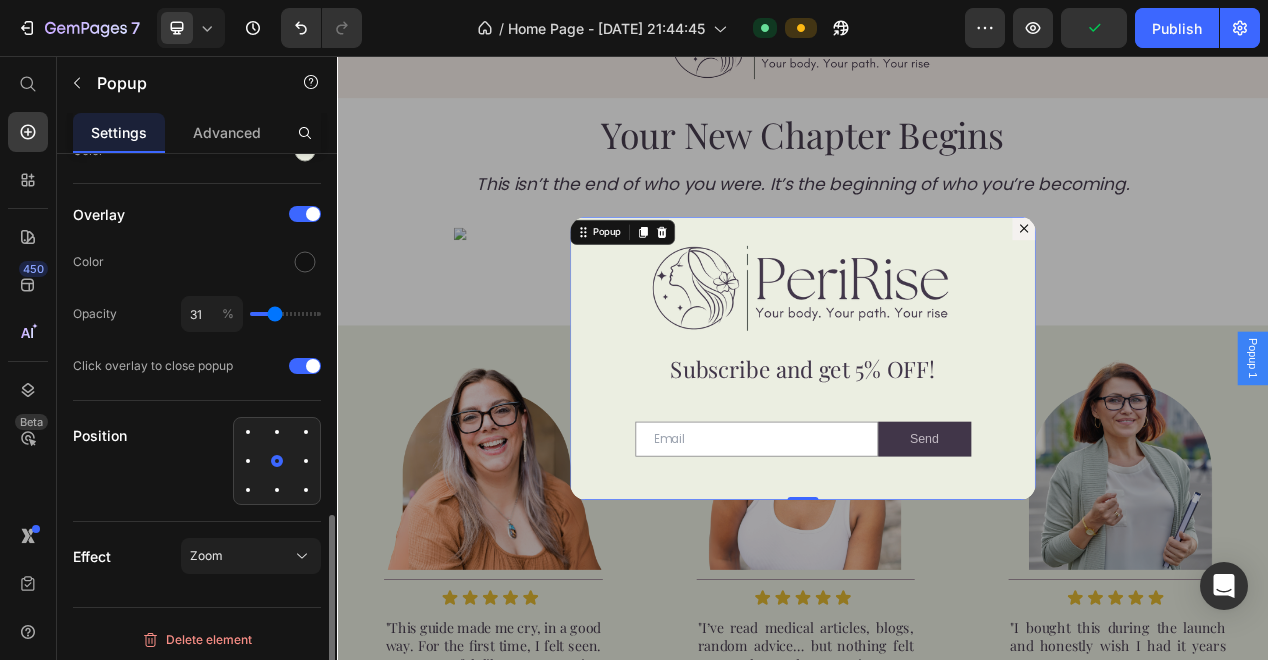 type on "32" 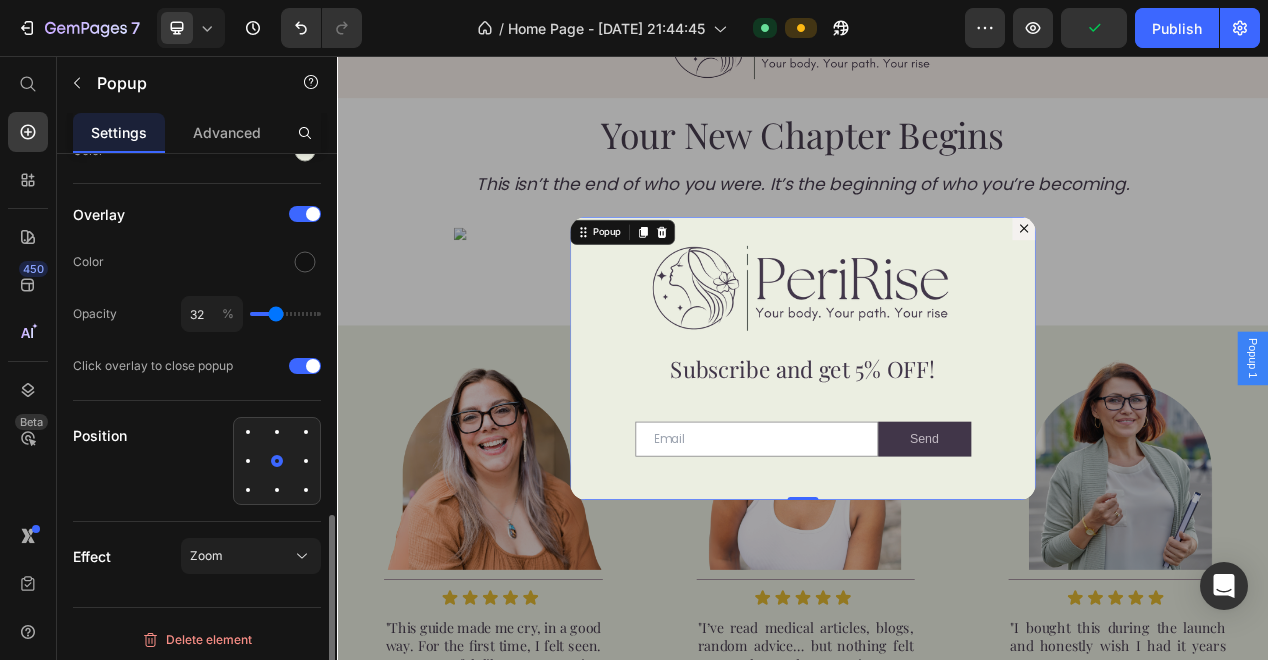 type on "34" 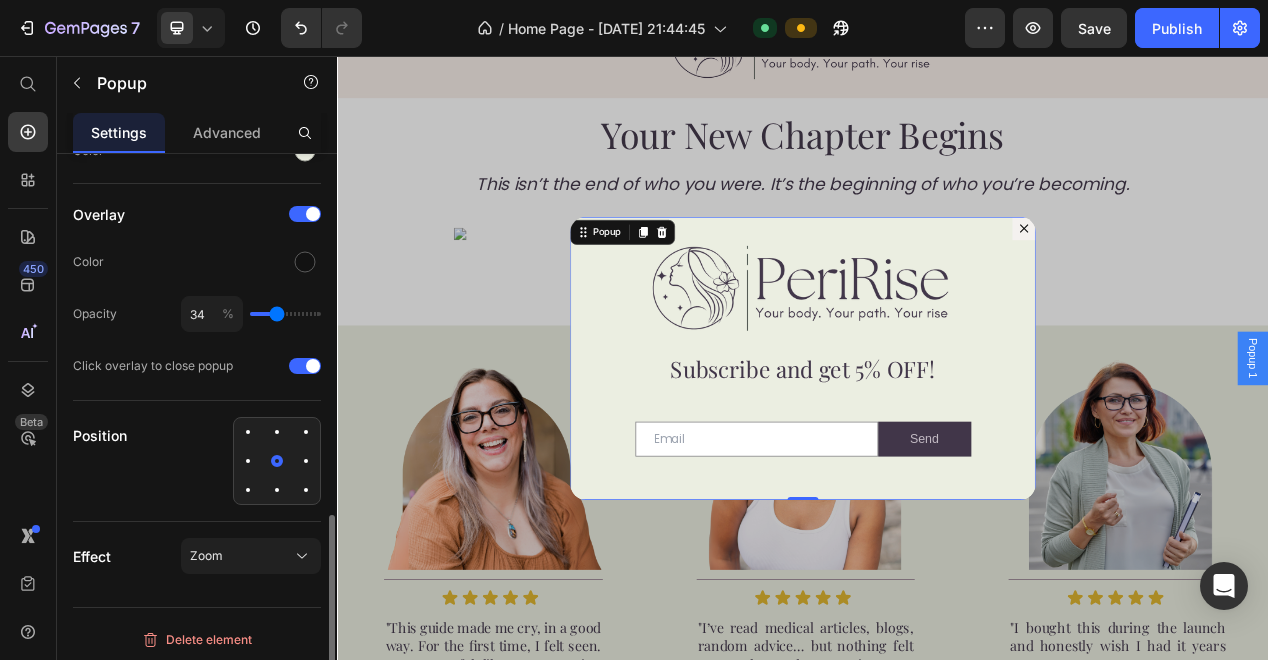 type on "36" 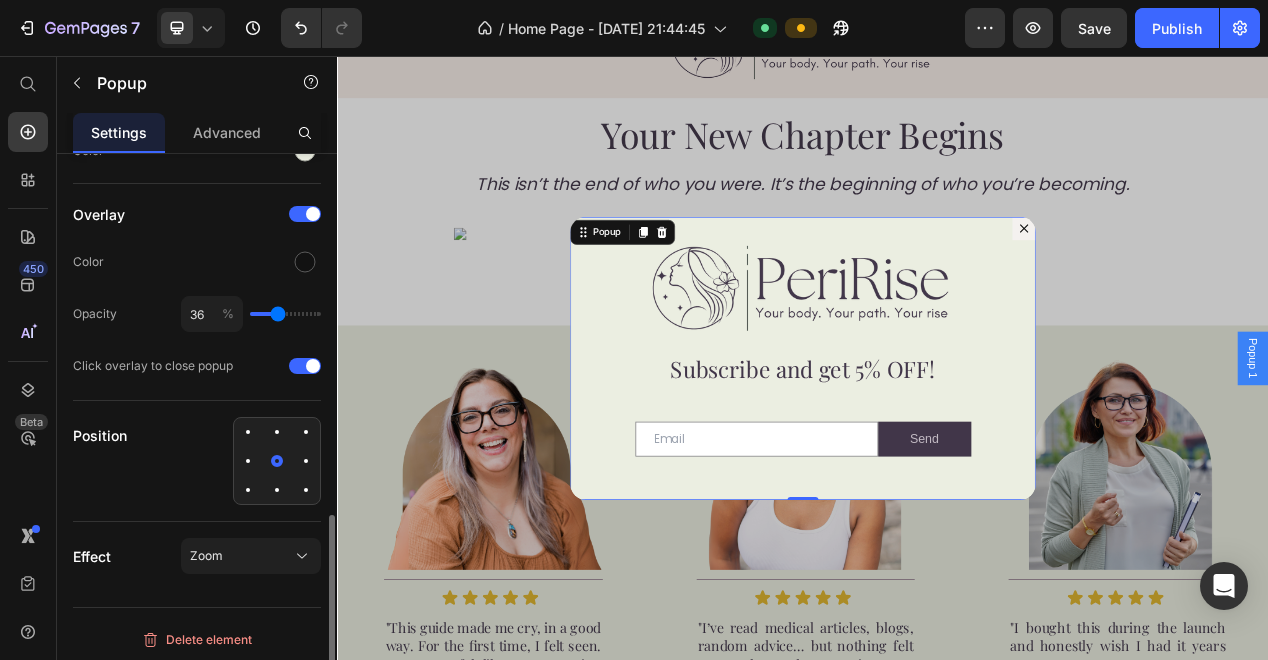 type on "37" 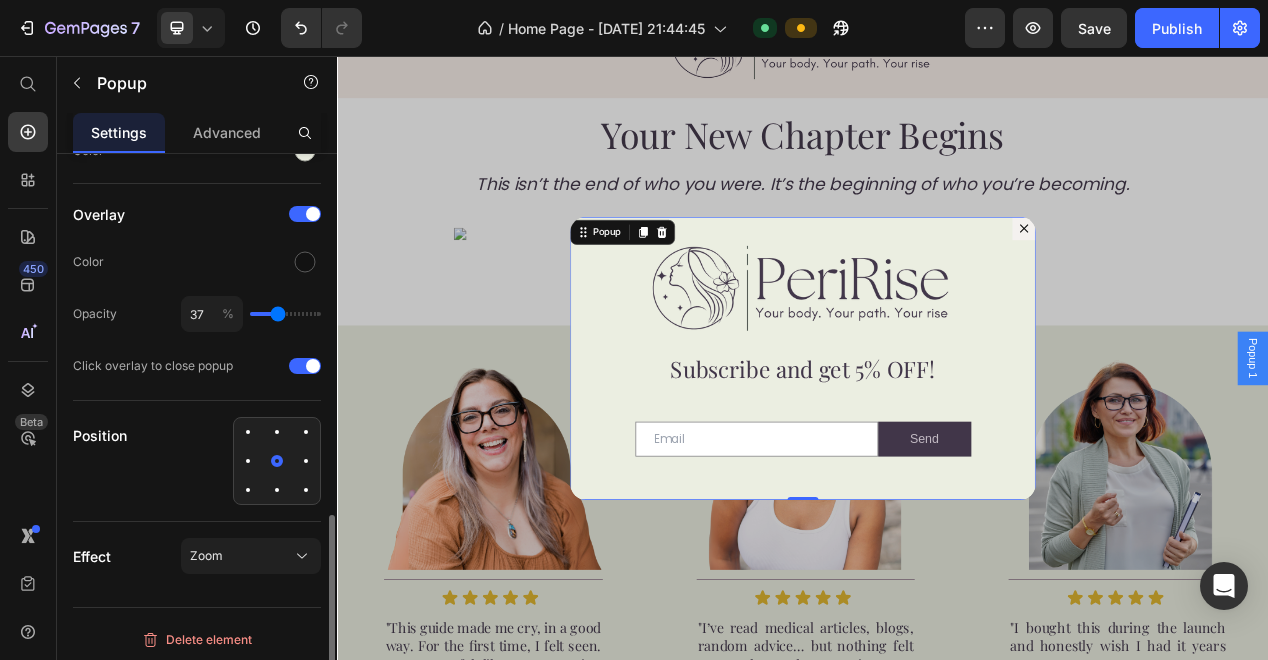 type on "35" 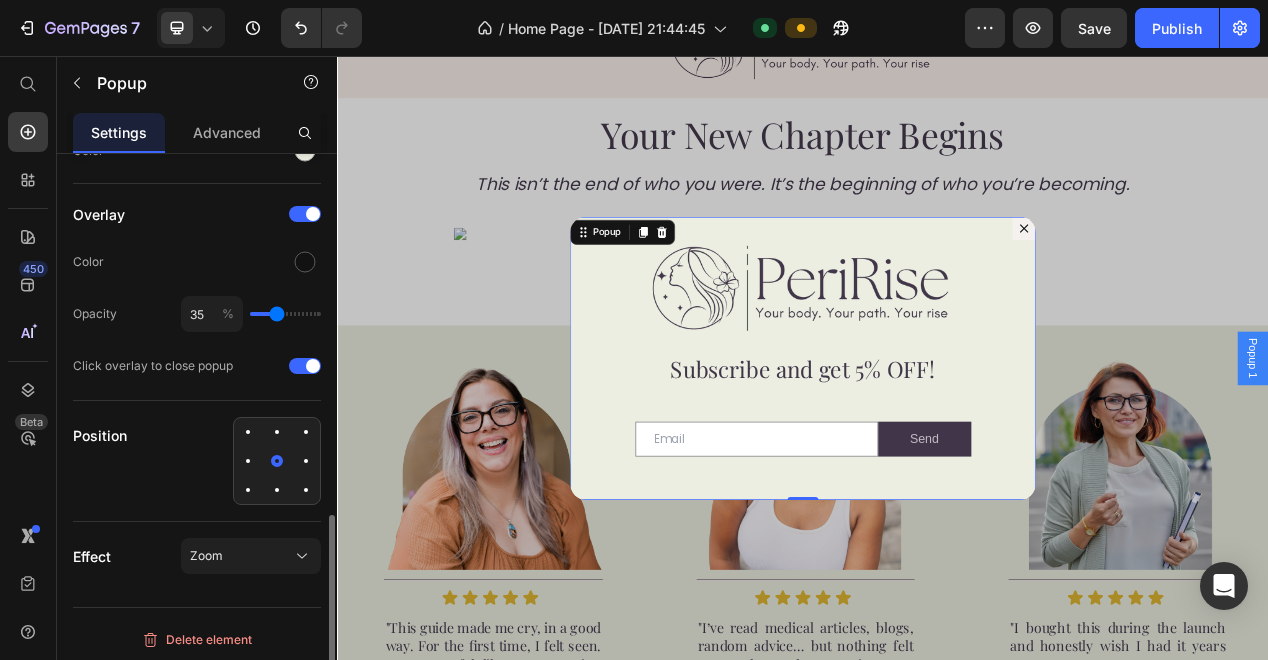 type on "34" 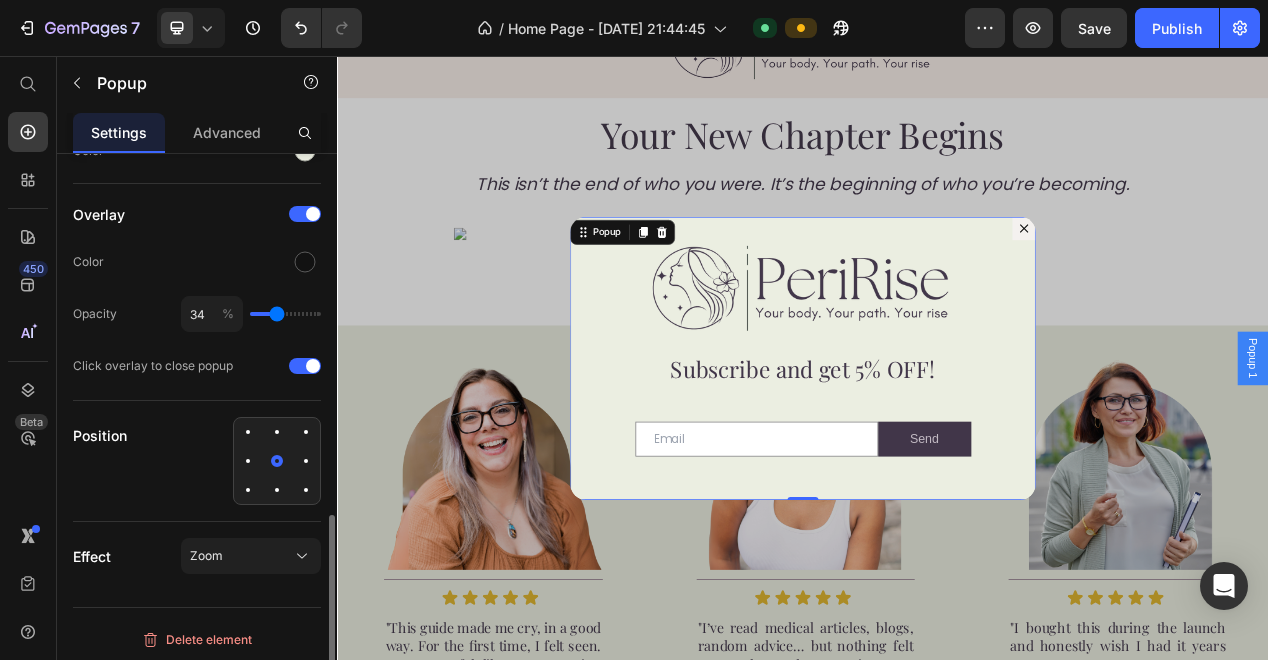 type on "32" 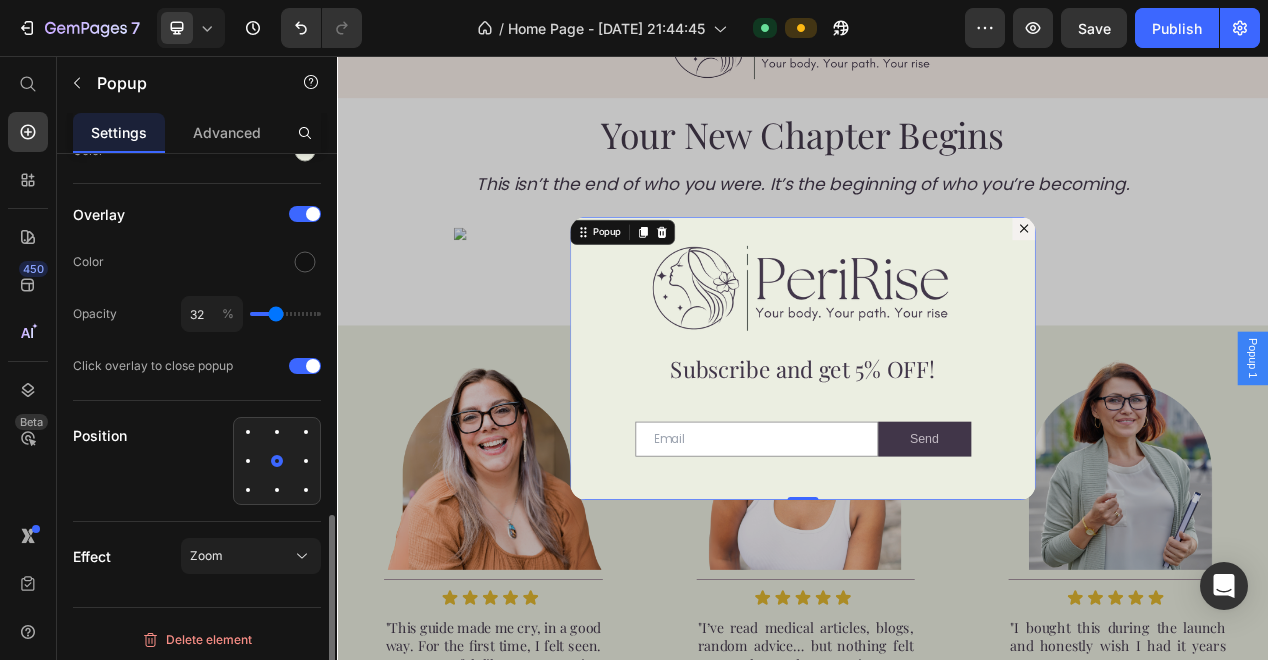 type on "30" 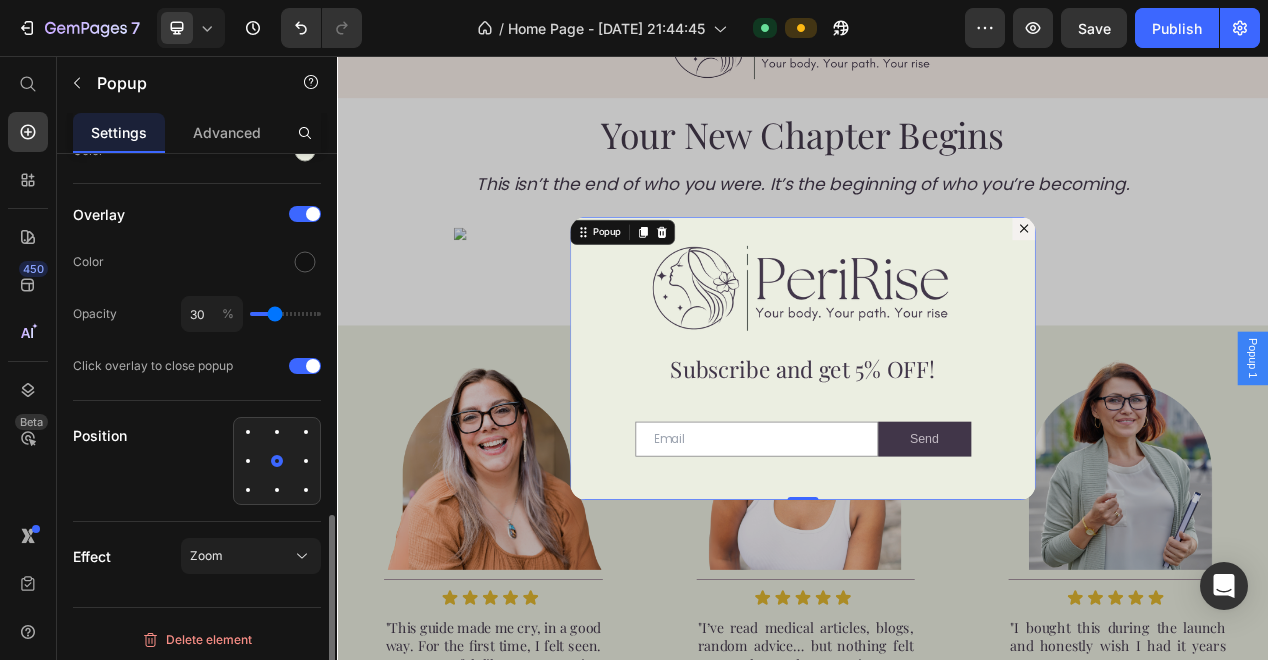 type on "27" 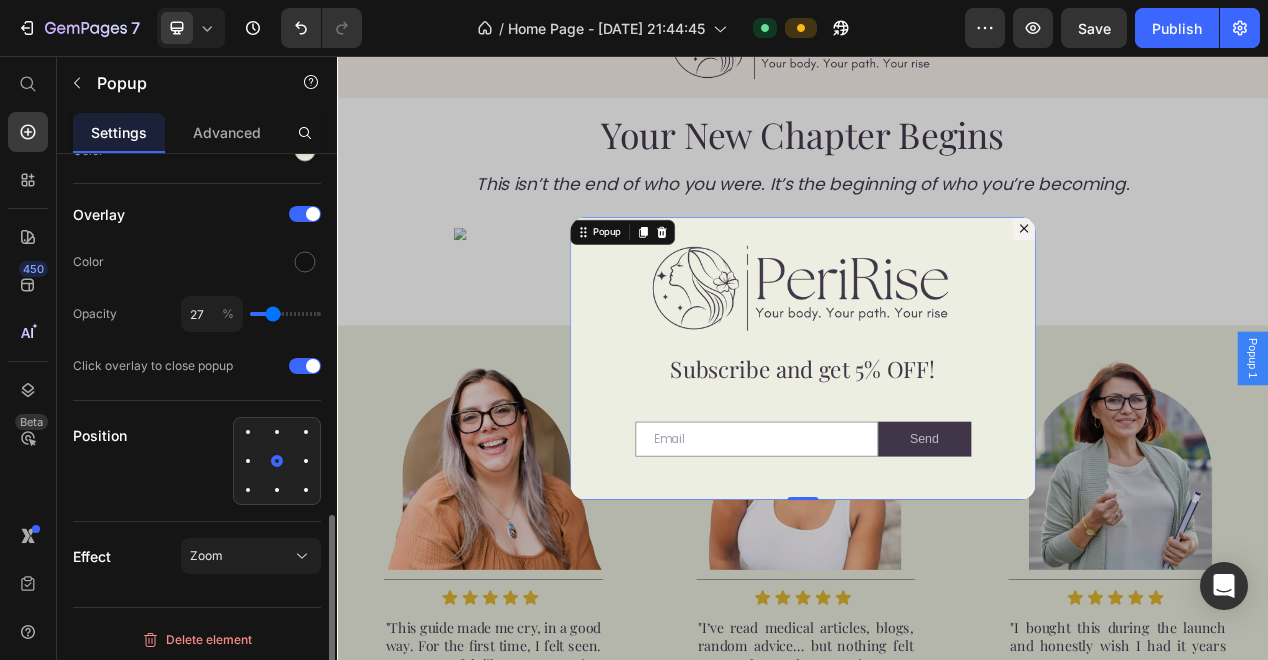type on "24" 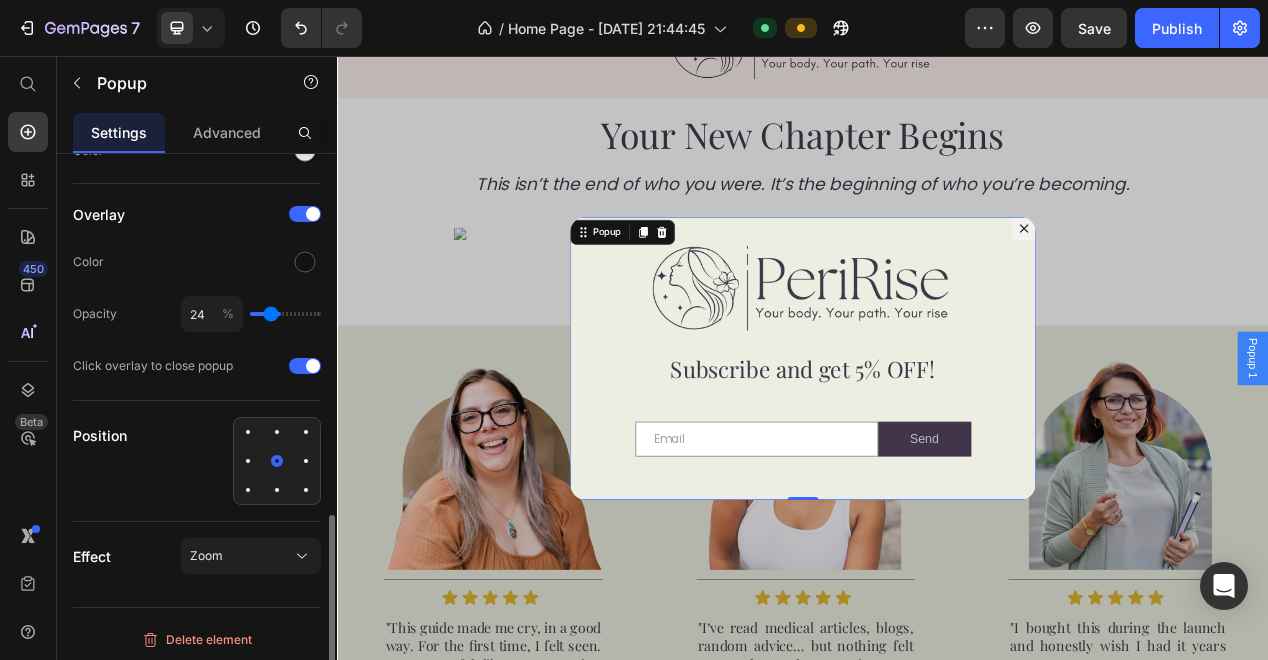 type on "22" 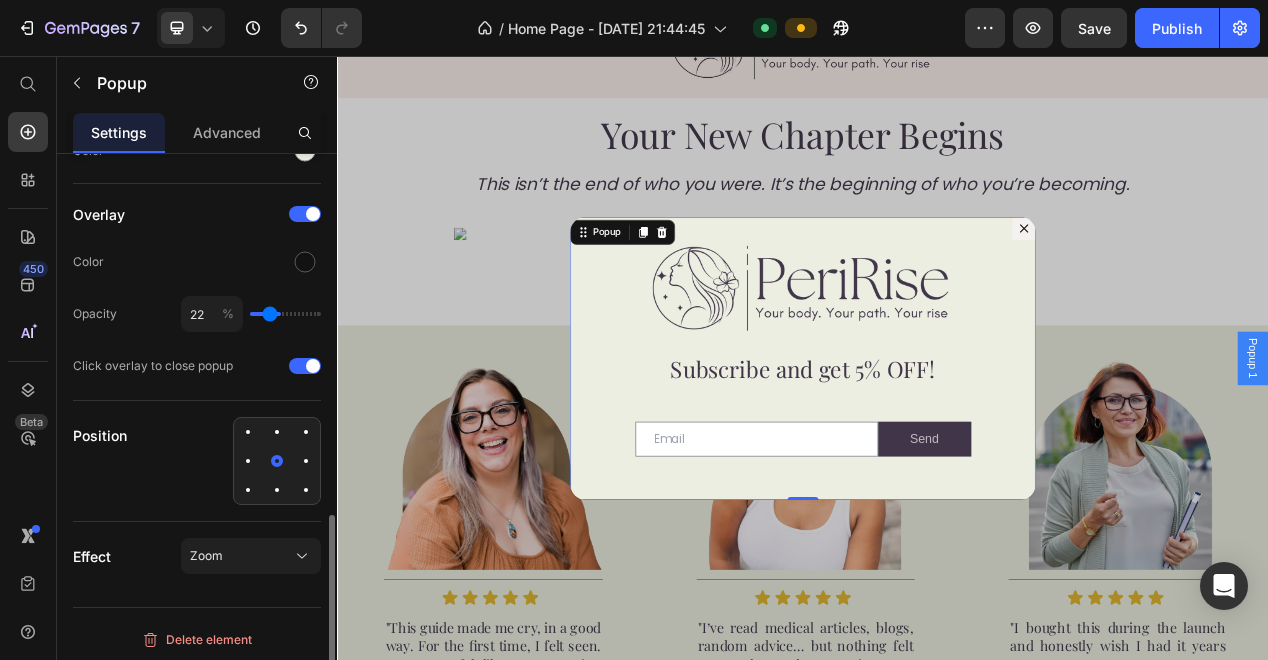 type on "19" 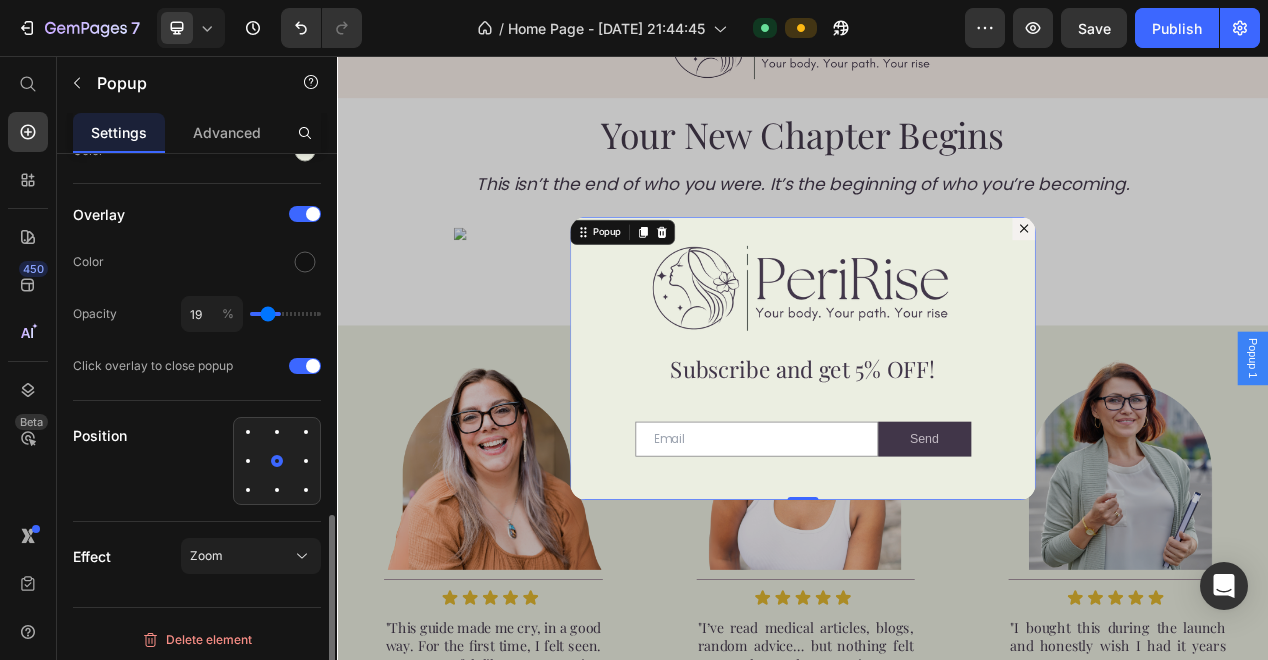 type on "18" 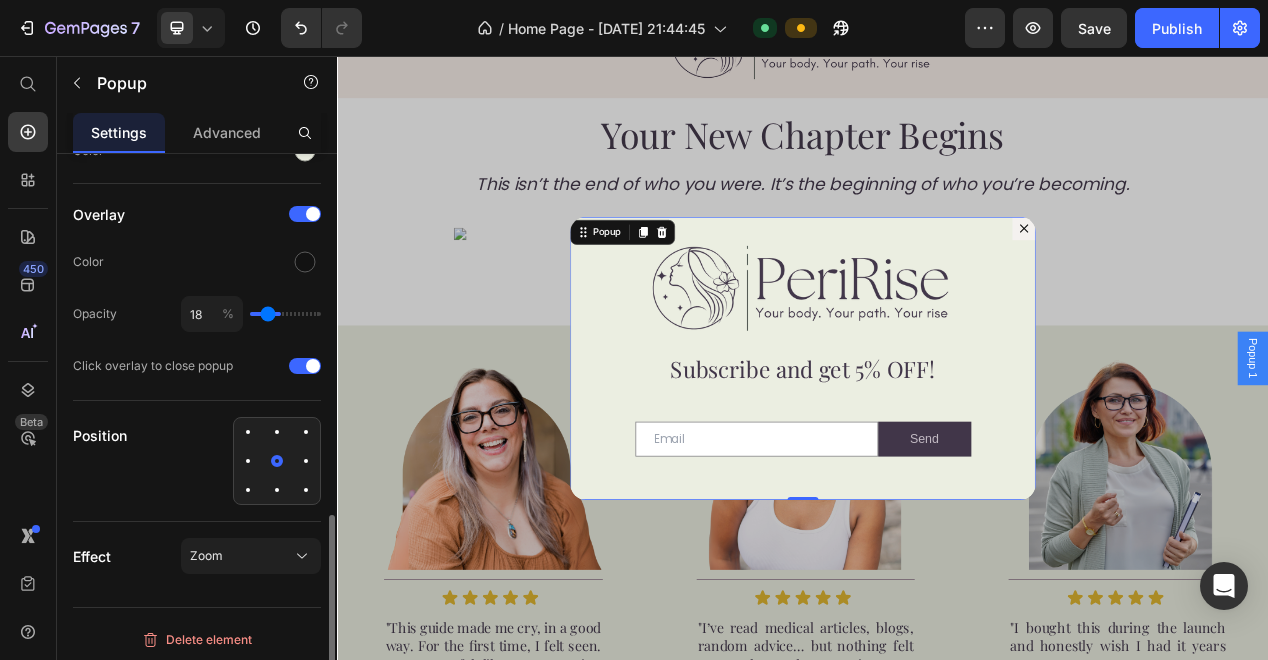 type on "18" 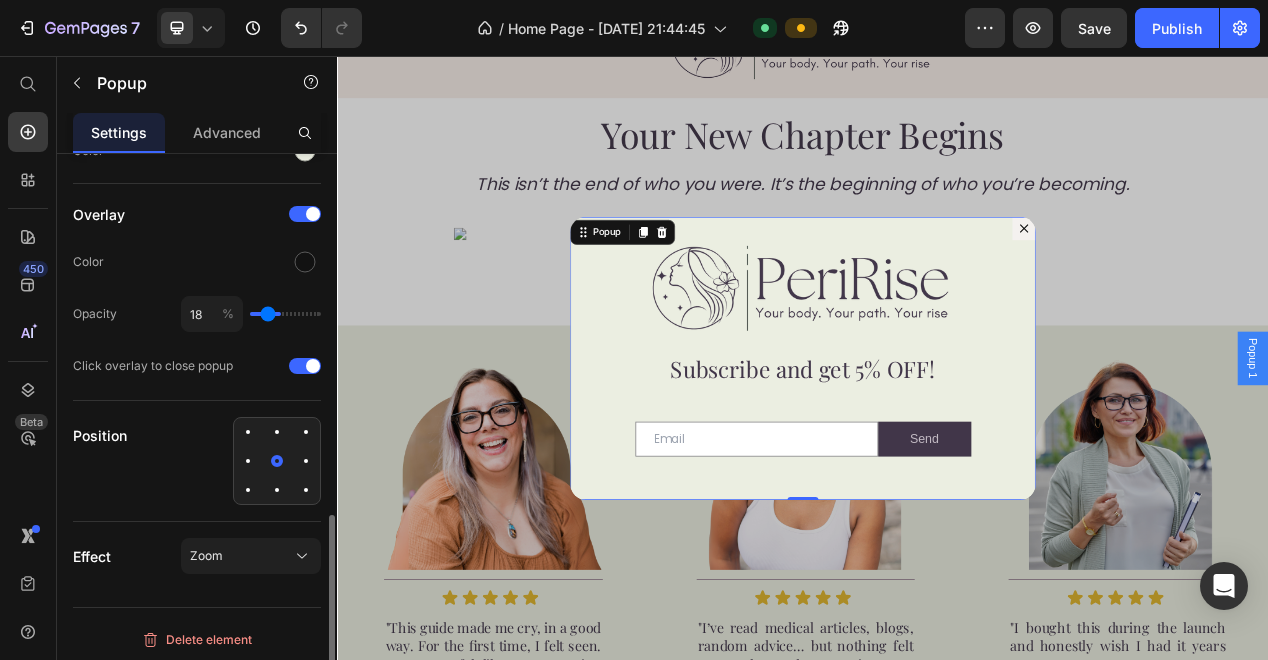 type on "16" 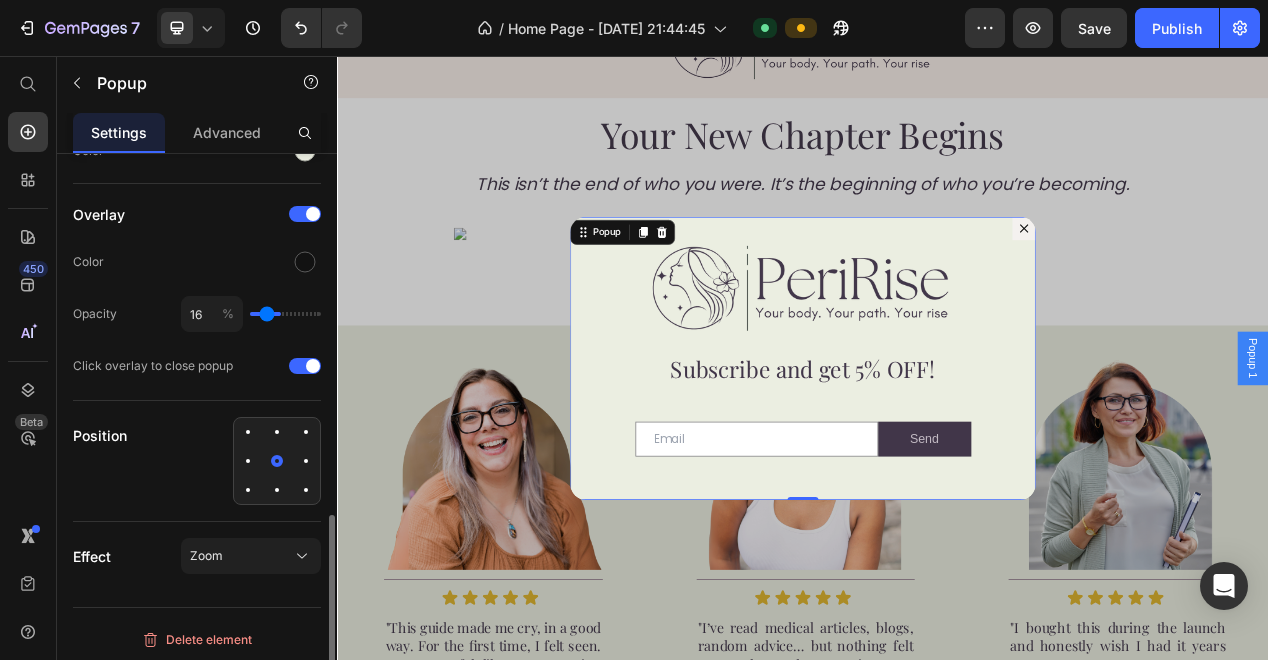 type on "13" 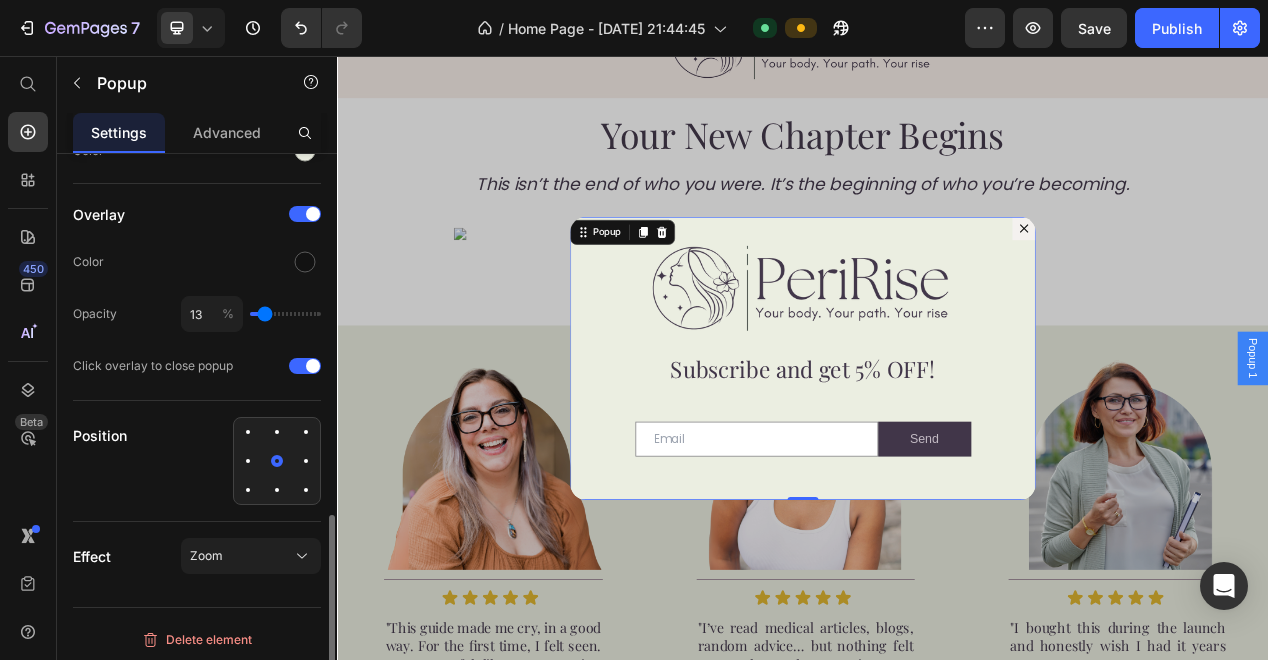 type on "10" 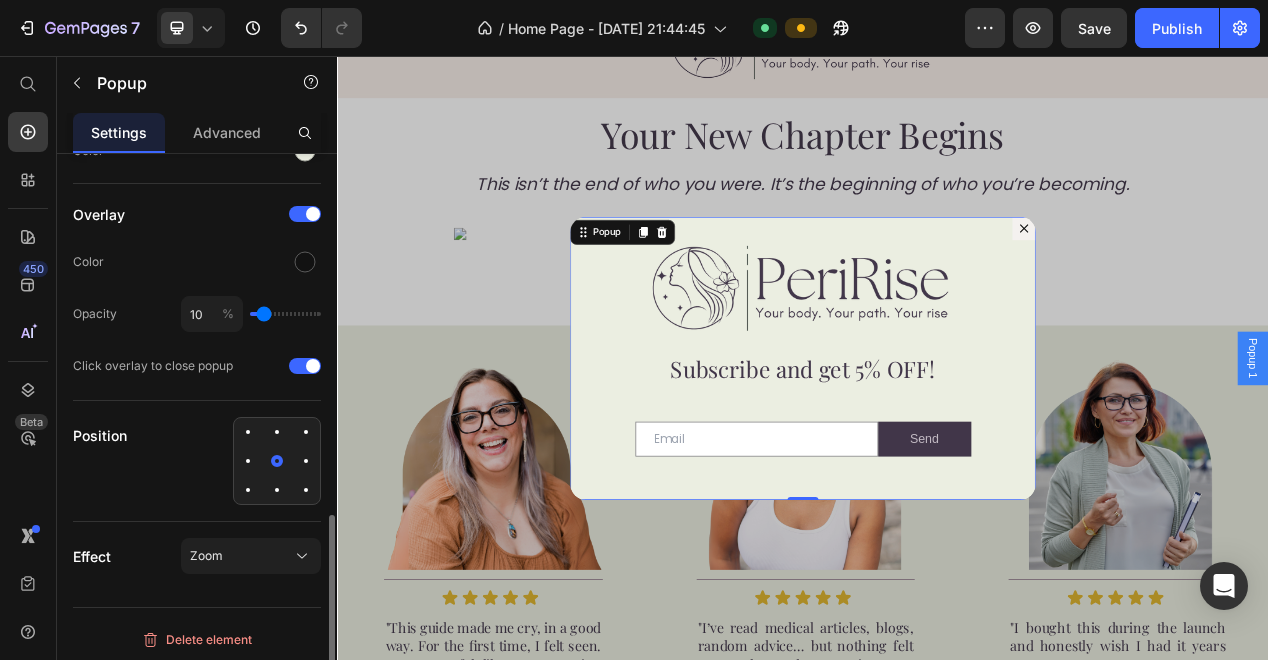 type on "9" 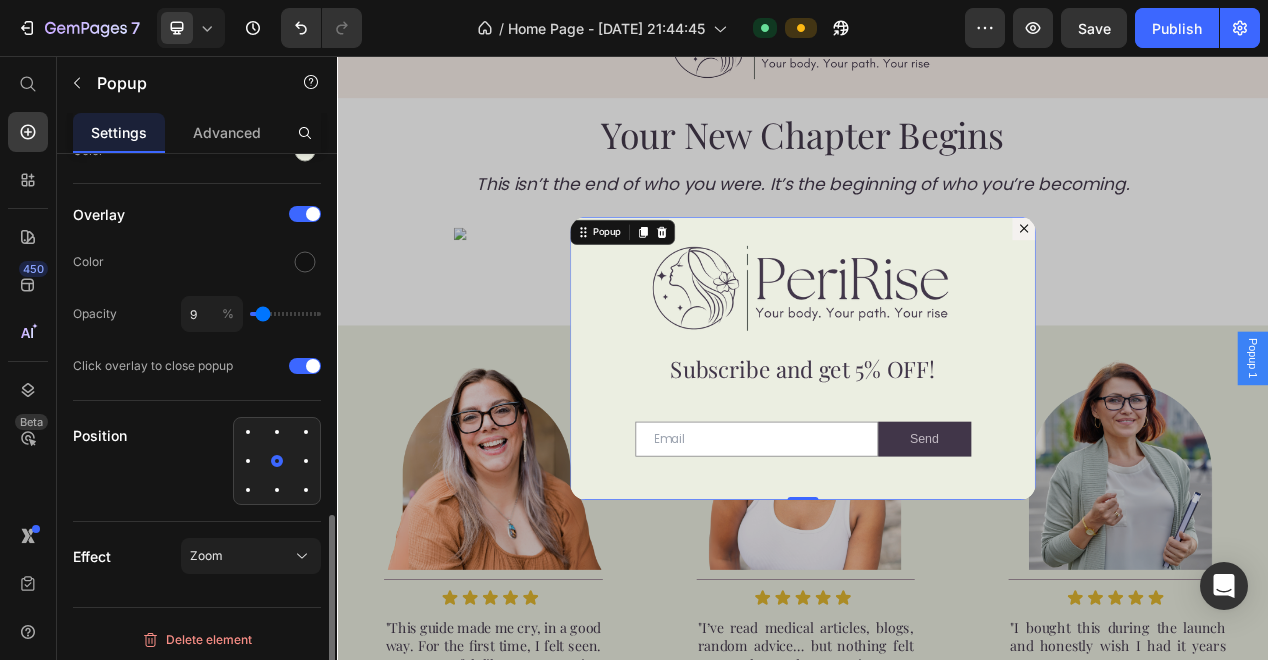 type on "8" 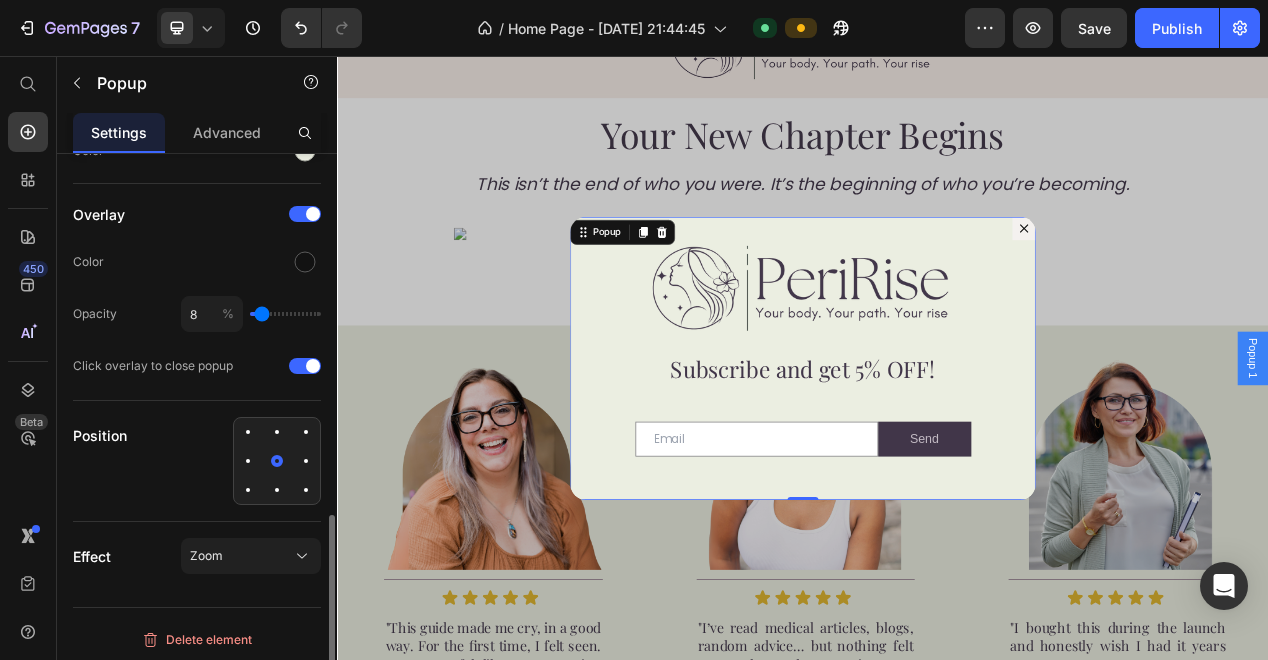 type on "7" 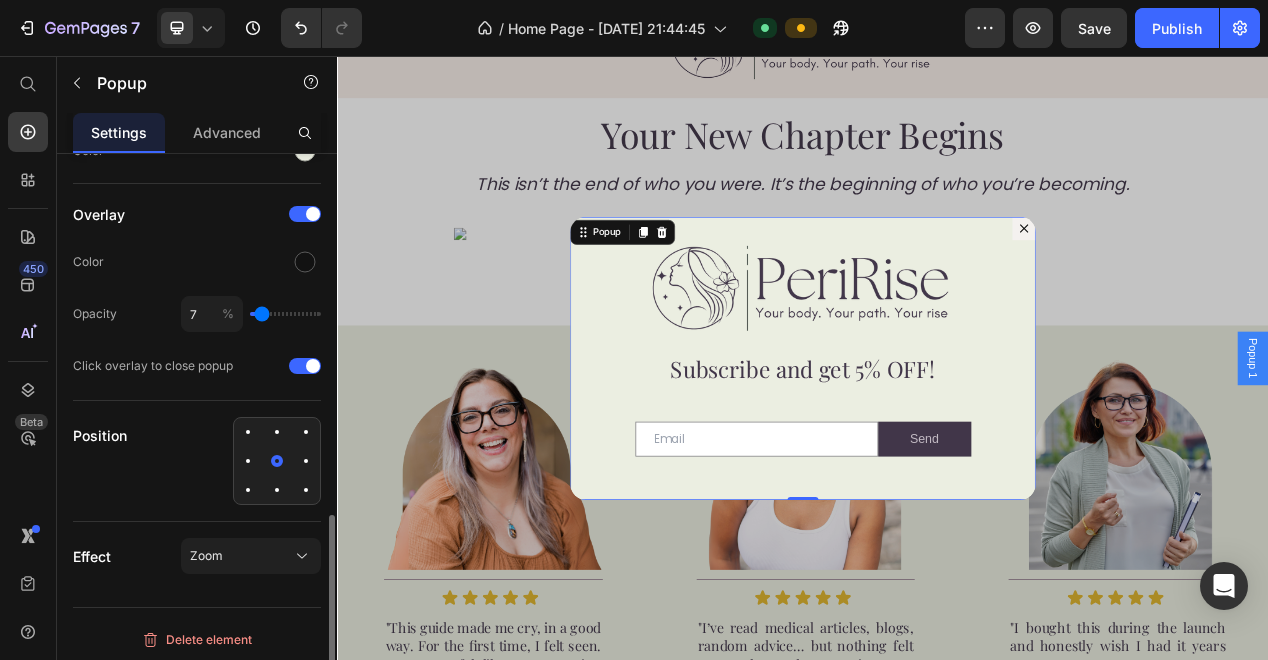 type on "6" 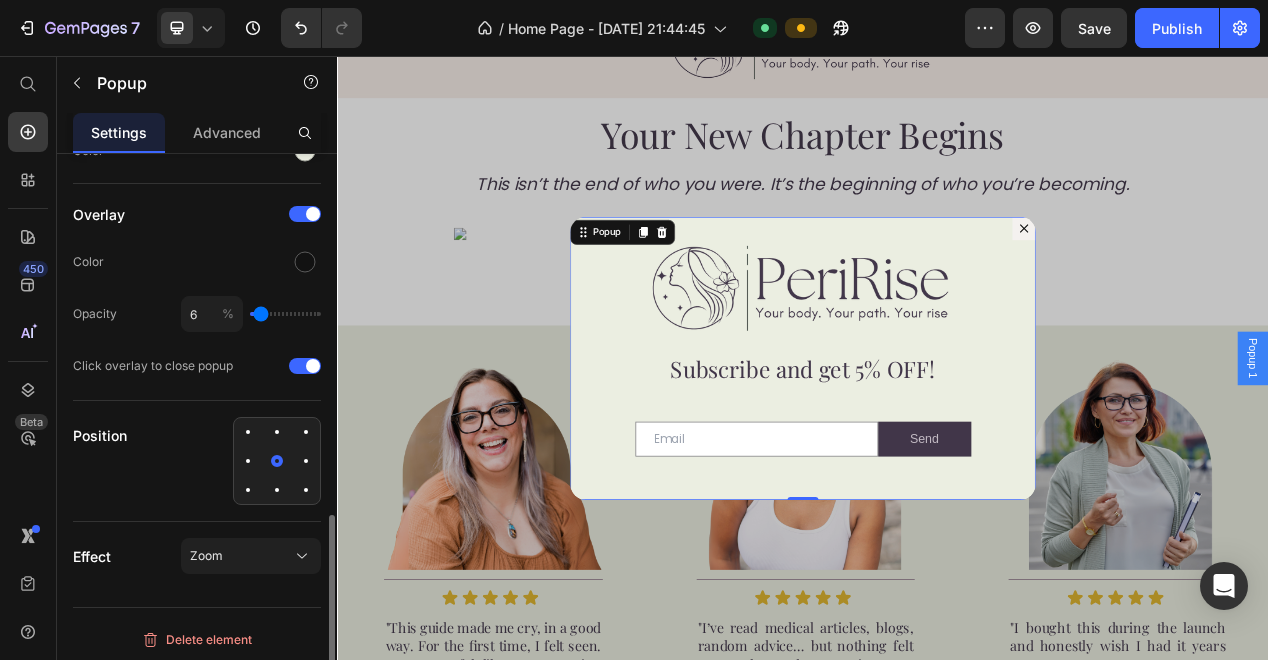 type on "5" 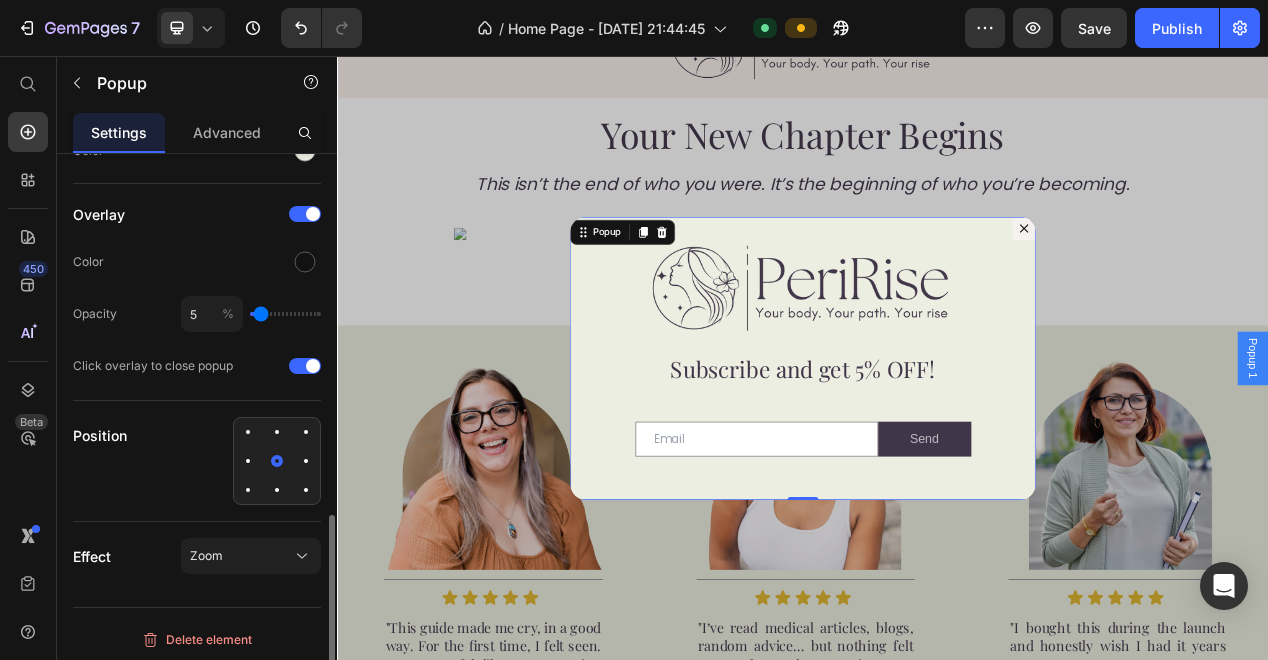type on "4" 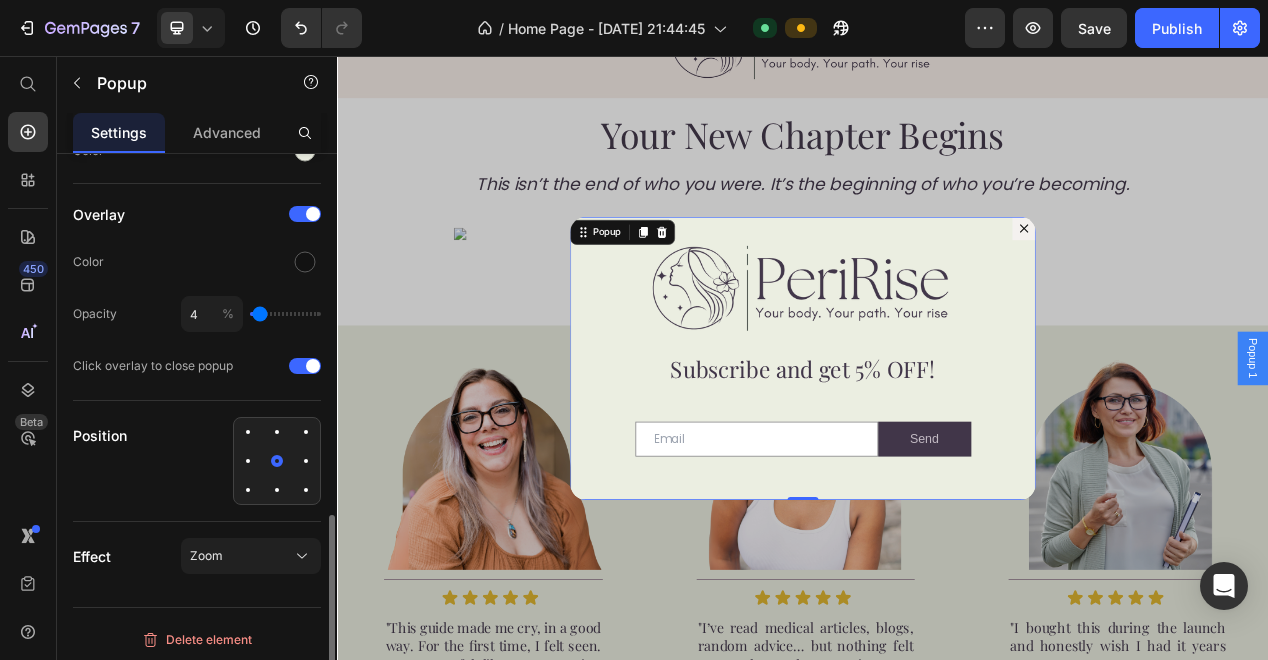 type on "3" 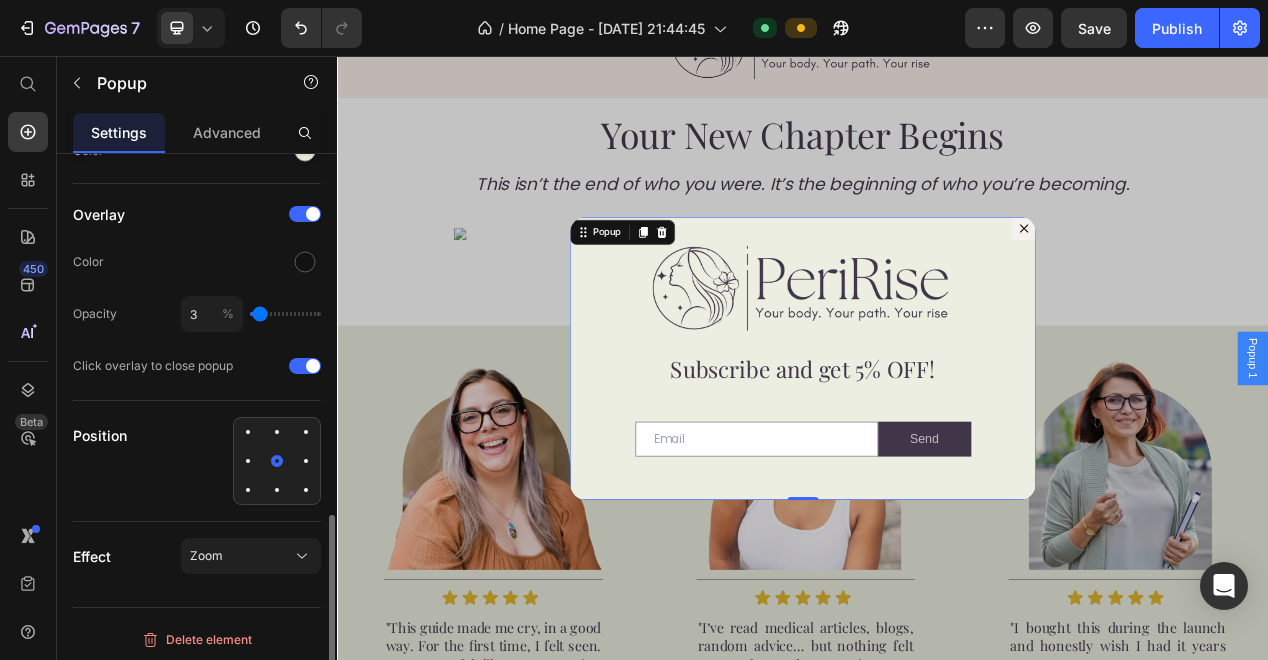 type on "1" 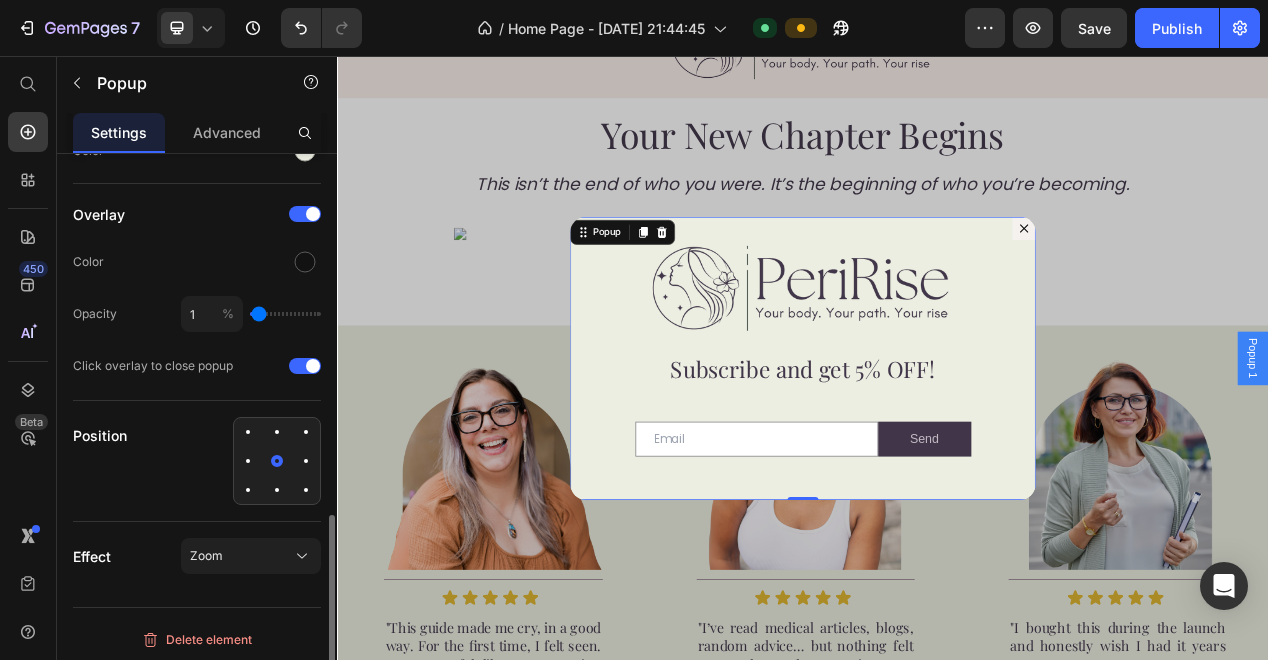 type on "0" 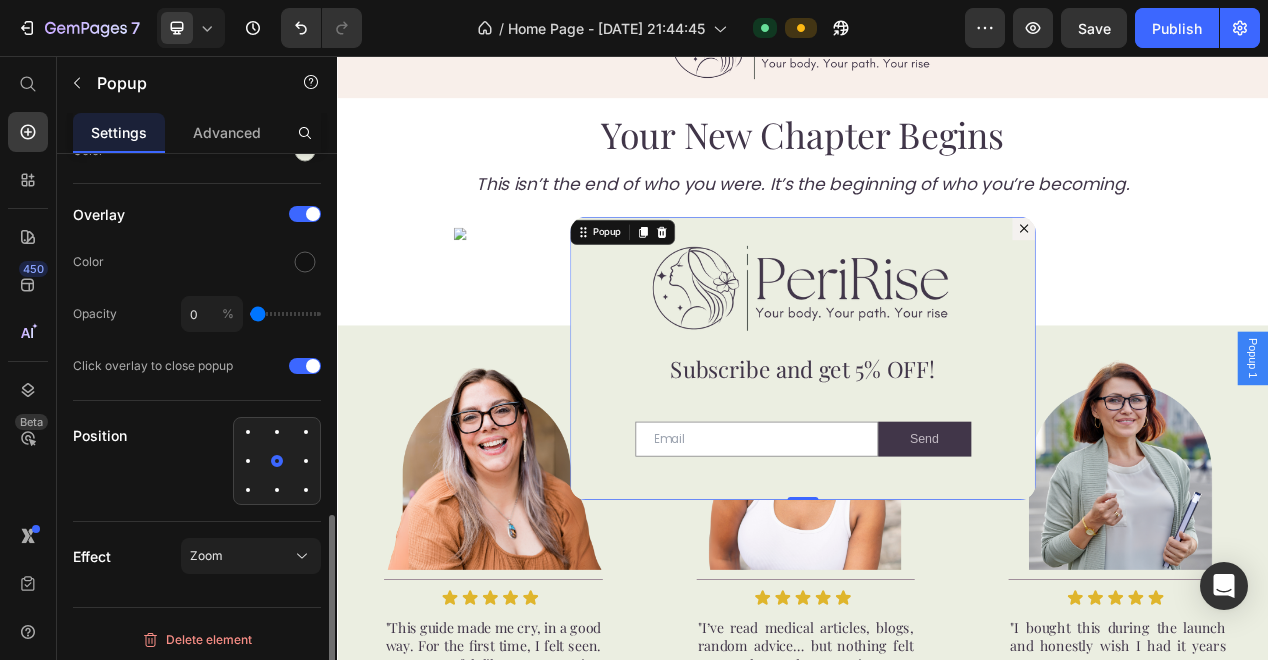 type on "1" 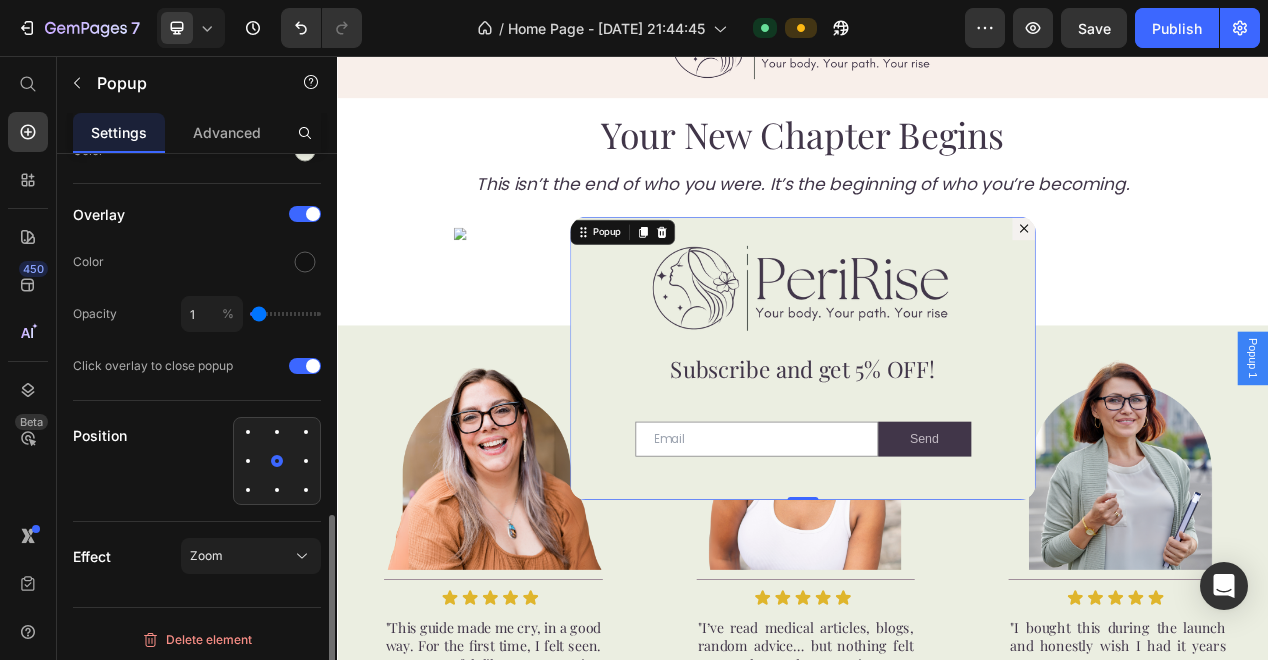 type on "5" 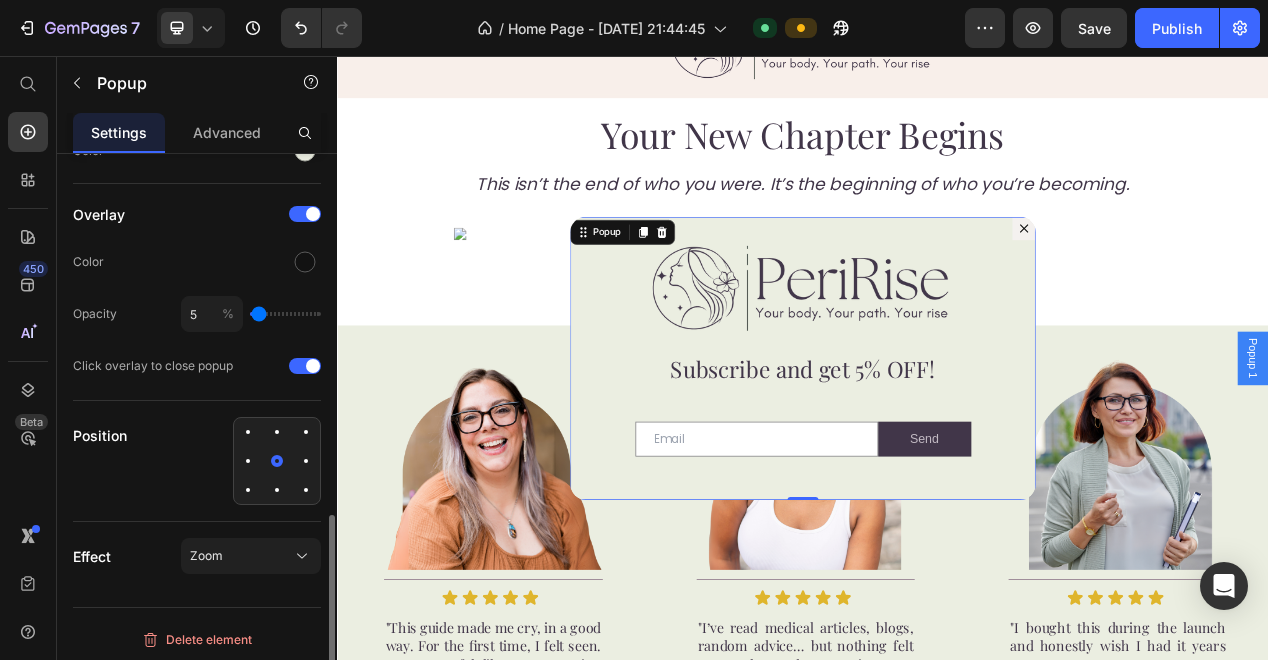 type on "5" 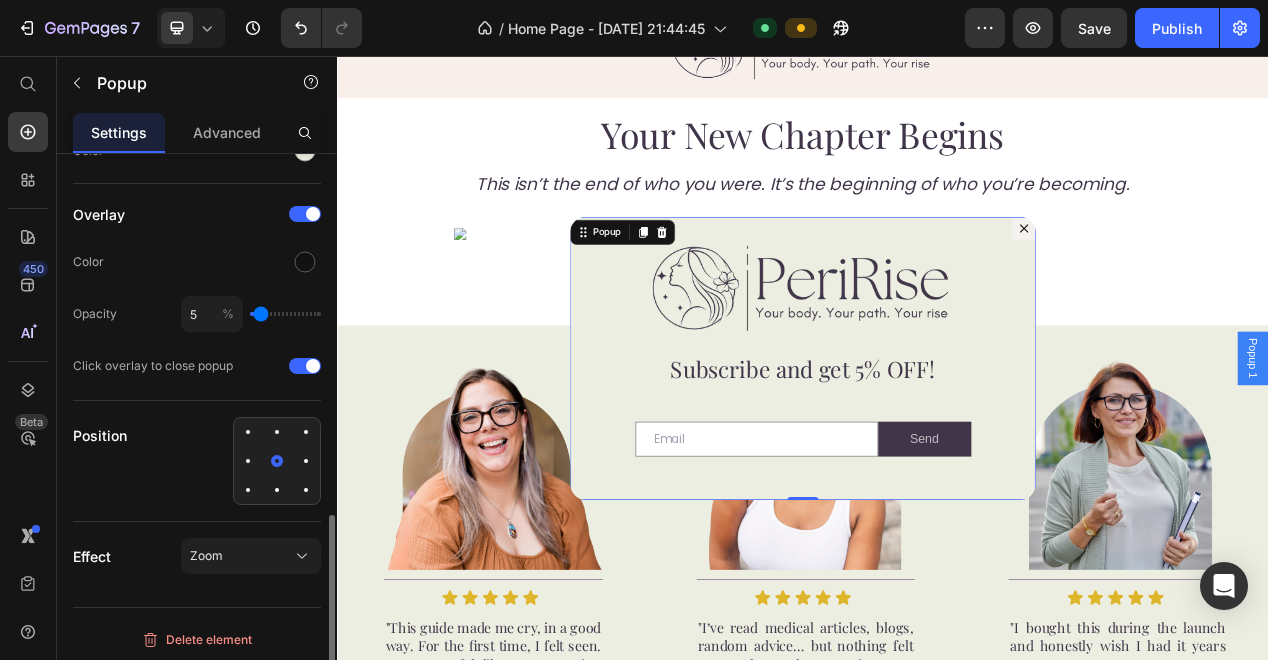 type on "8" 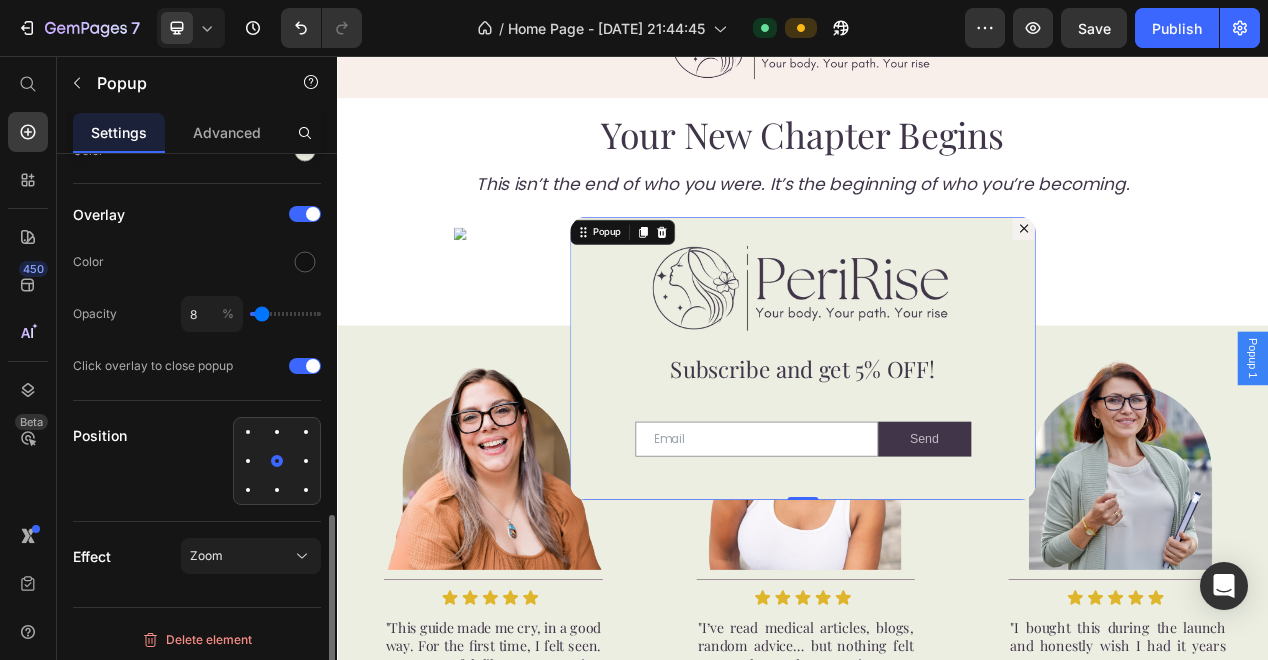 type on "13" 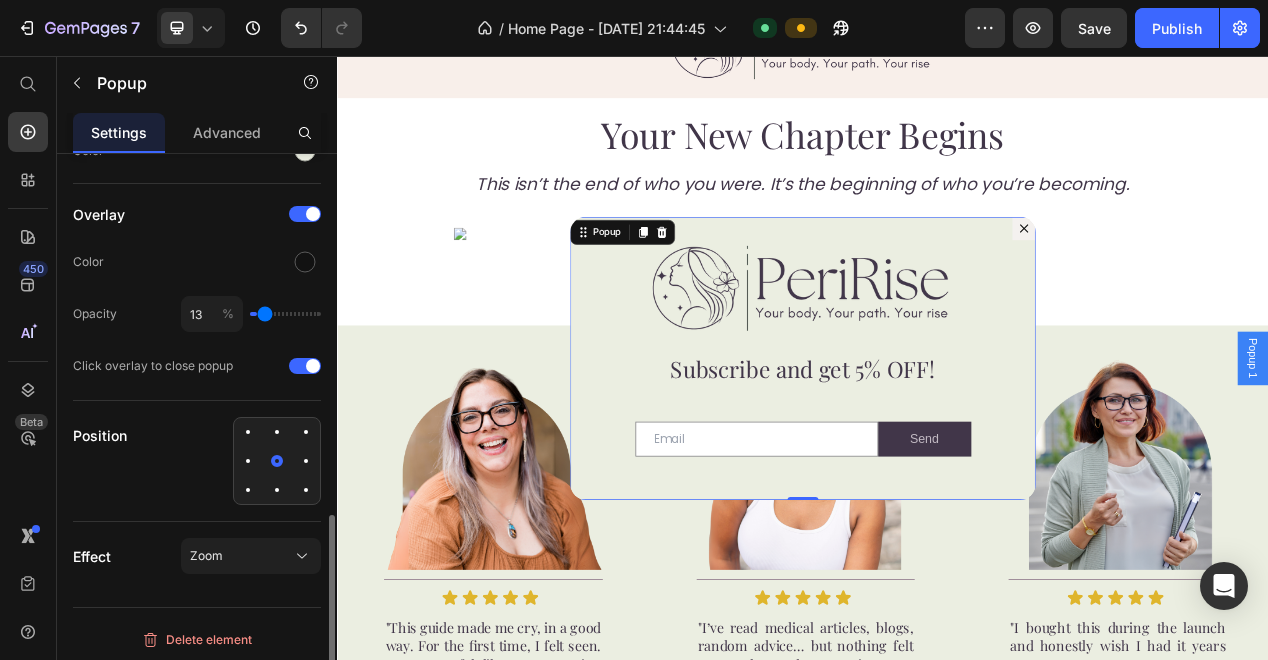 type on "17" 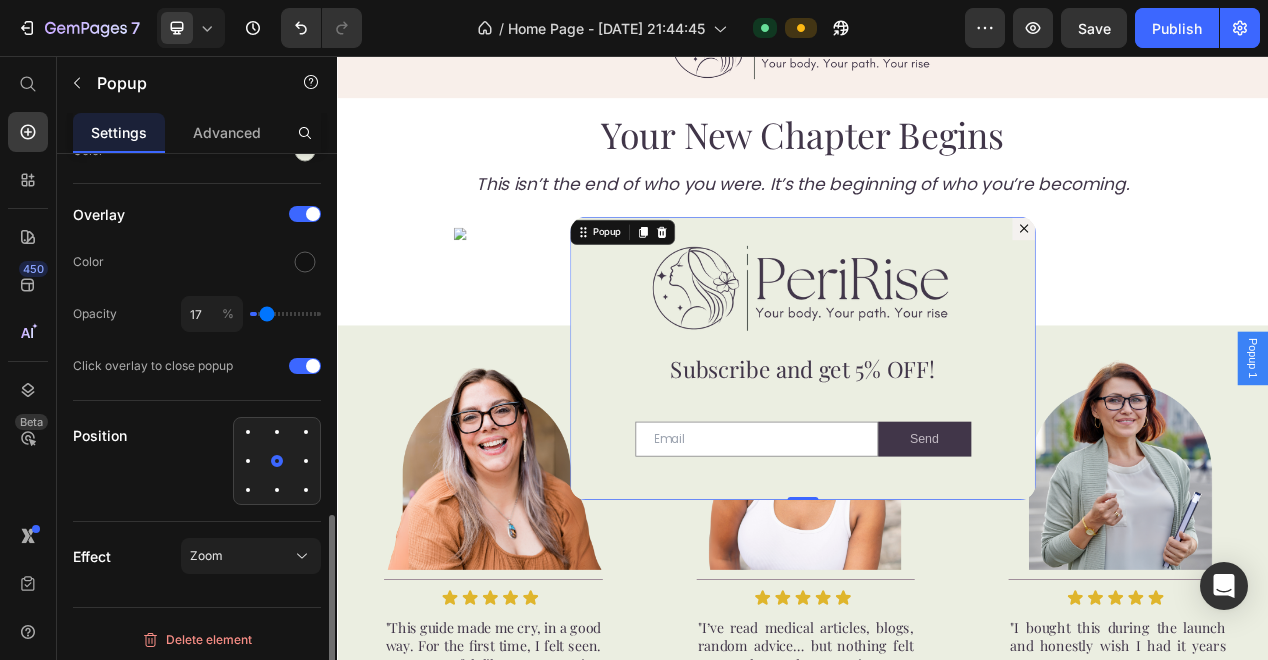 type on "19" 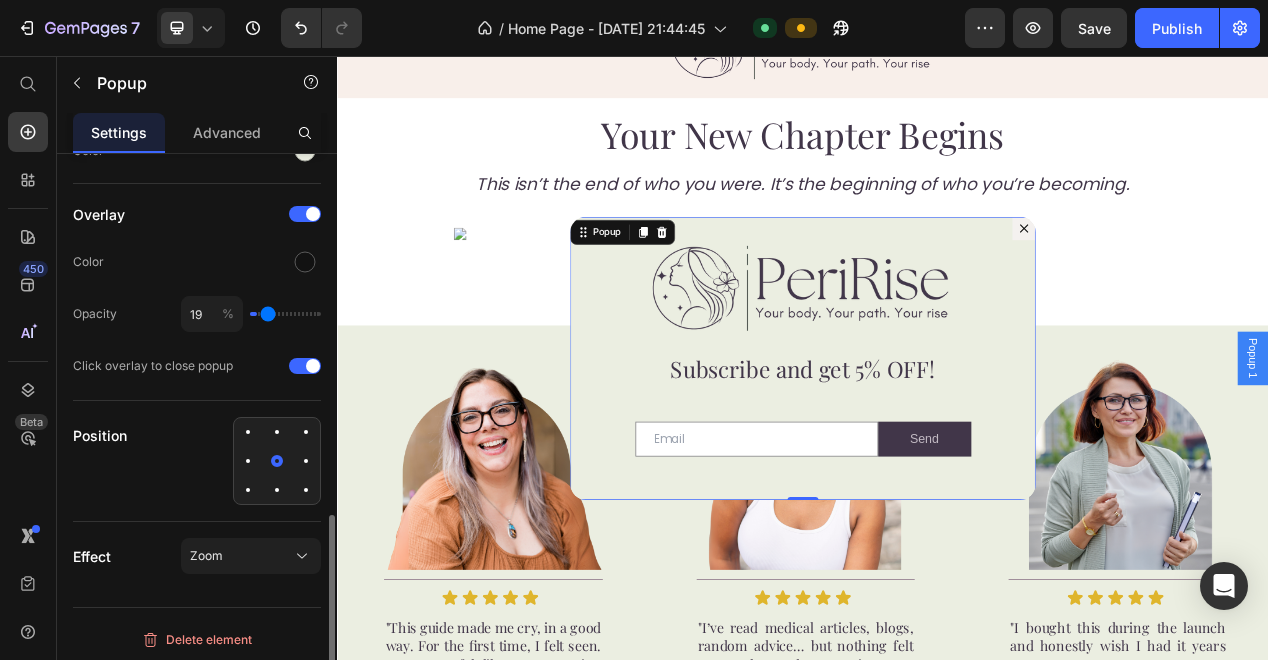 type on "25" 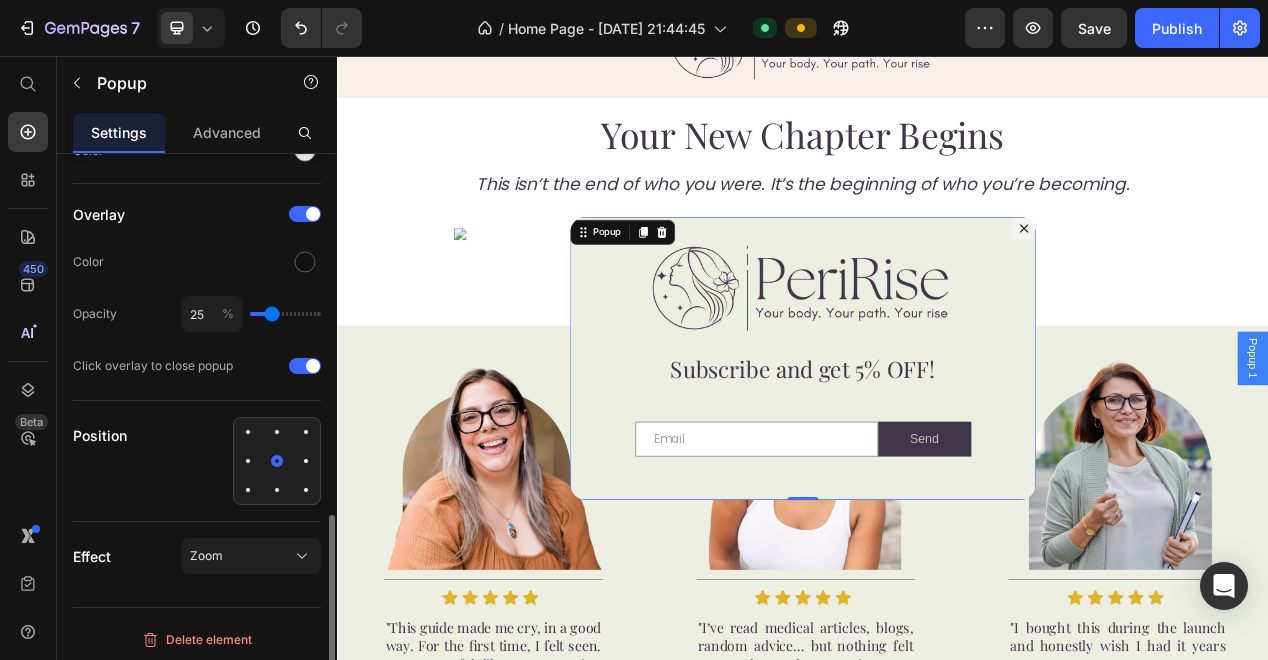 type on "29" 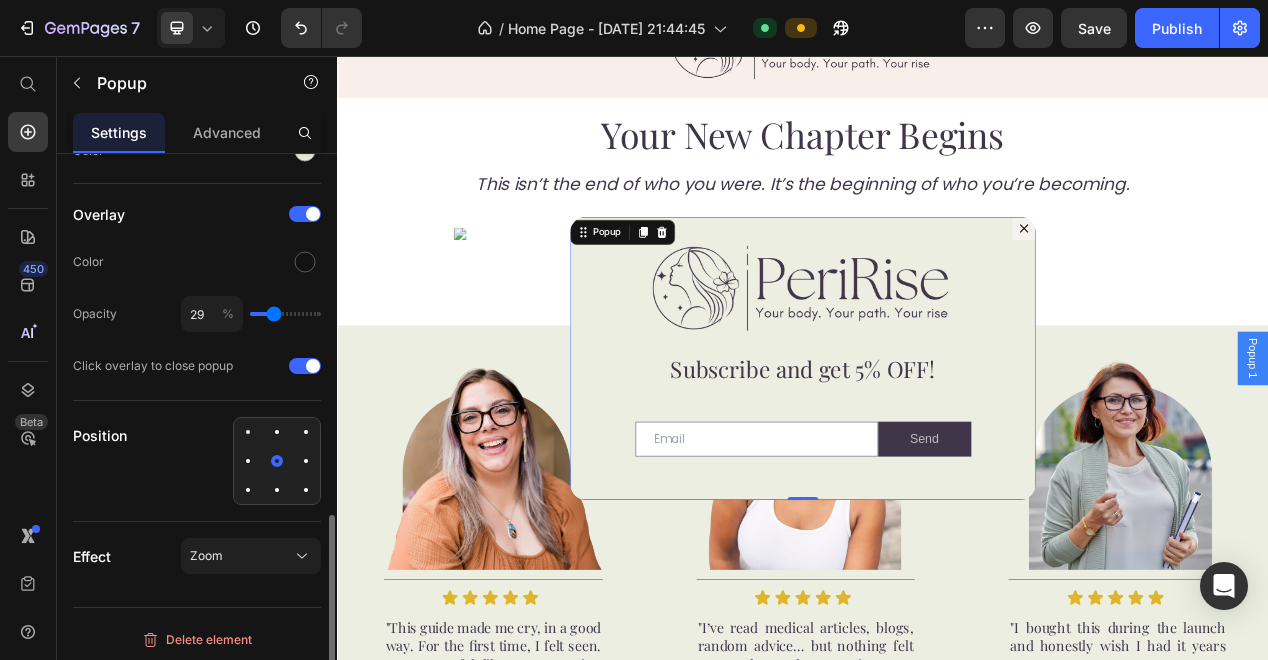 type on "32" 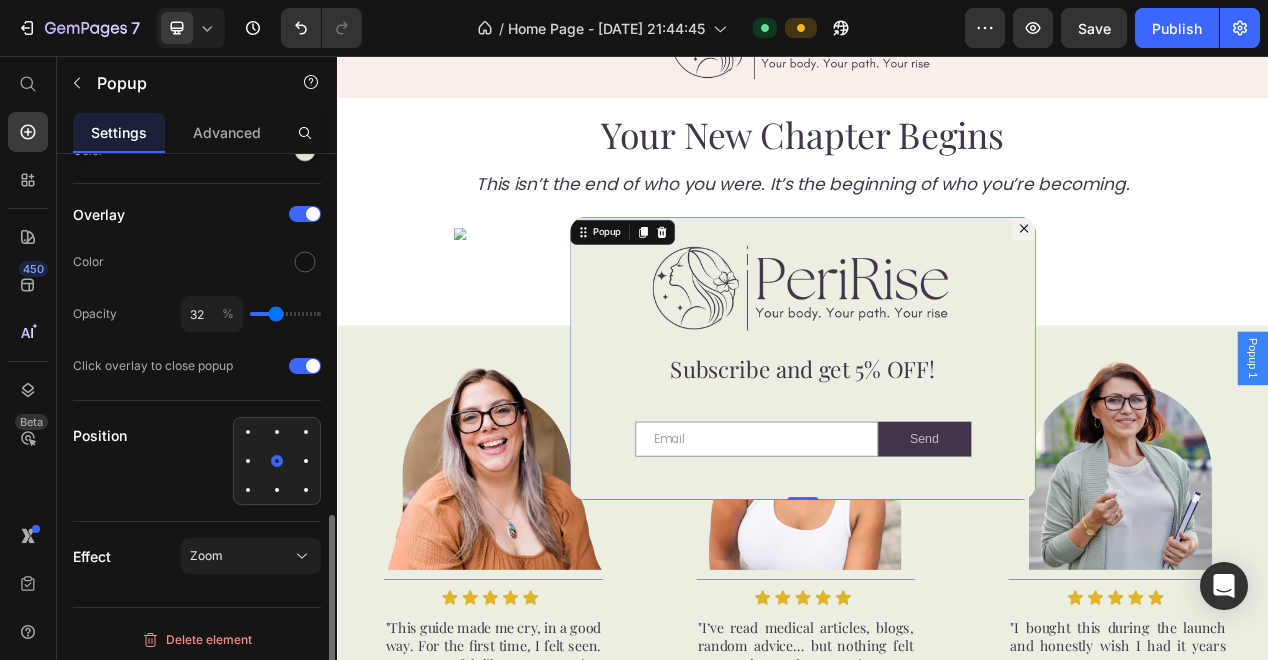type on "36" 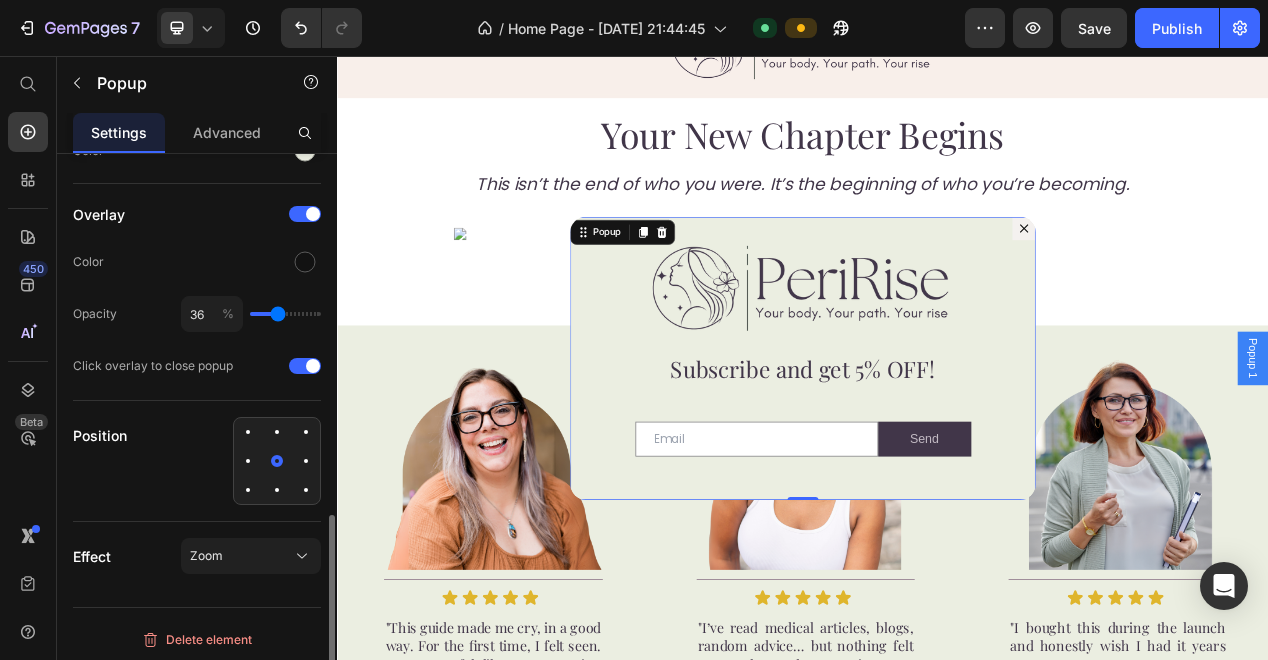 type on "38" 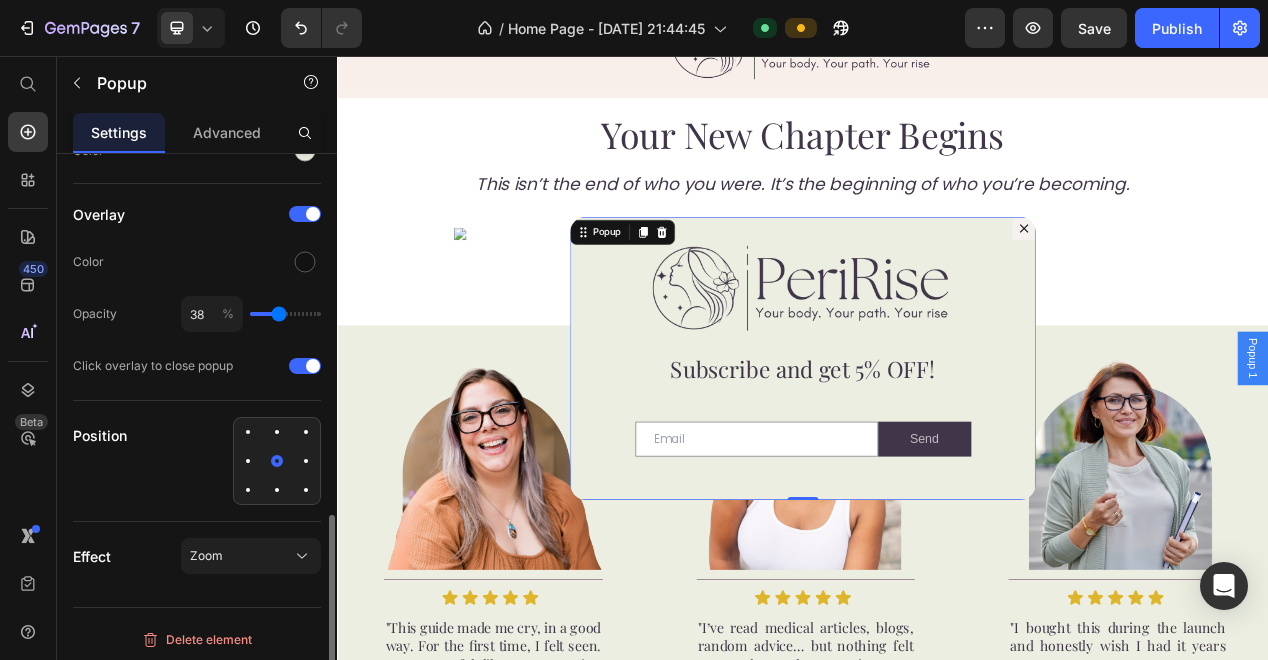 type on "39" 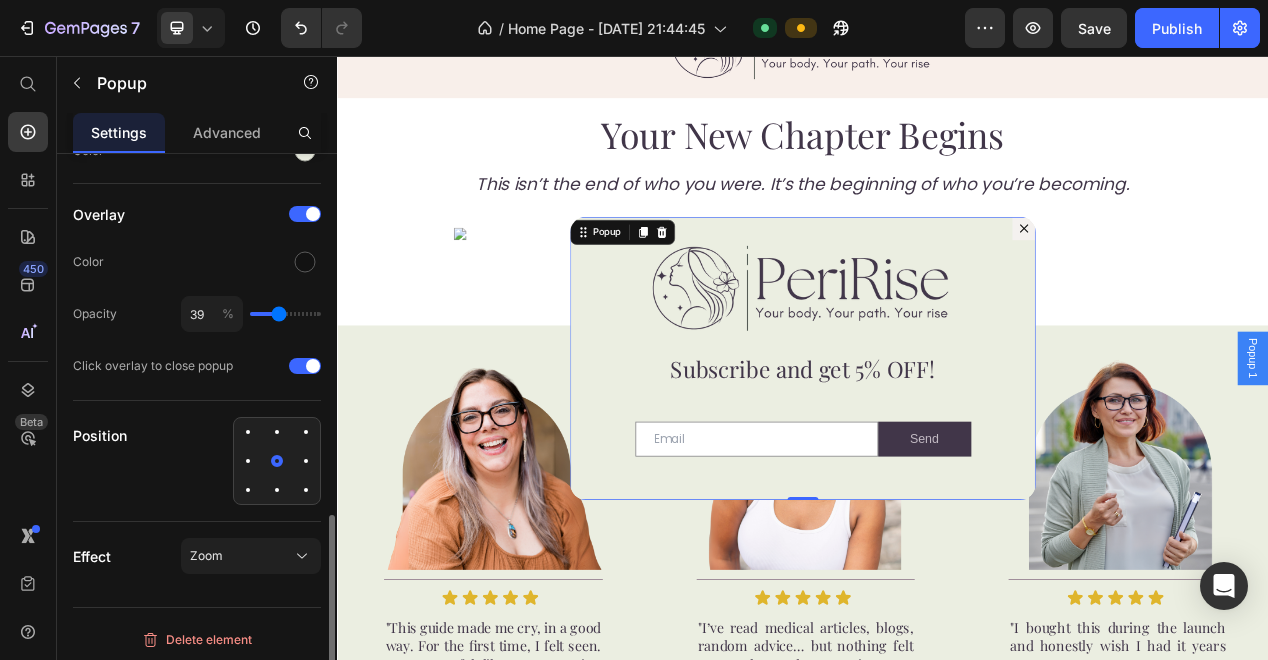type on "41" 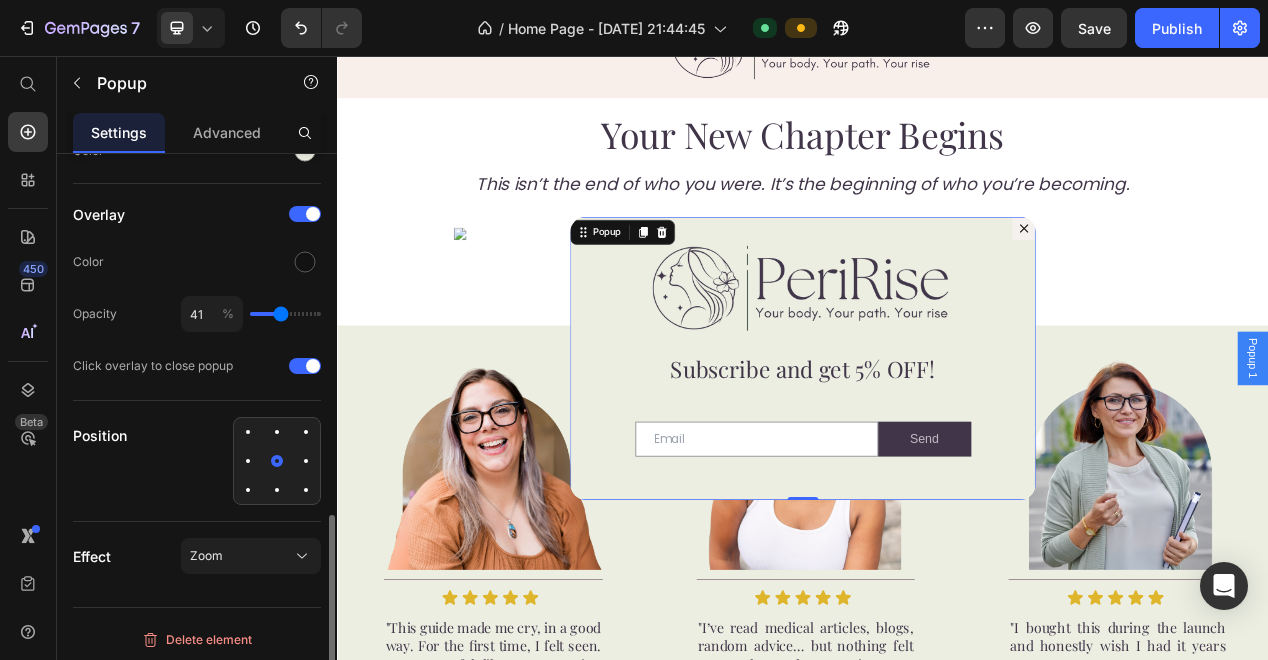 type on "42" 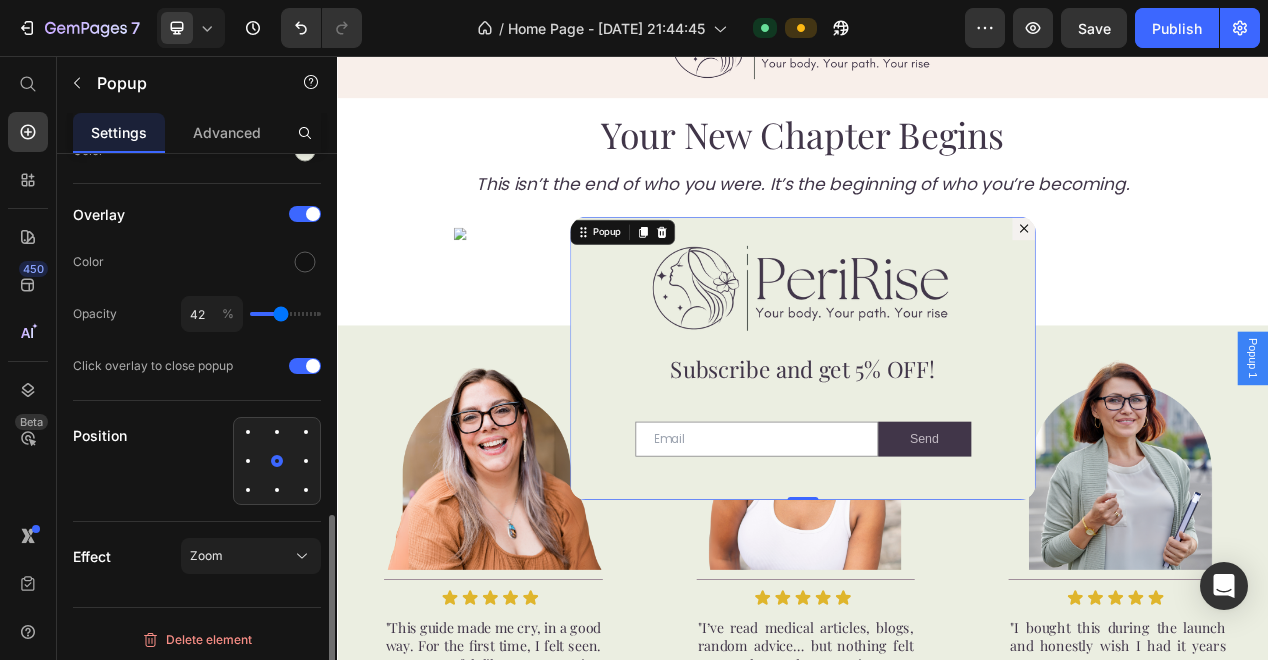 type on "45" 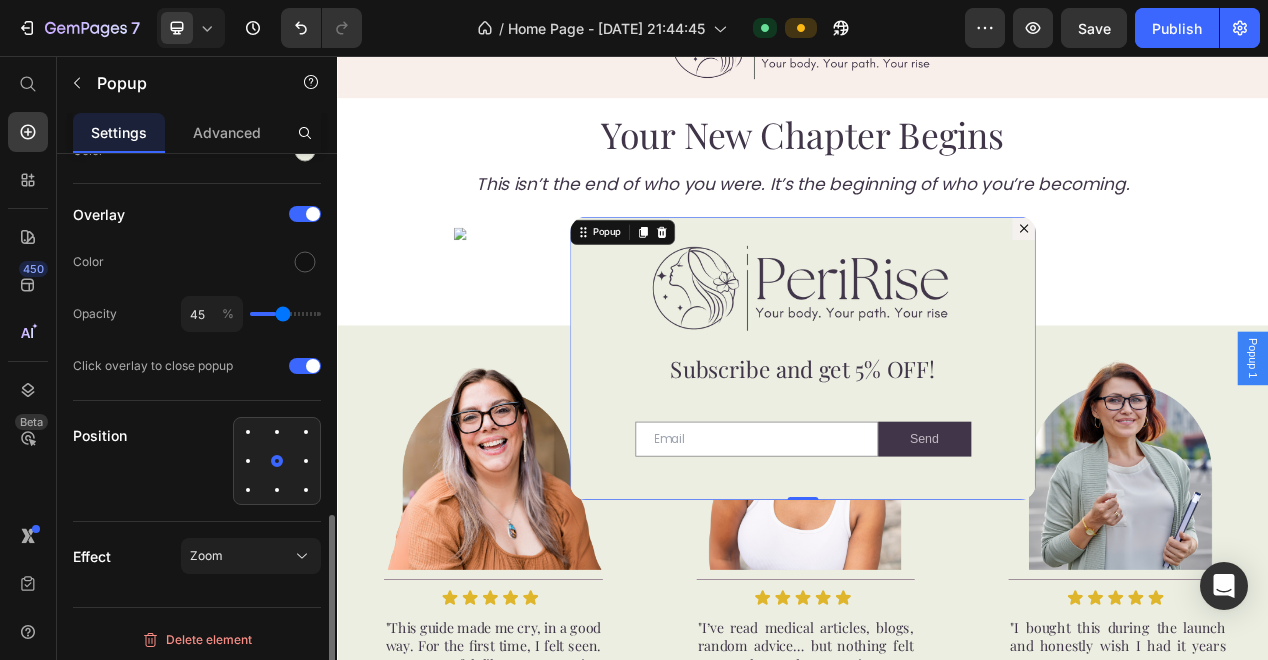 type on "46" 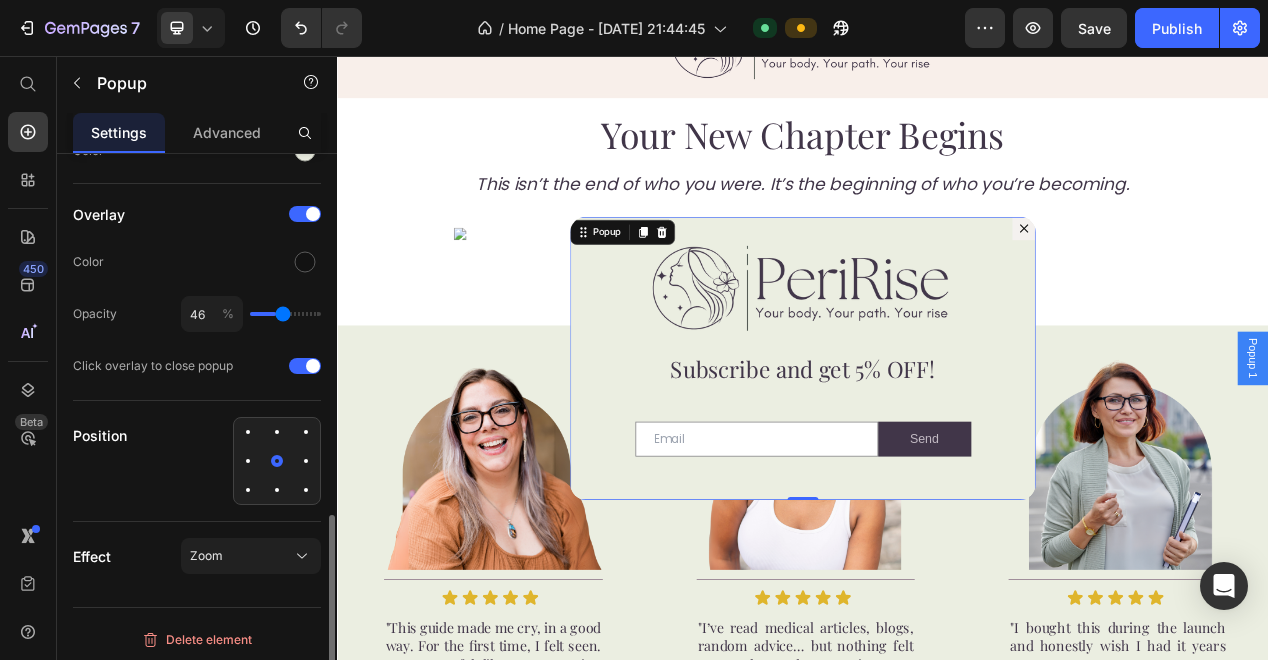 type on "47" 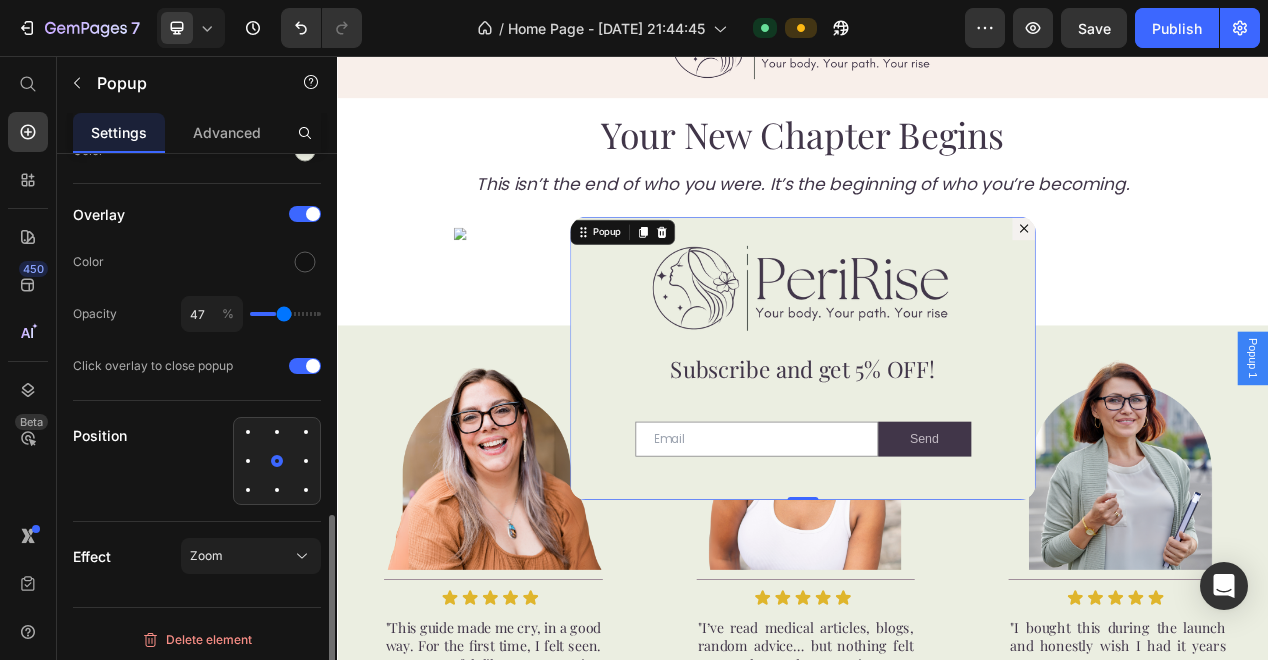 type on "48" 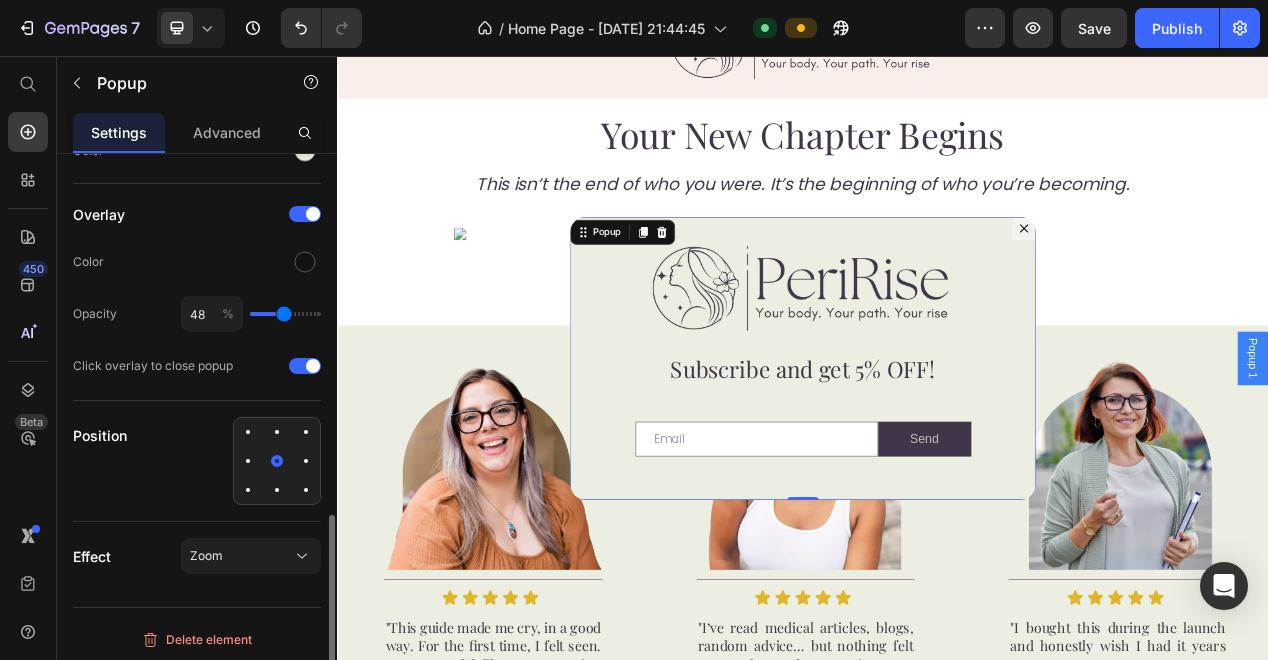 type on "49" 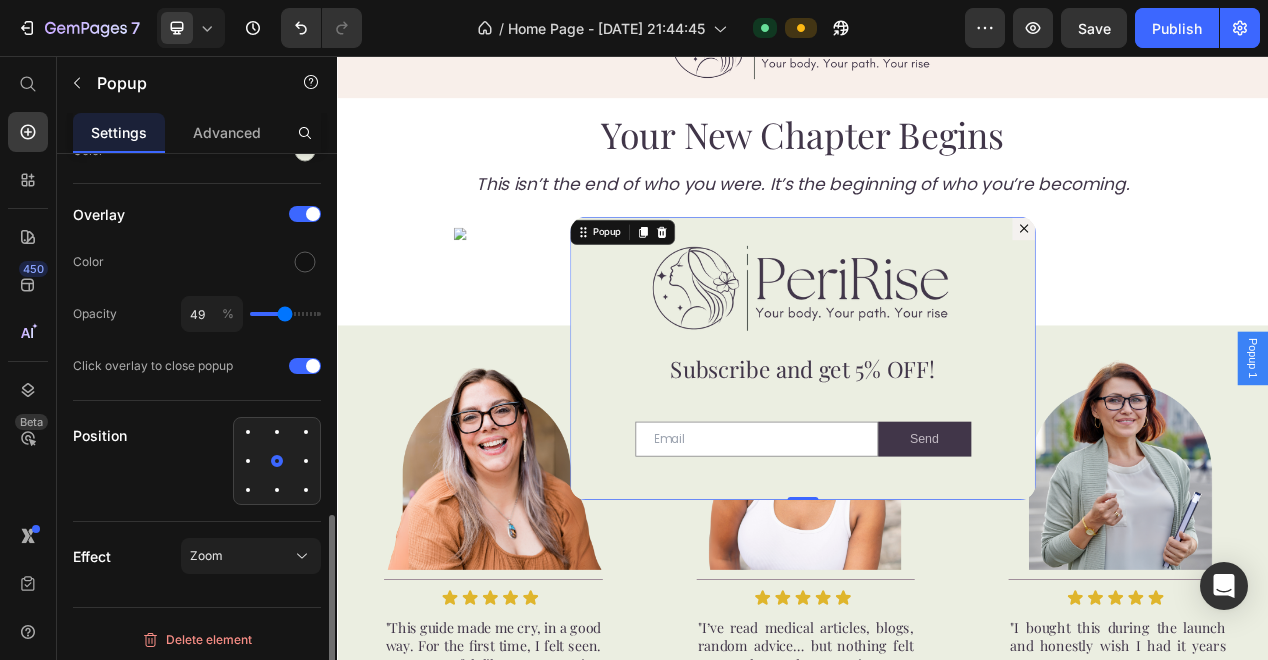 type on "50" 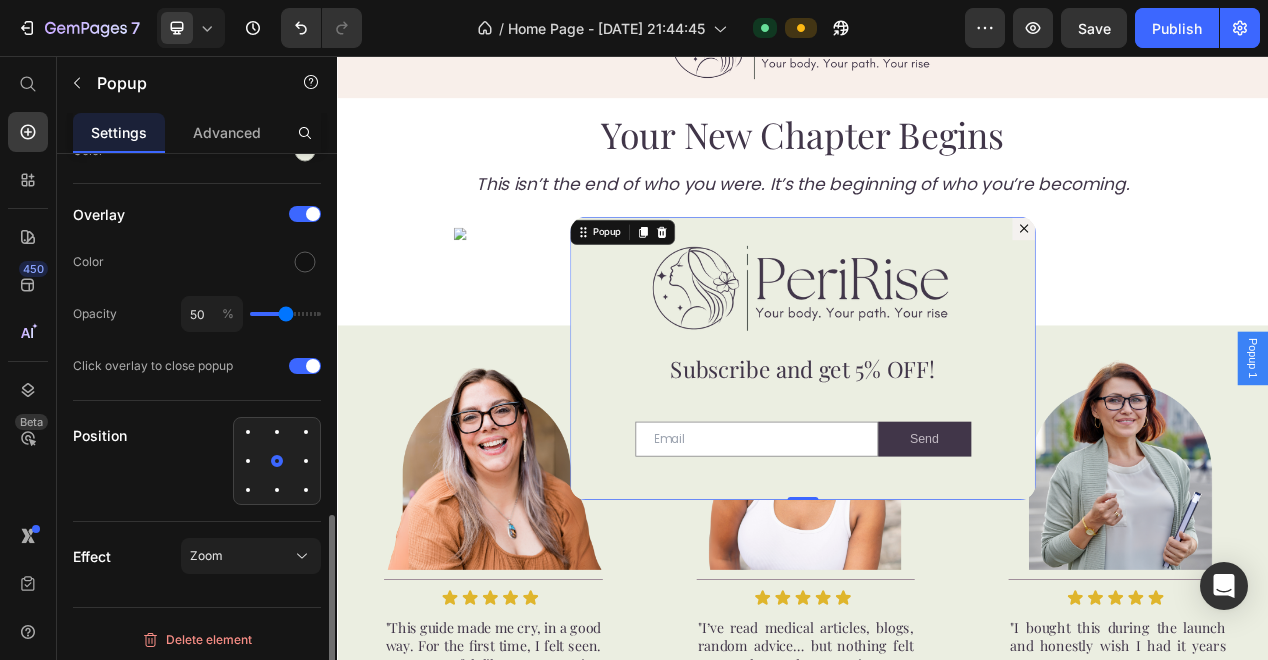 type on "52" 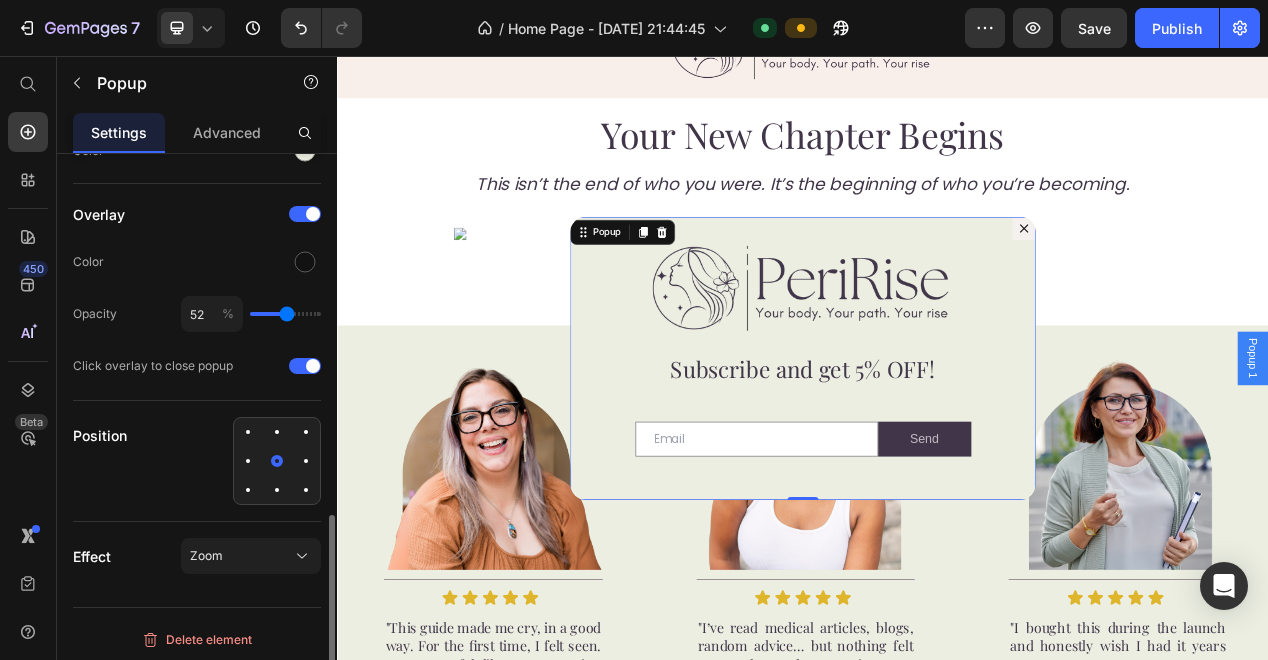 type on "53" 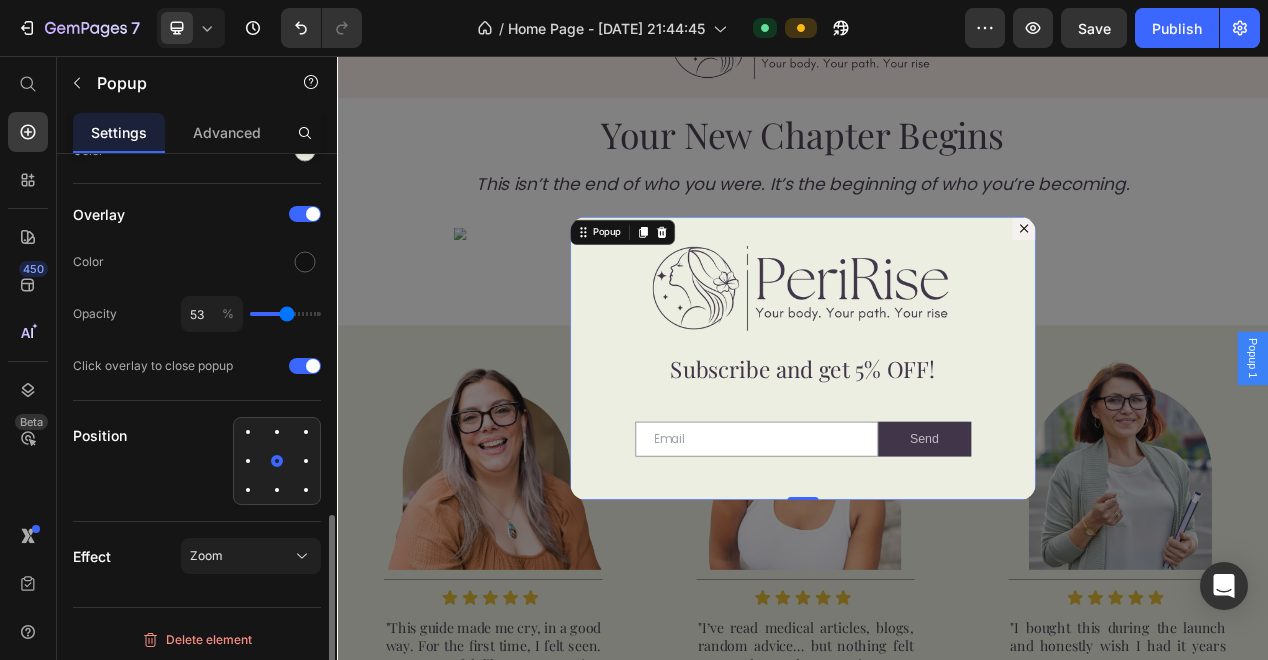 type on "51" 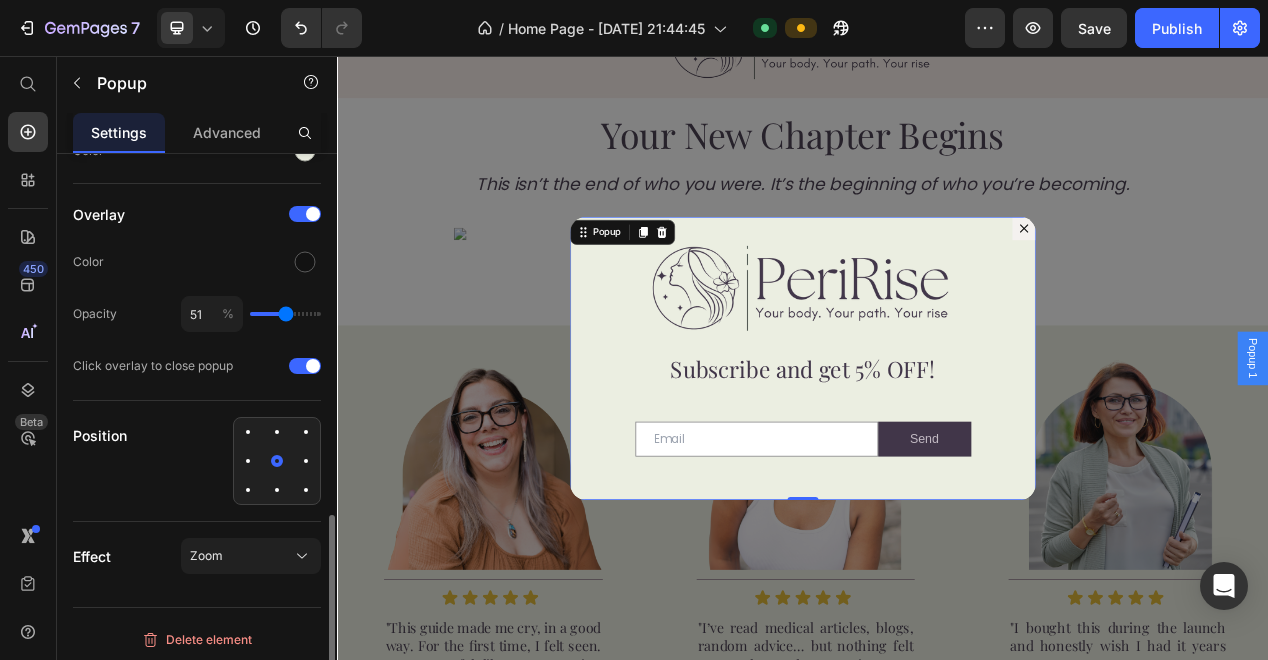type on "50" 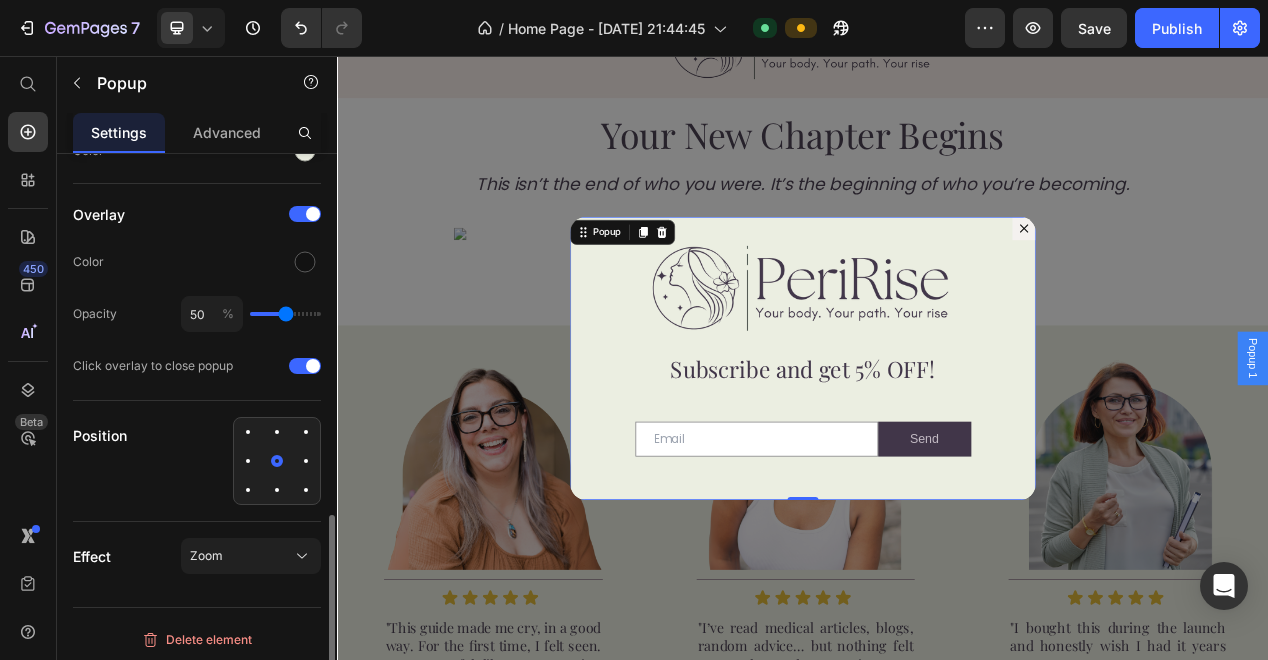 type on "48" 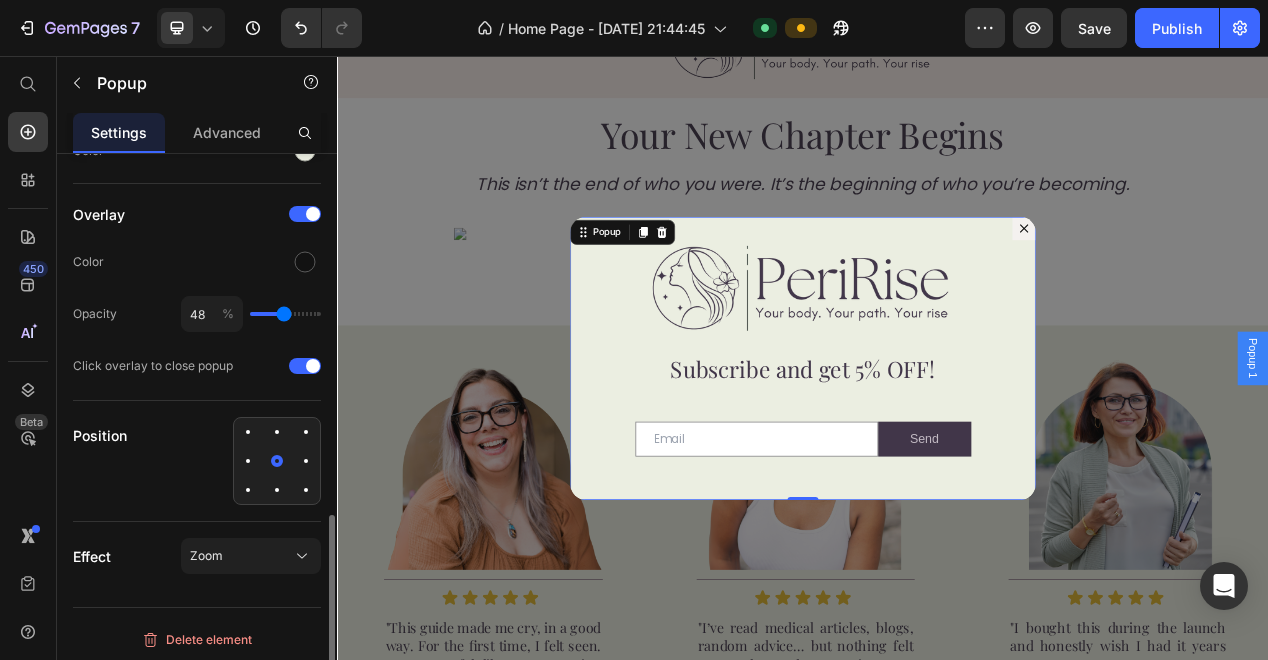 type on "47" 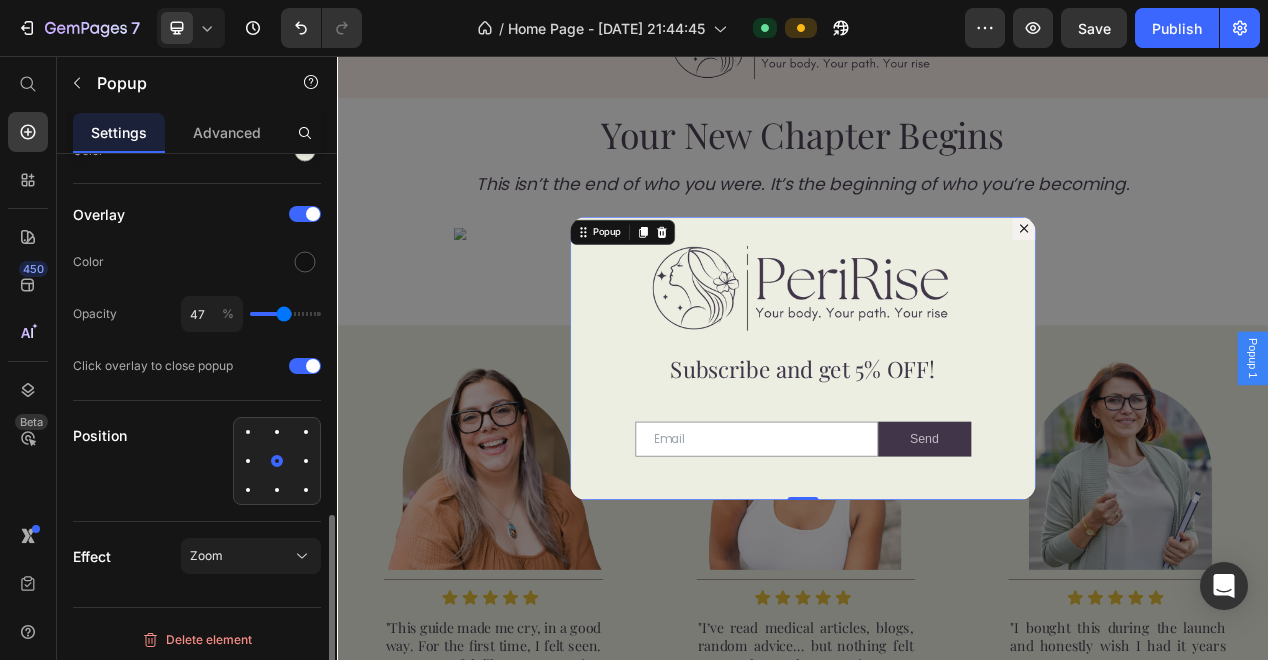 type on "46" 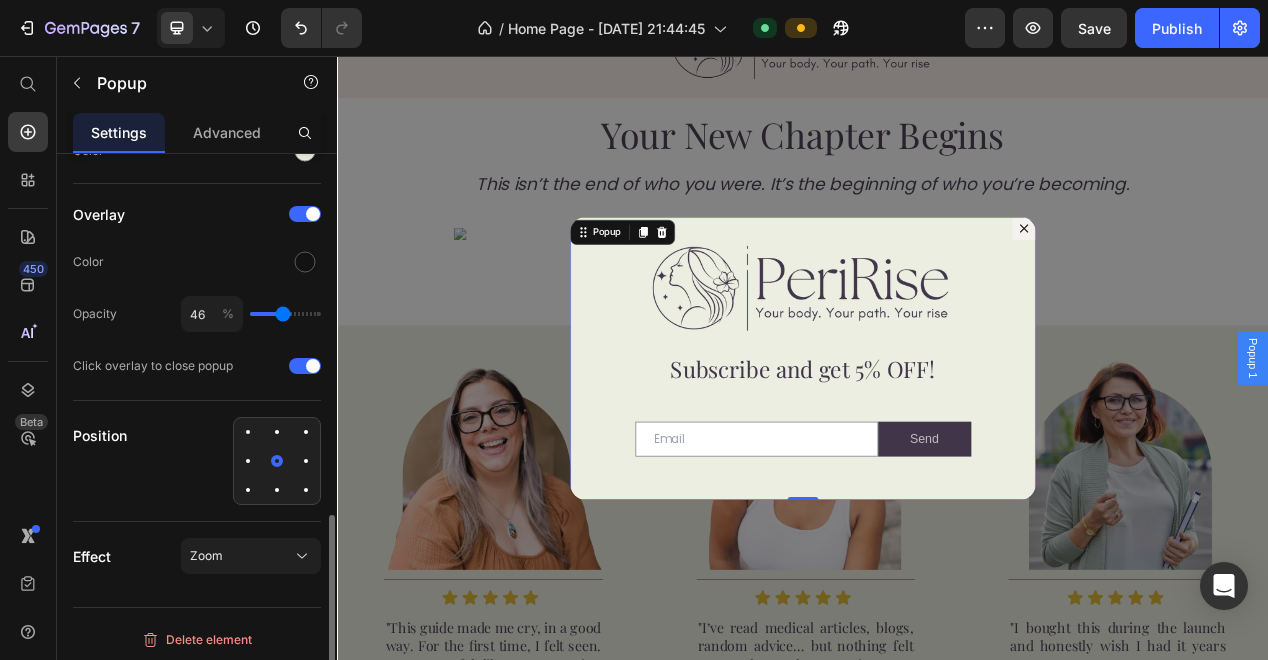 type on "45" 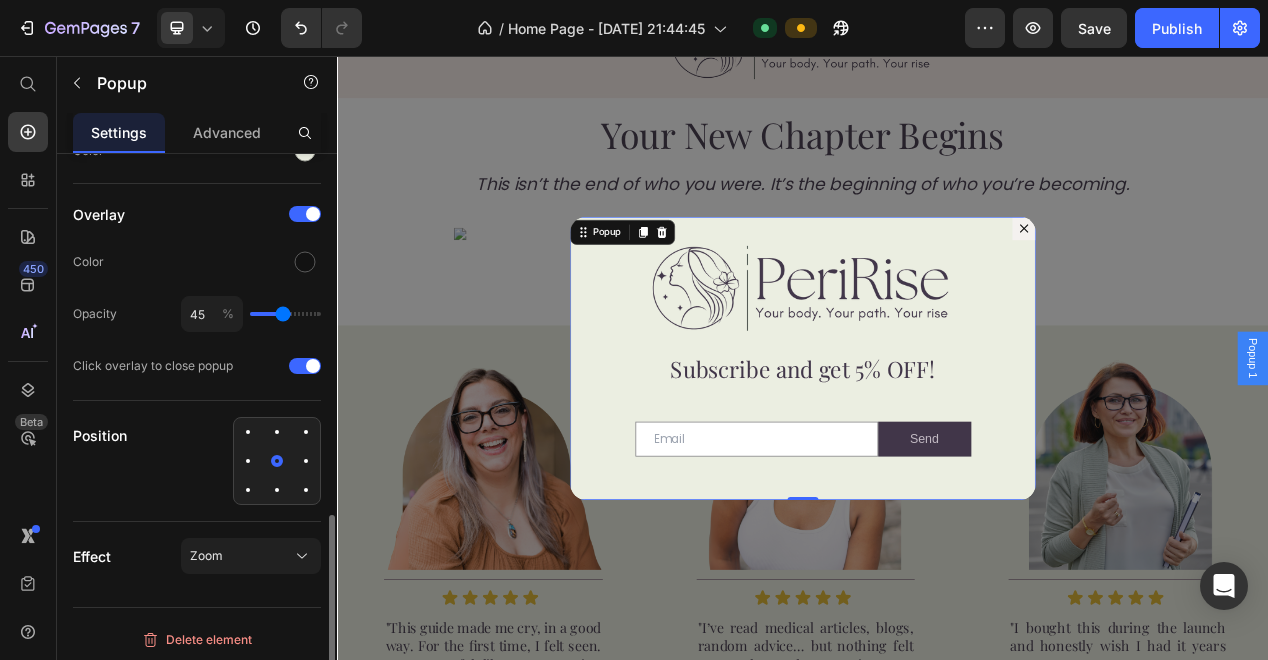 type on "43" 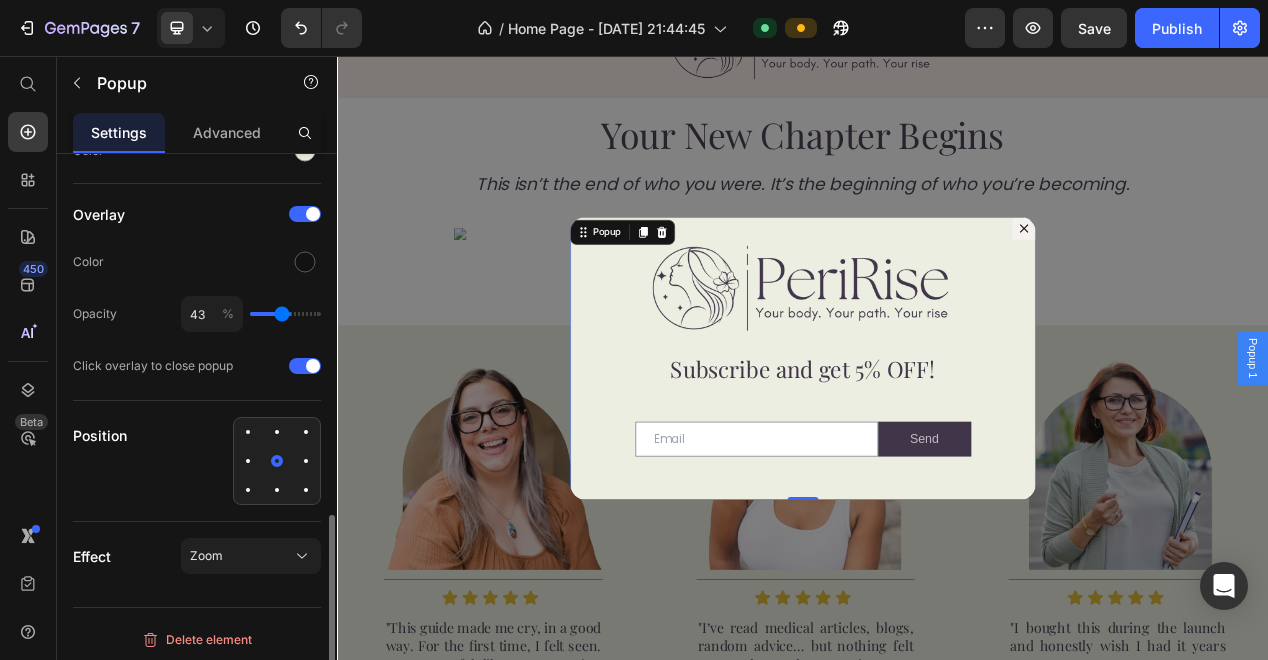 type on "42" 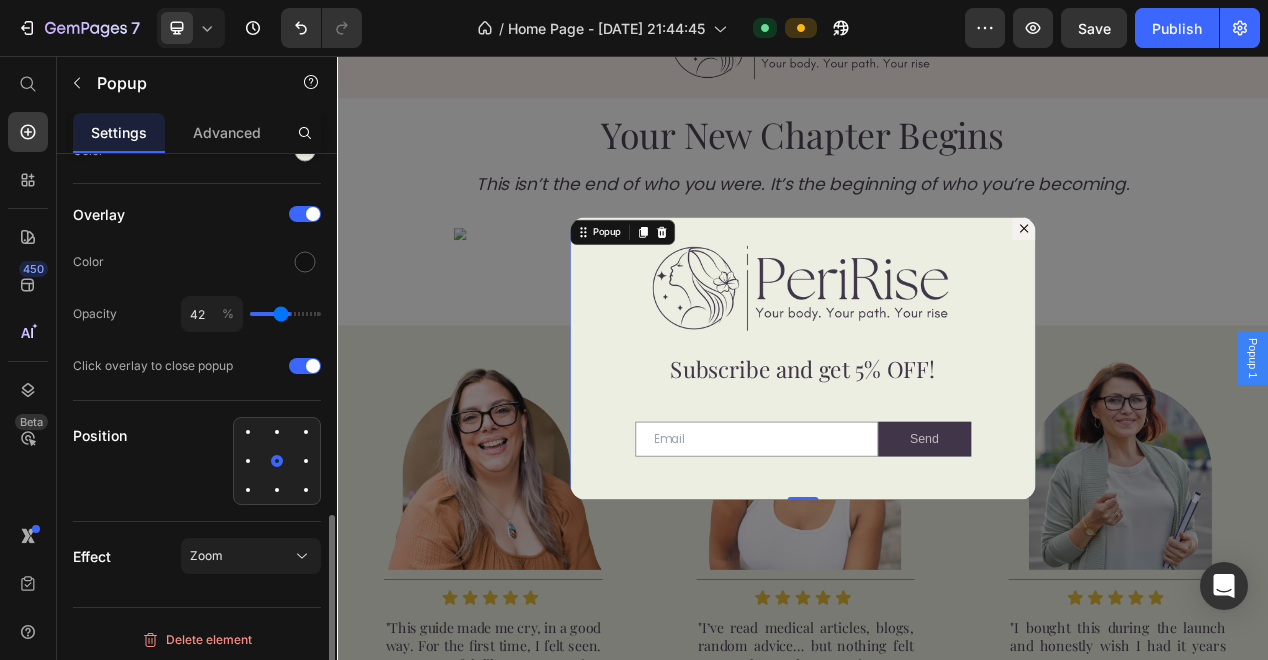 type on "41" 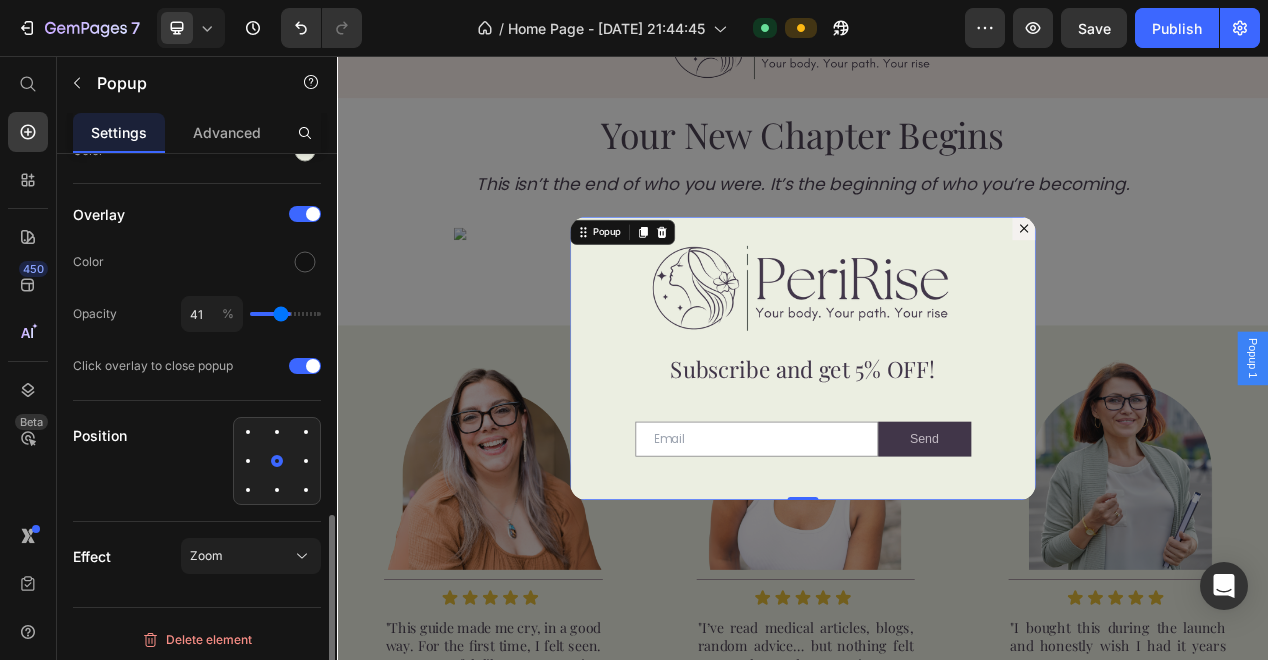 type on "40" 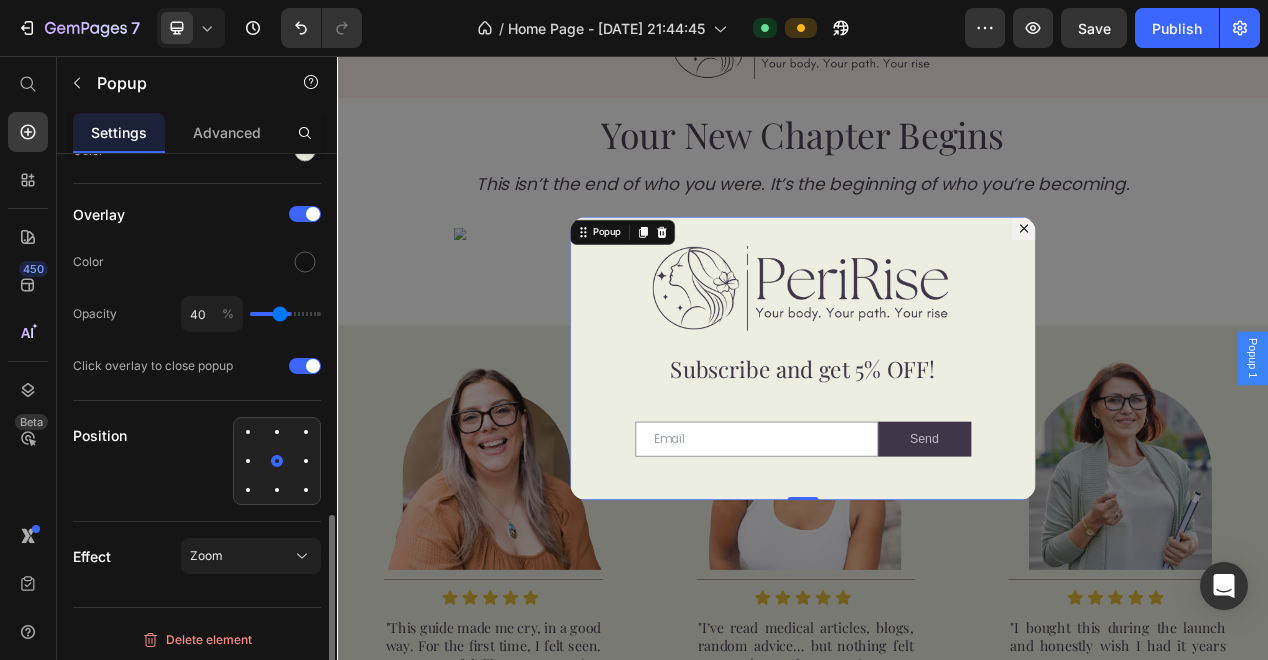 type on "39" 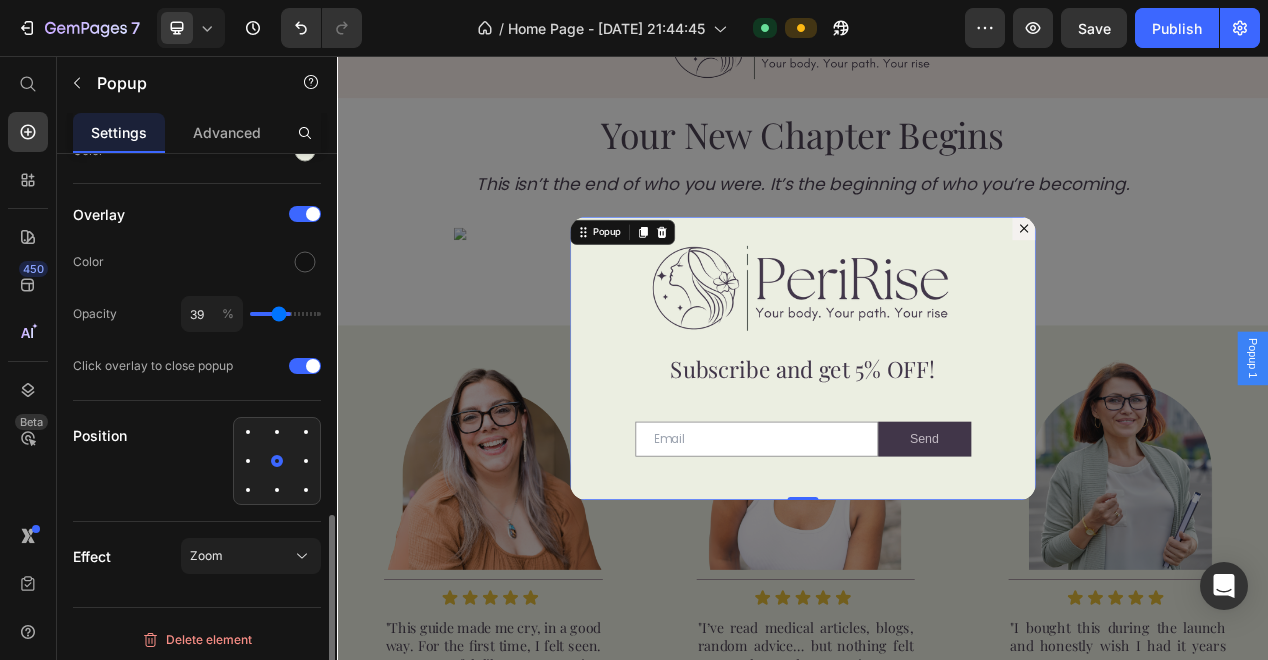 type on "38" 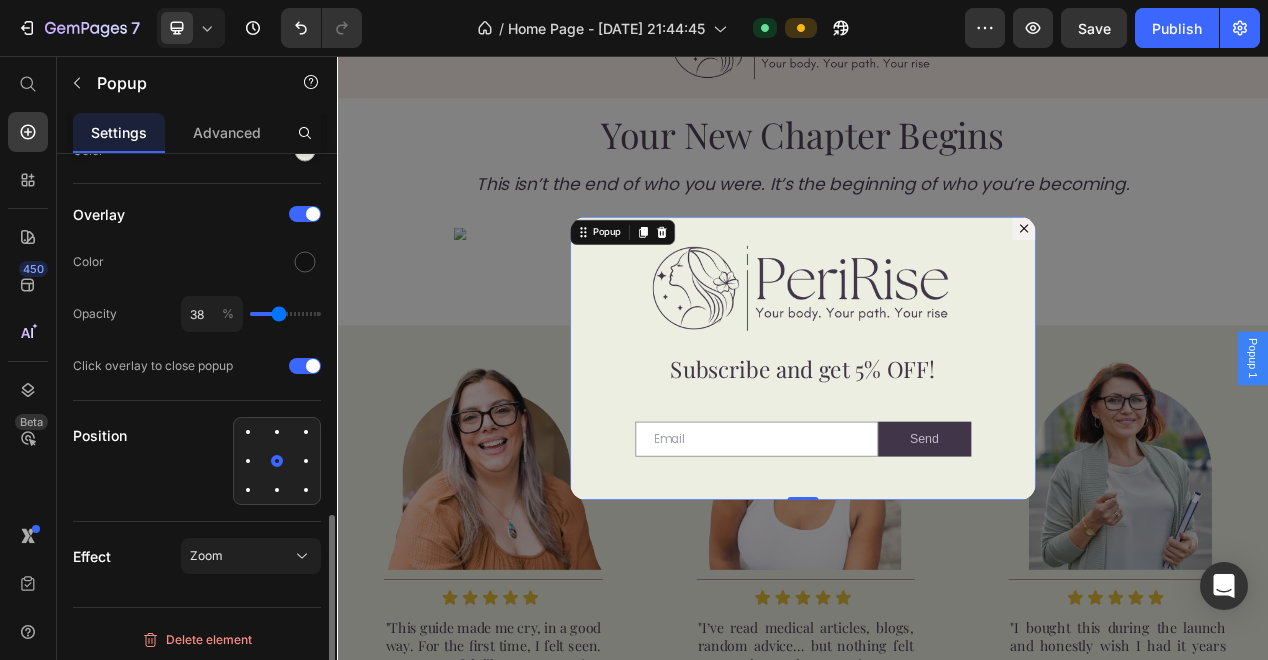 type on "36" 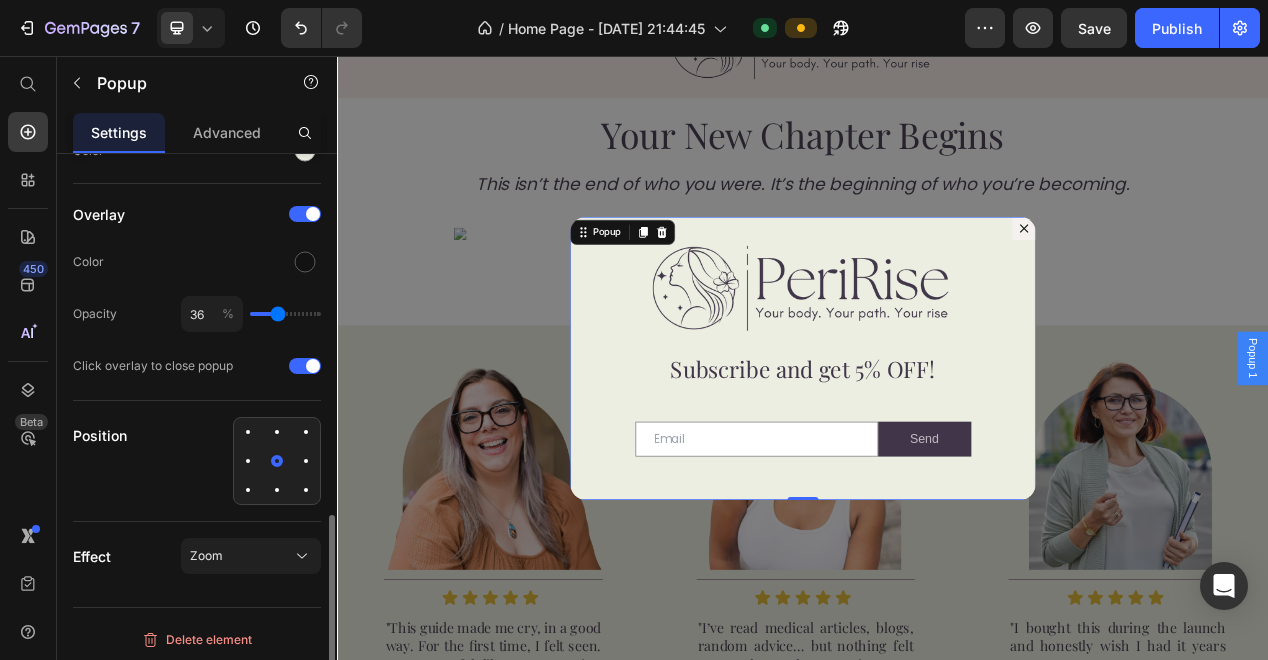 type on "35" 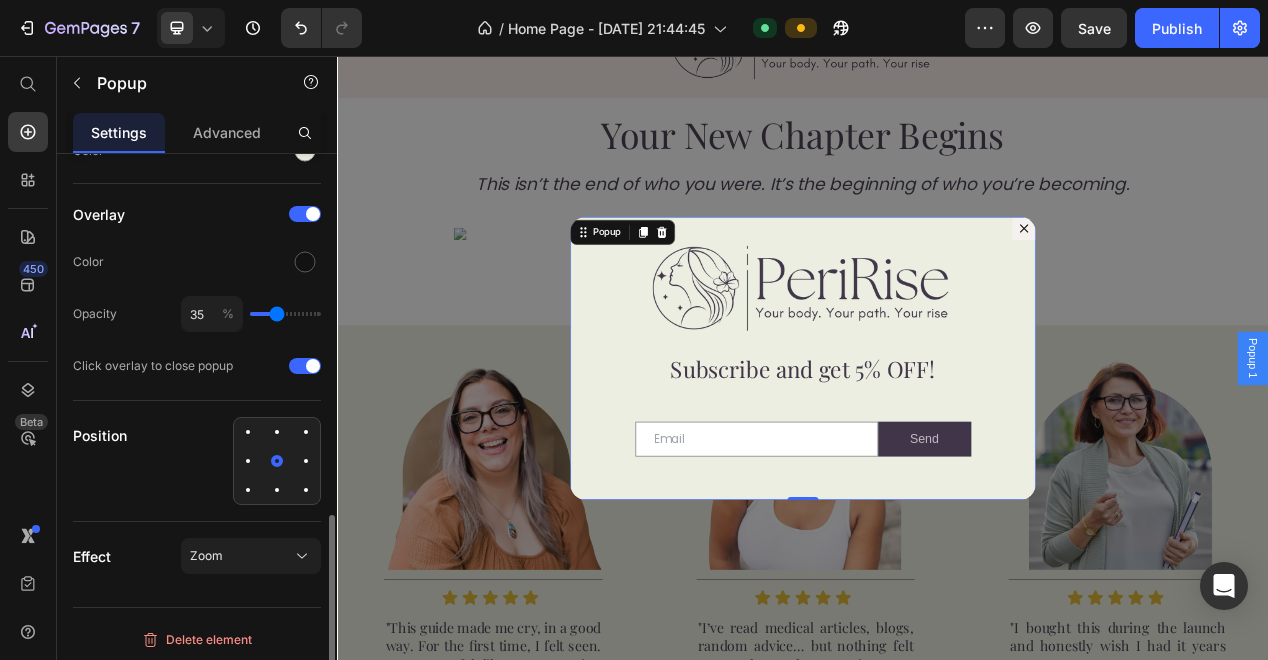 type on "34" 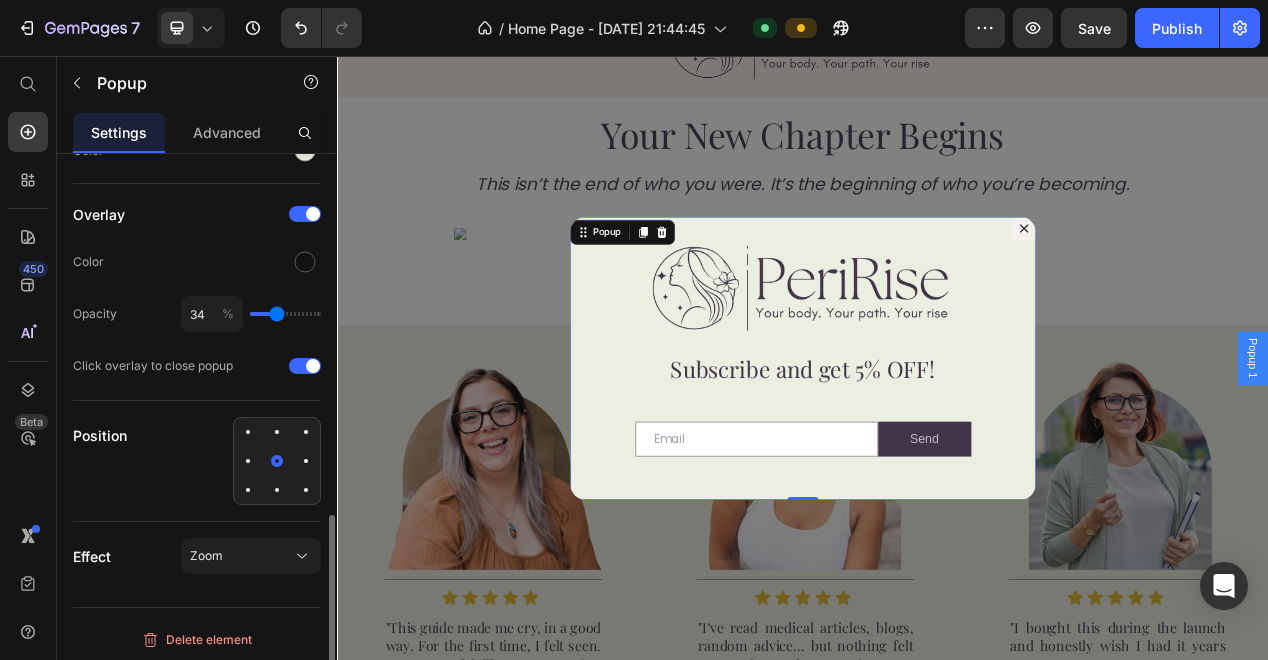 type on "33" 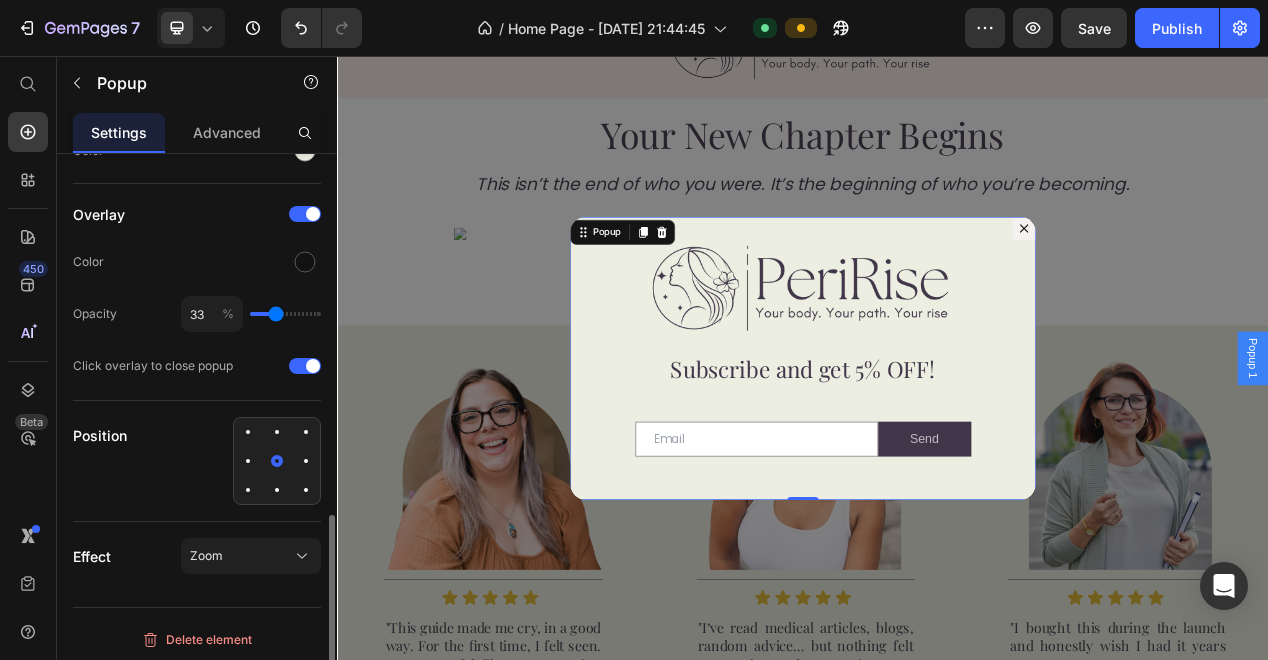 type on "32" 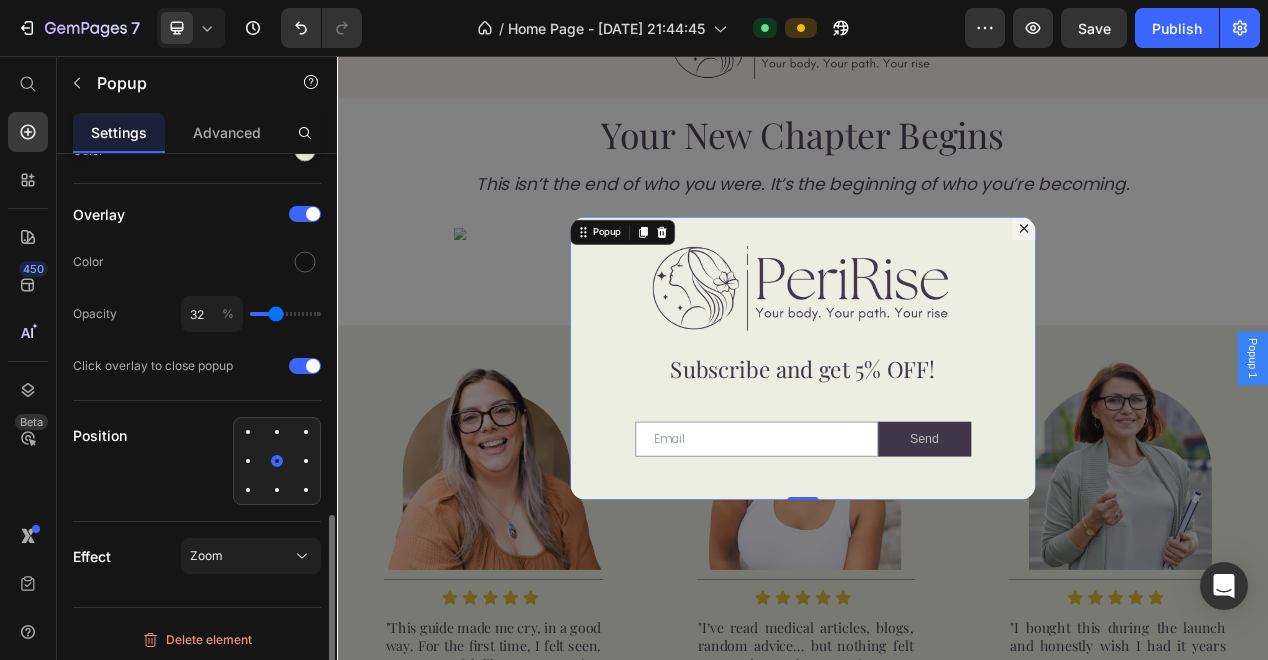 type on "31" 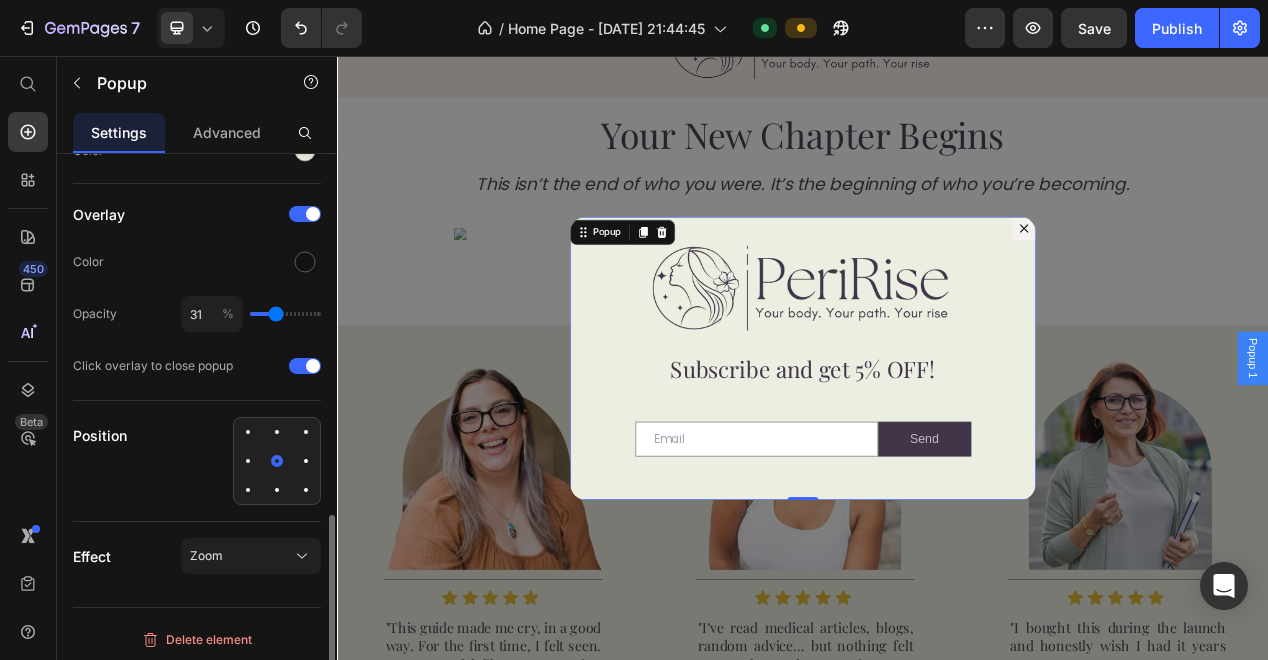 type on "31" 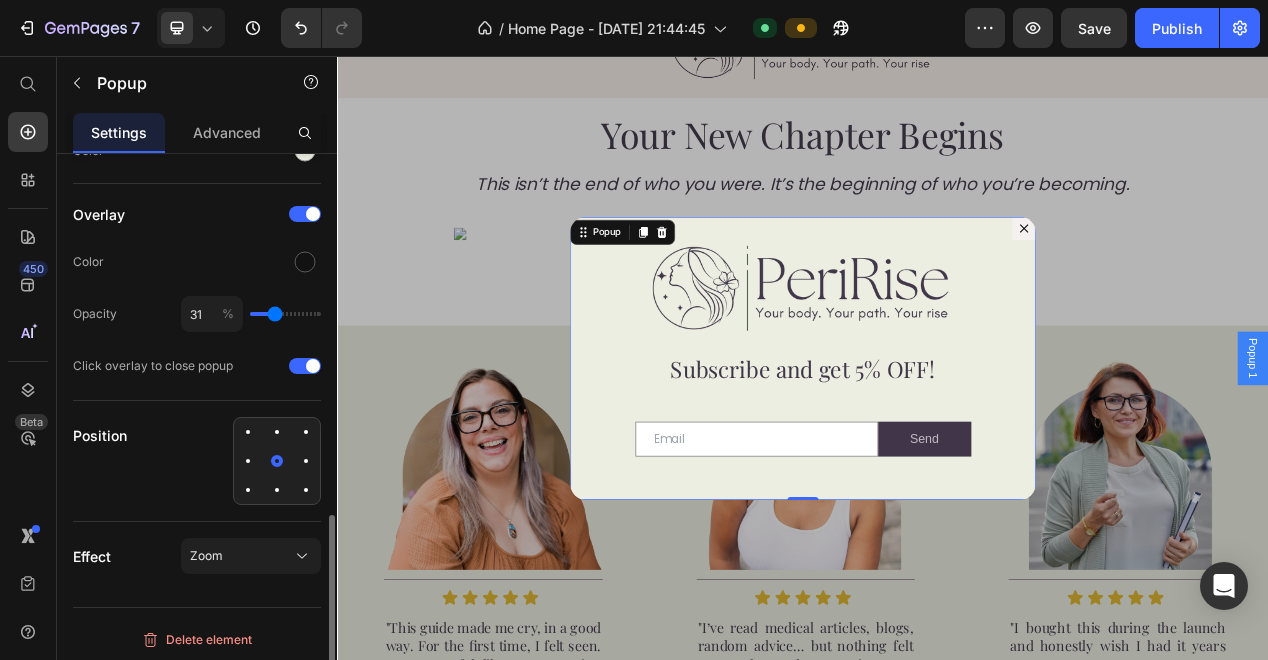 type on "30" 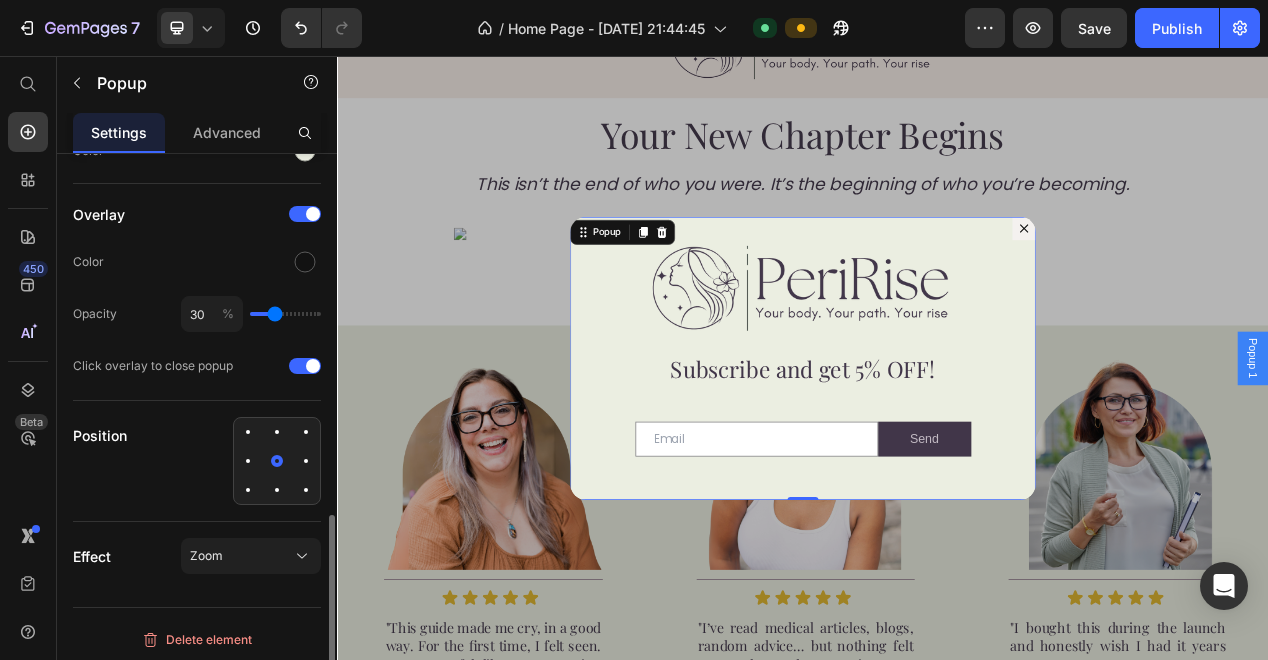 type on "29" 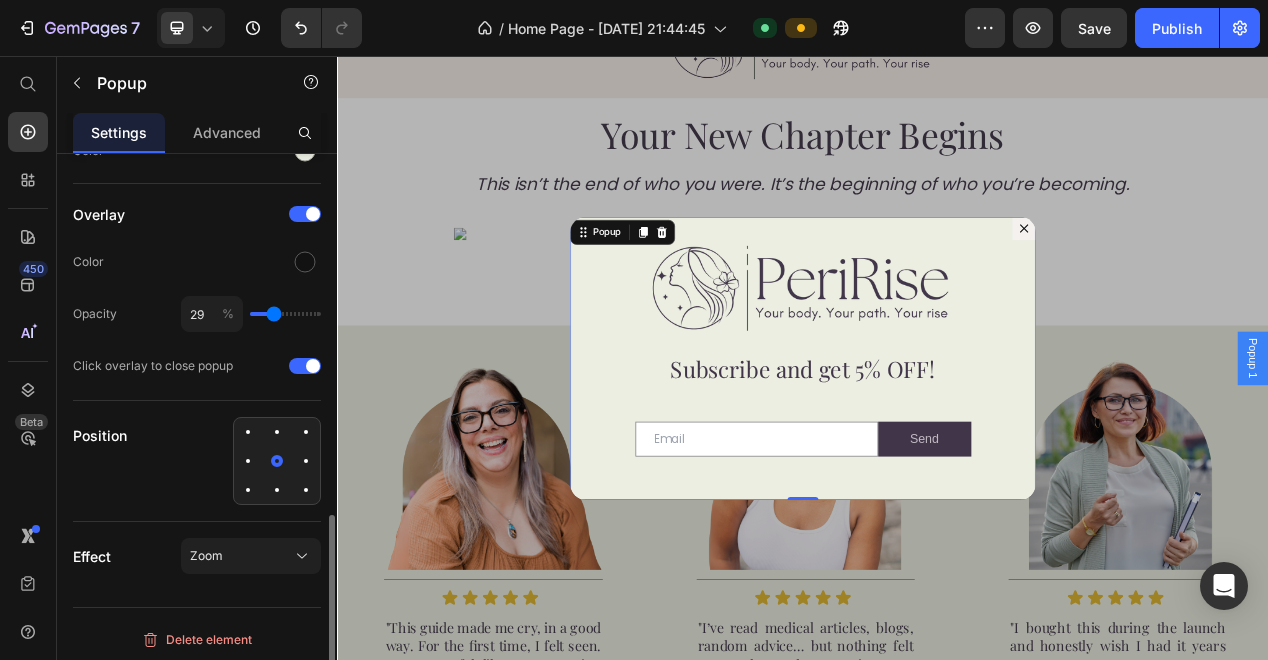 type on "28" 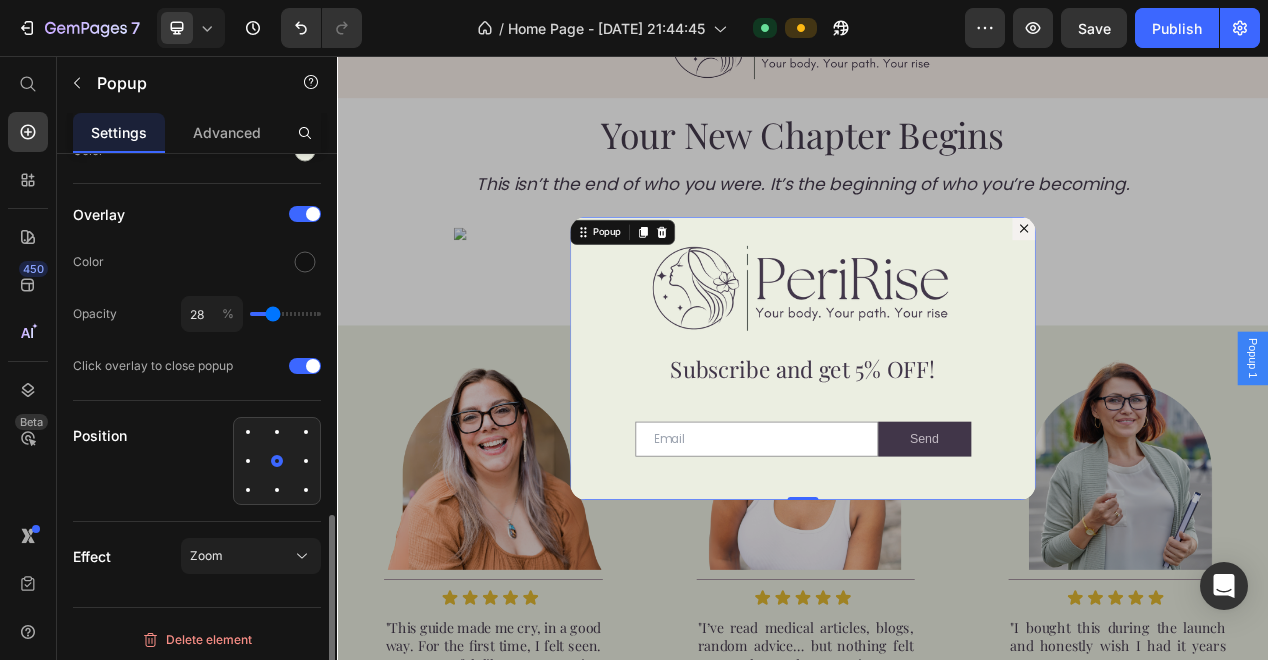 type on "29" 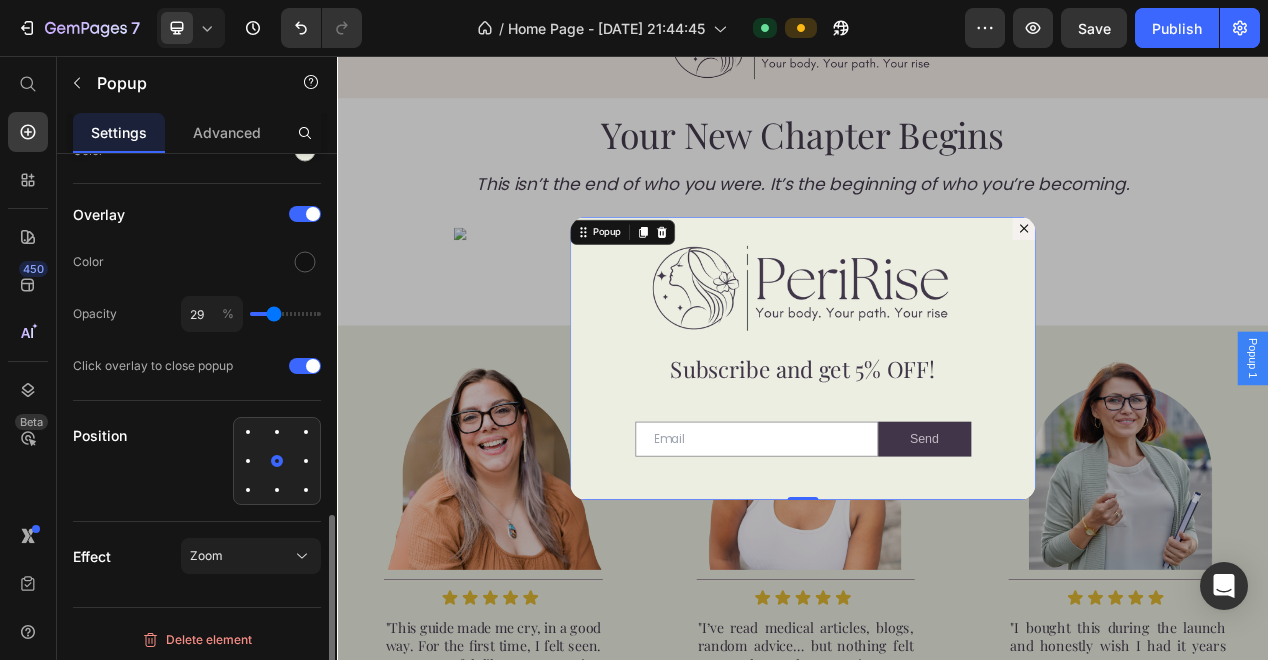 type on "30" 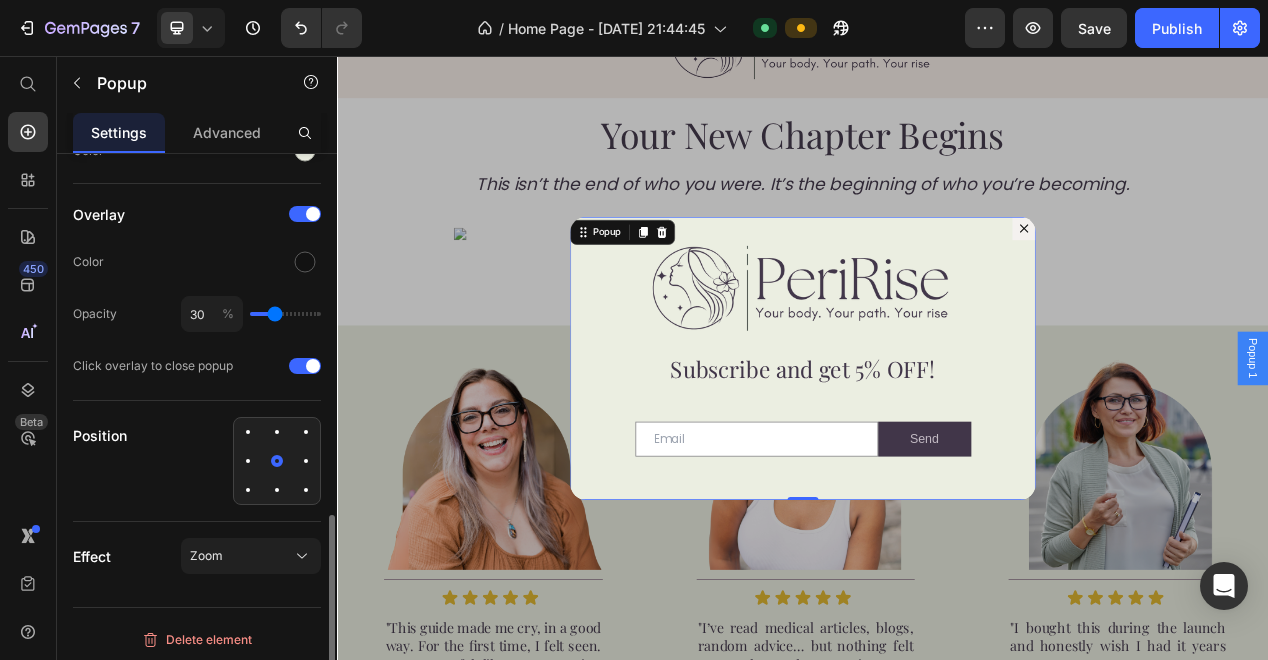 type on "31" 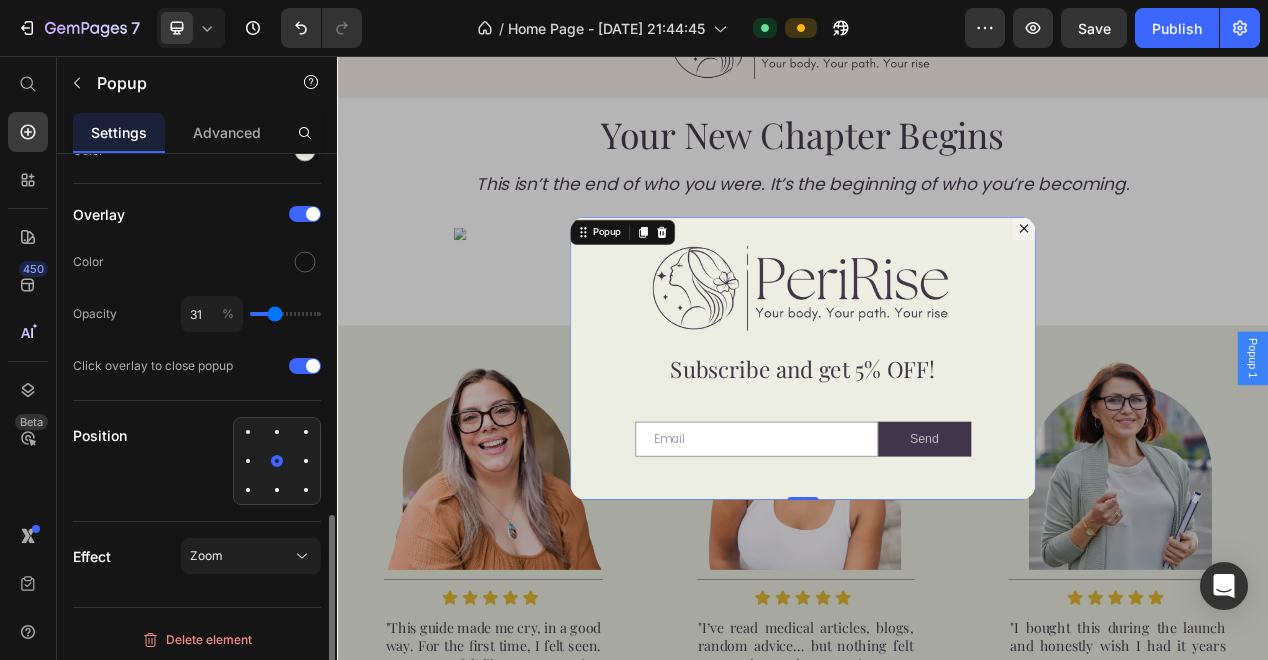 type on "32" 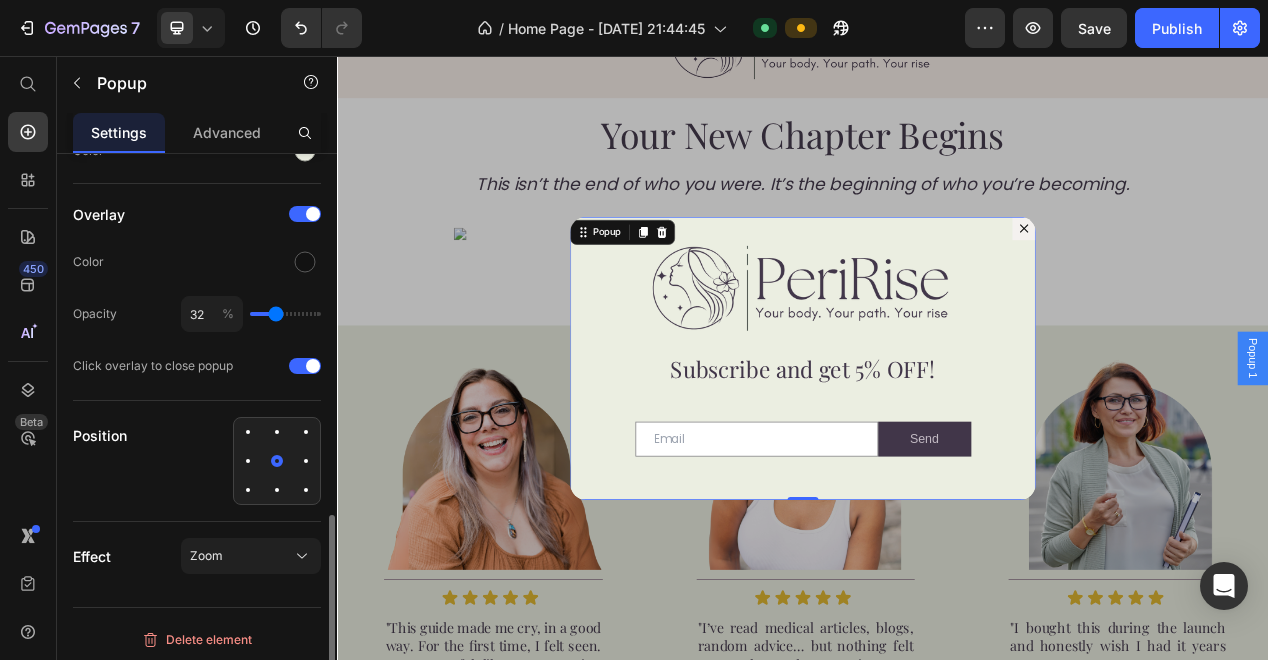type on "30" 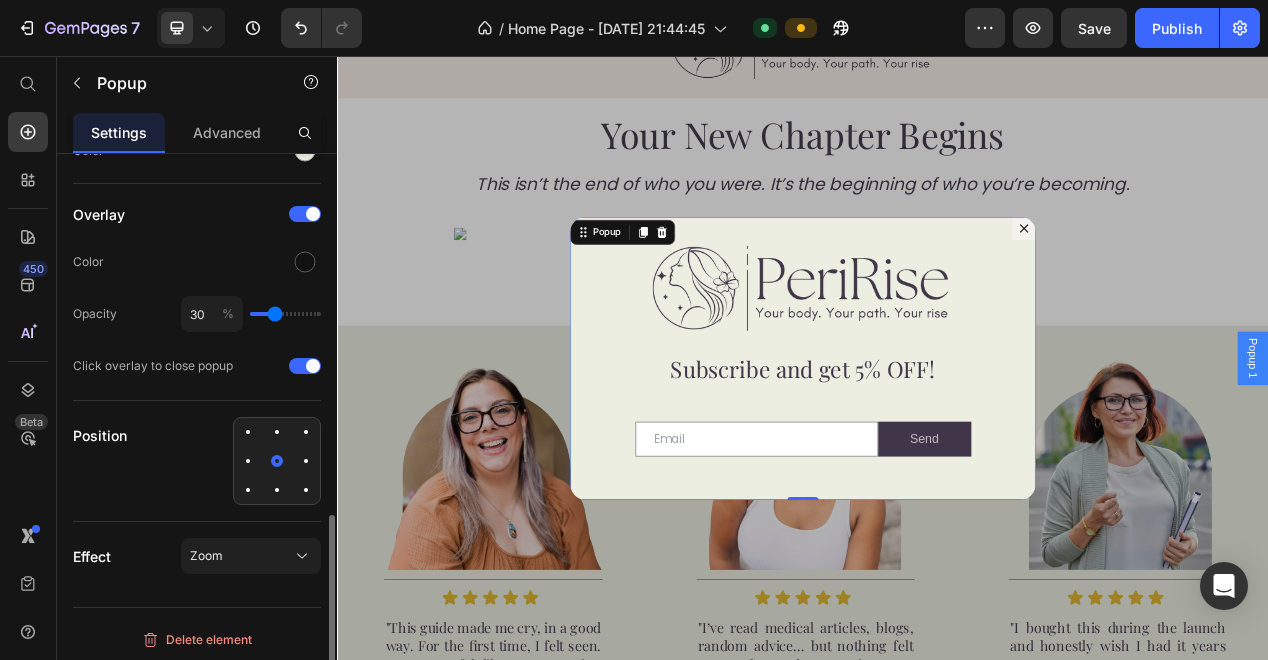 type on "29" 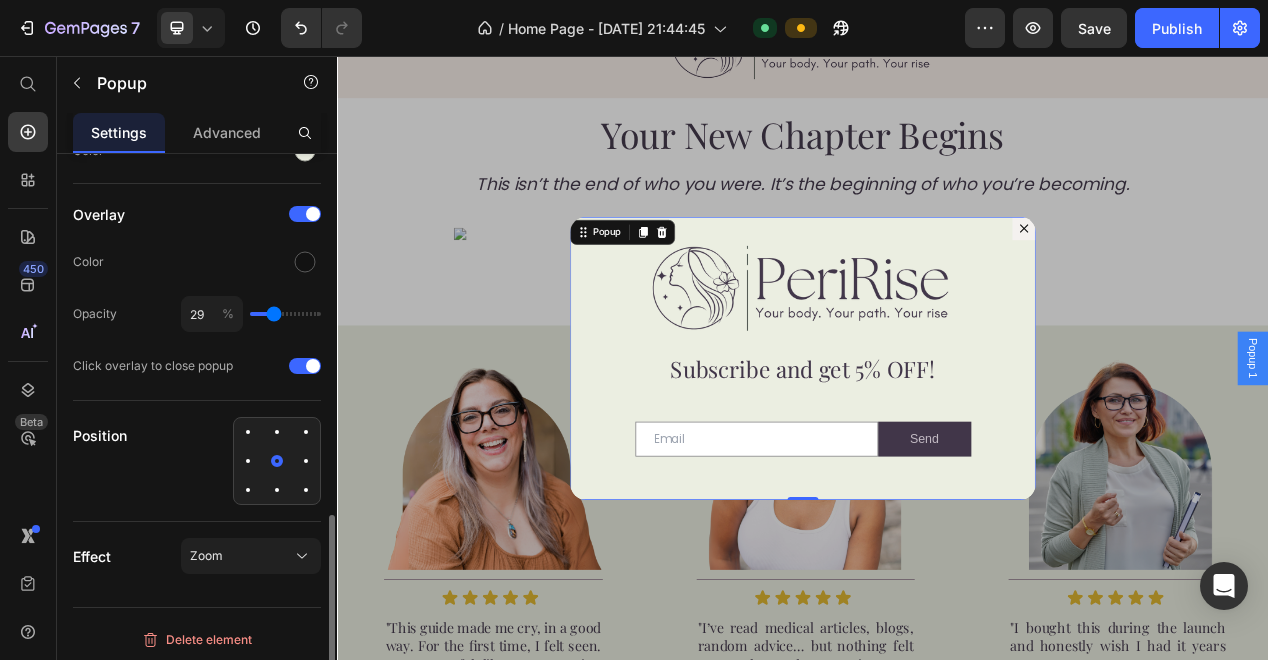 type on "28" 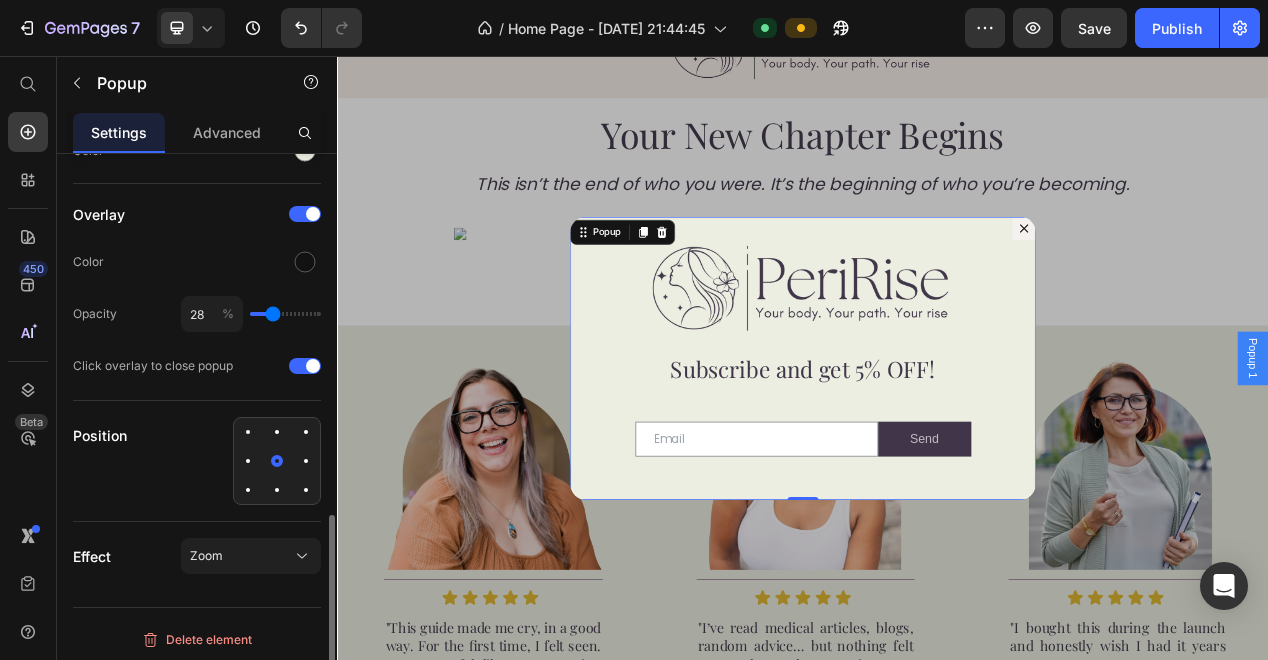 type on "27" 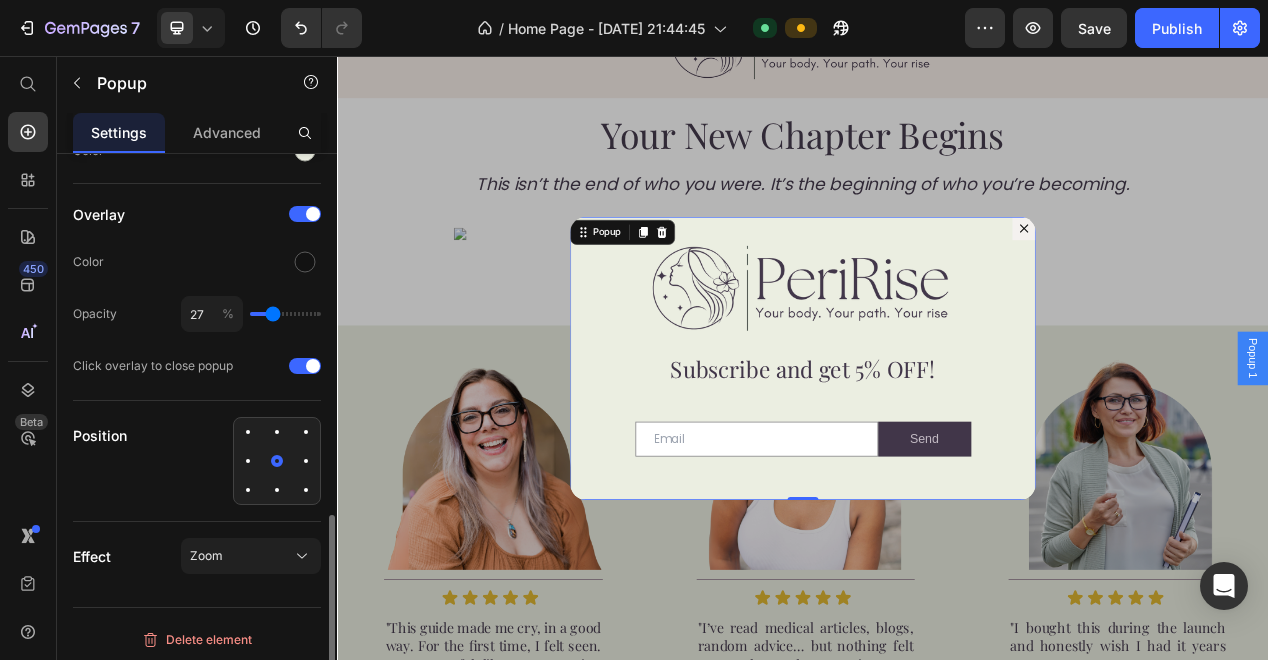 type on "28" 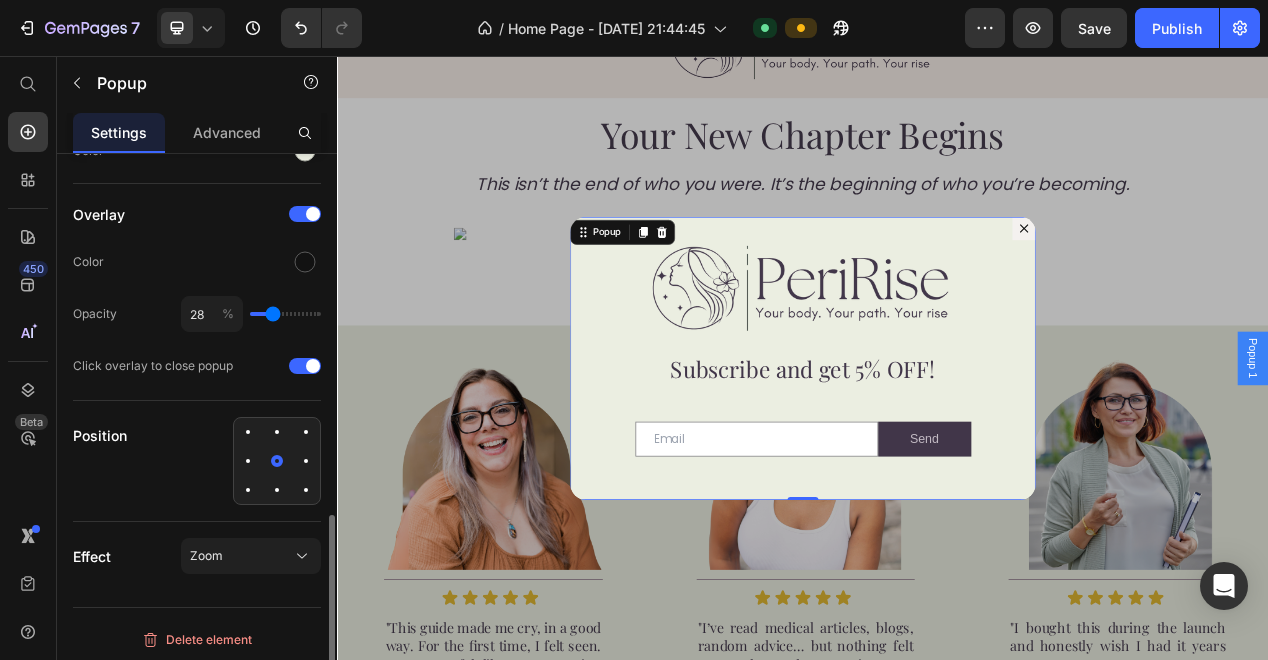 type on "29" 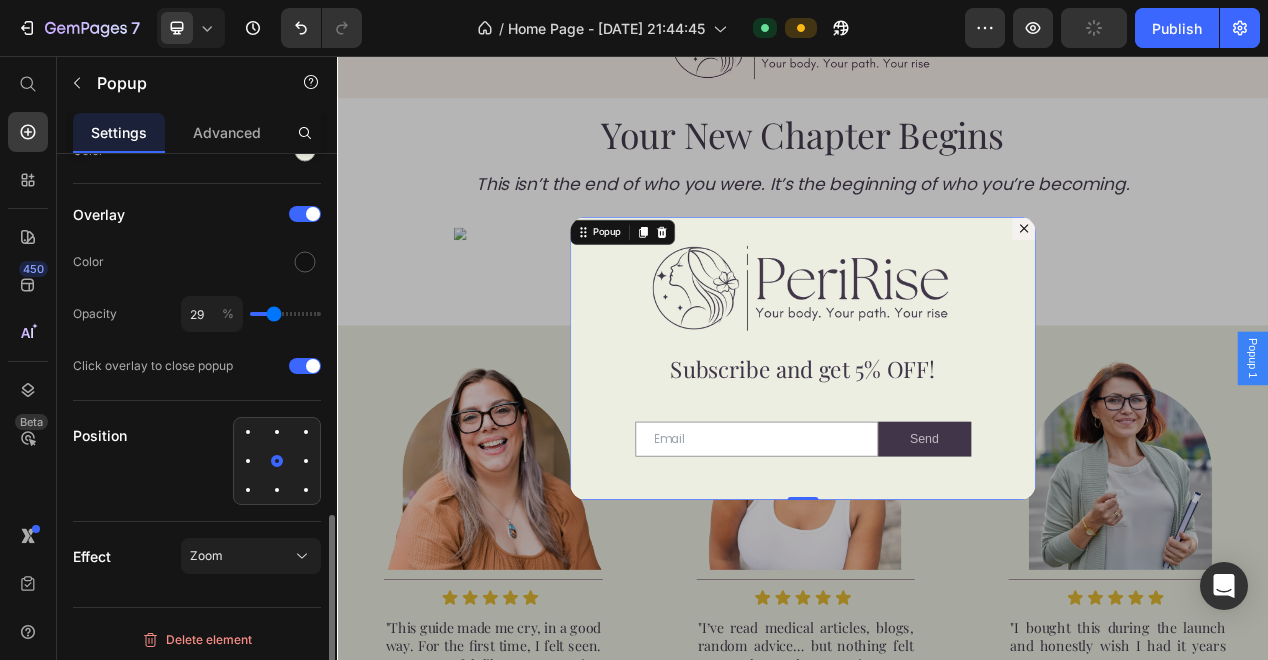 type on "30" 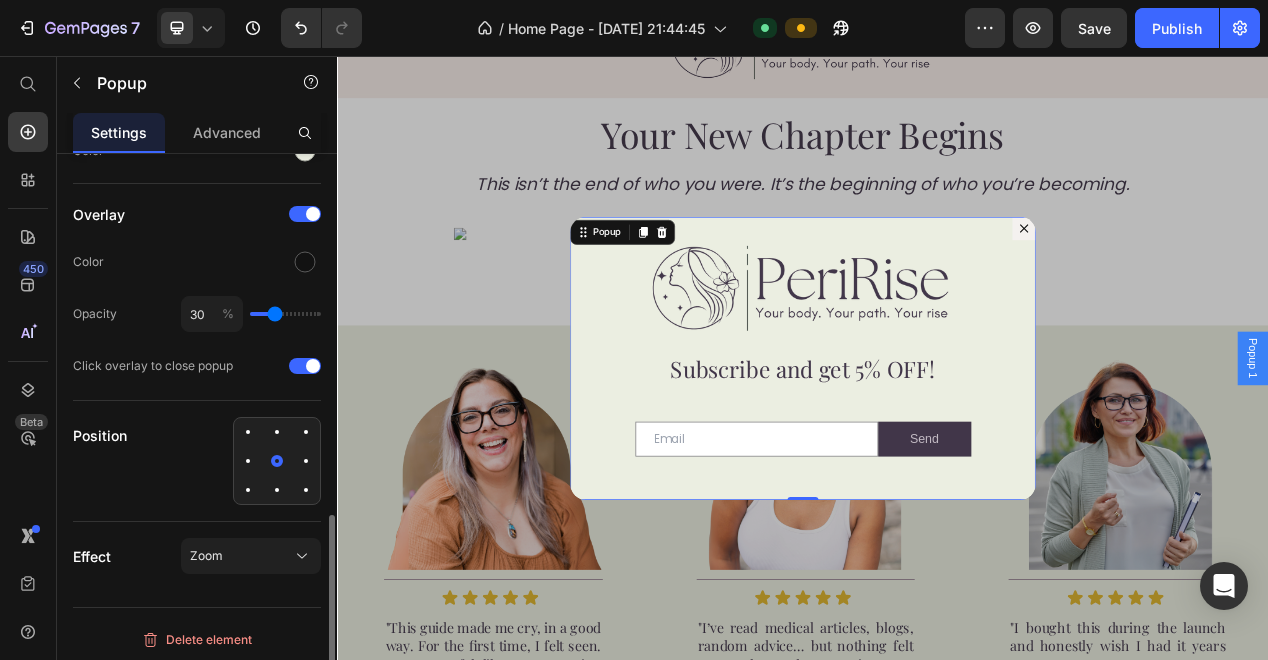 drag, startPoint x: 284, startPoint y: 320, endPoint x: 274, endPoint y: 321, distance: 10.049875 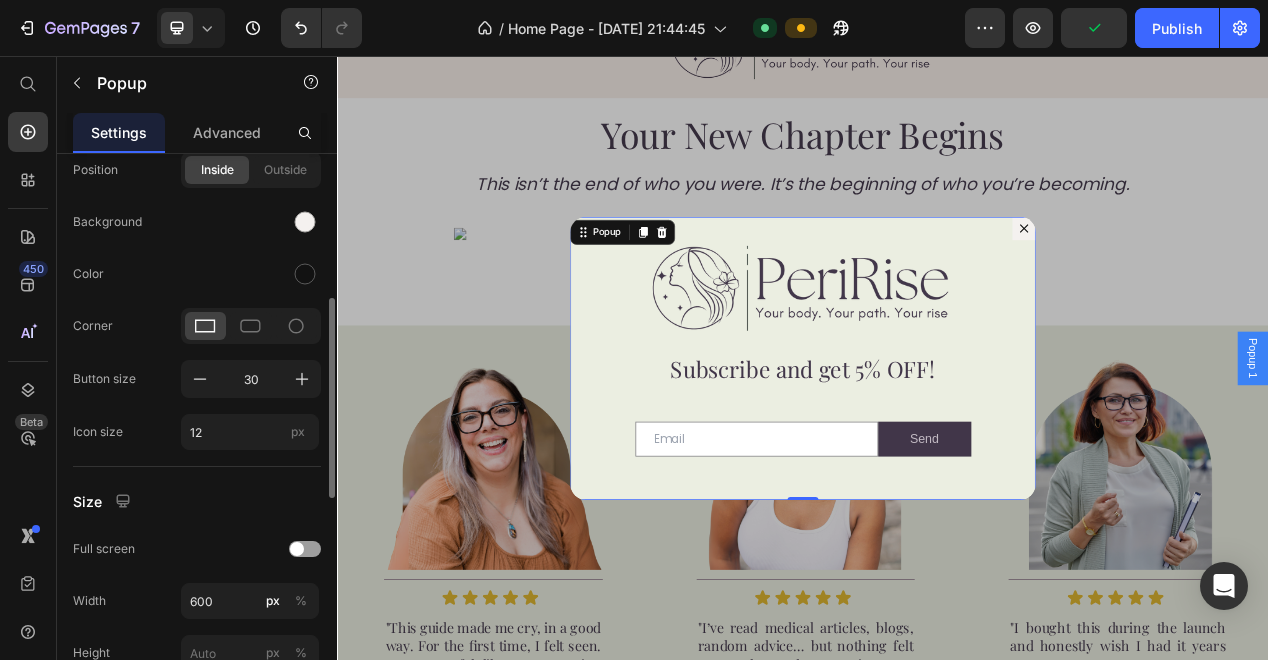 scroll, scrollTop: 365, scrollLeft: 0, axis: vertical 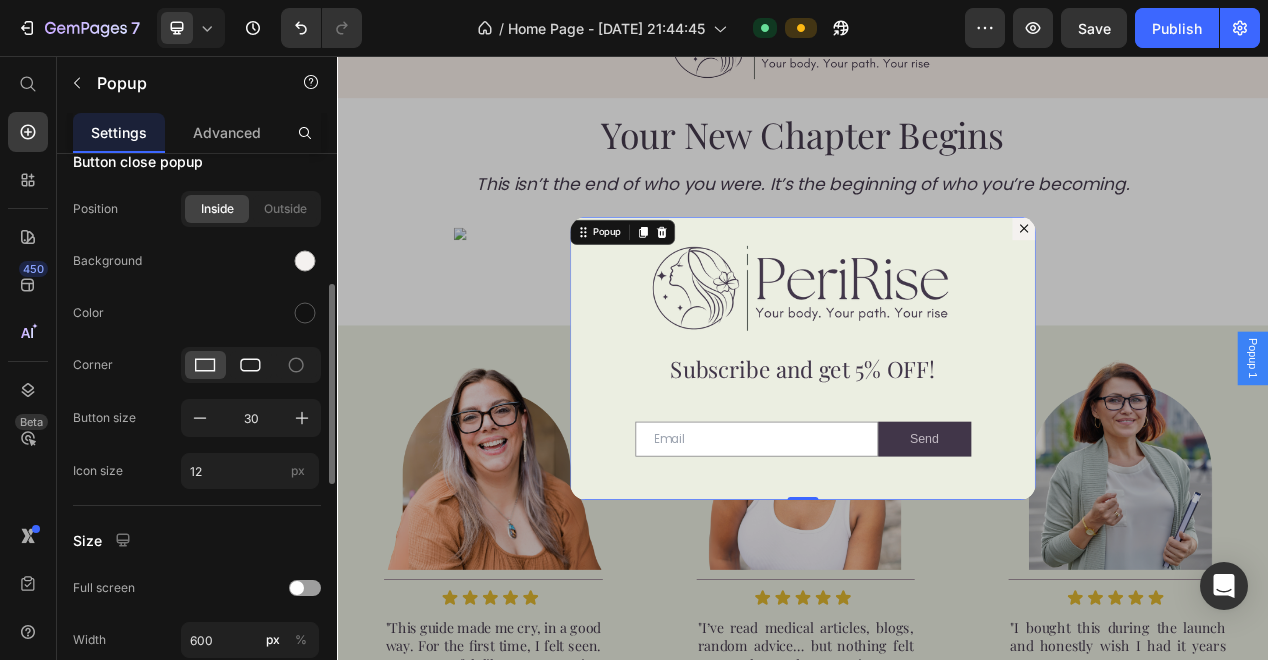 click 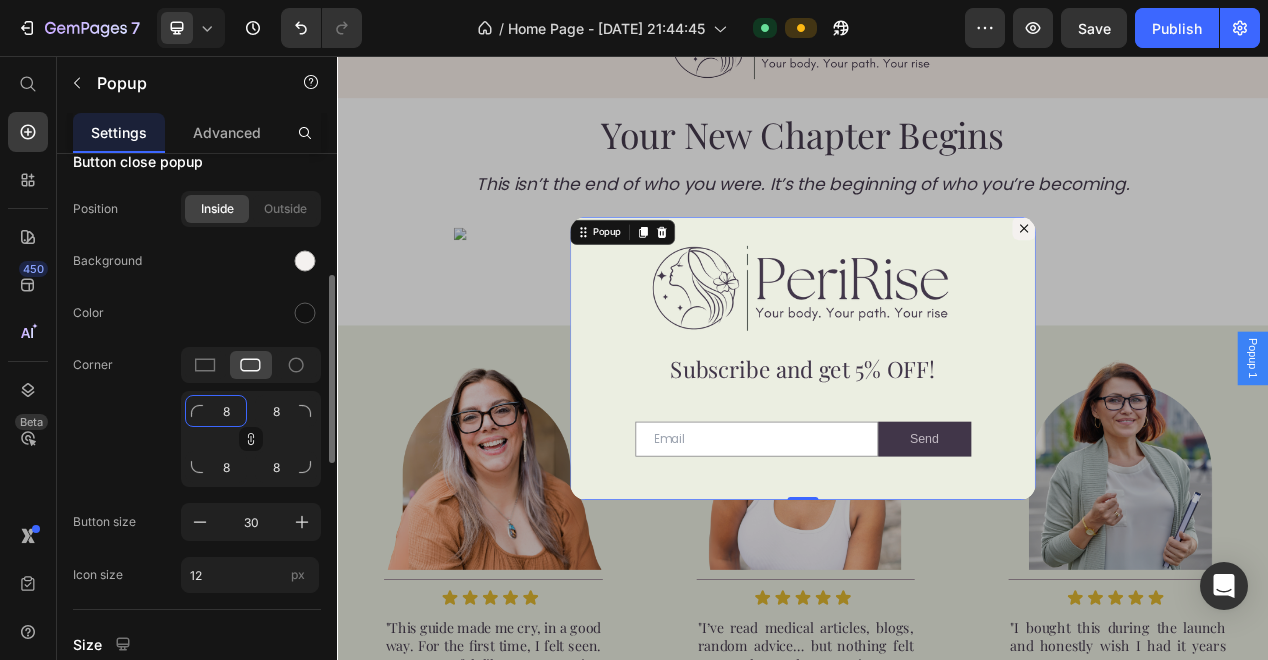 click on "8" 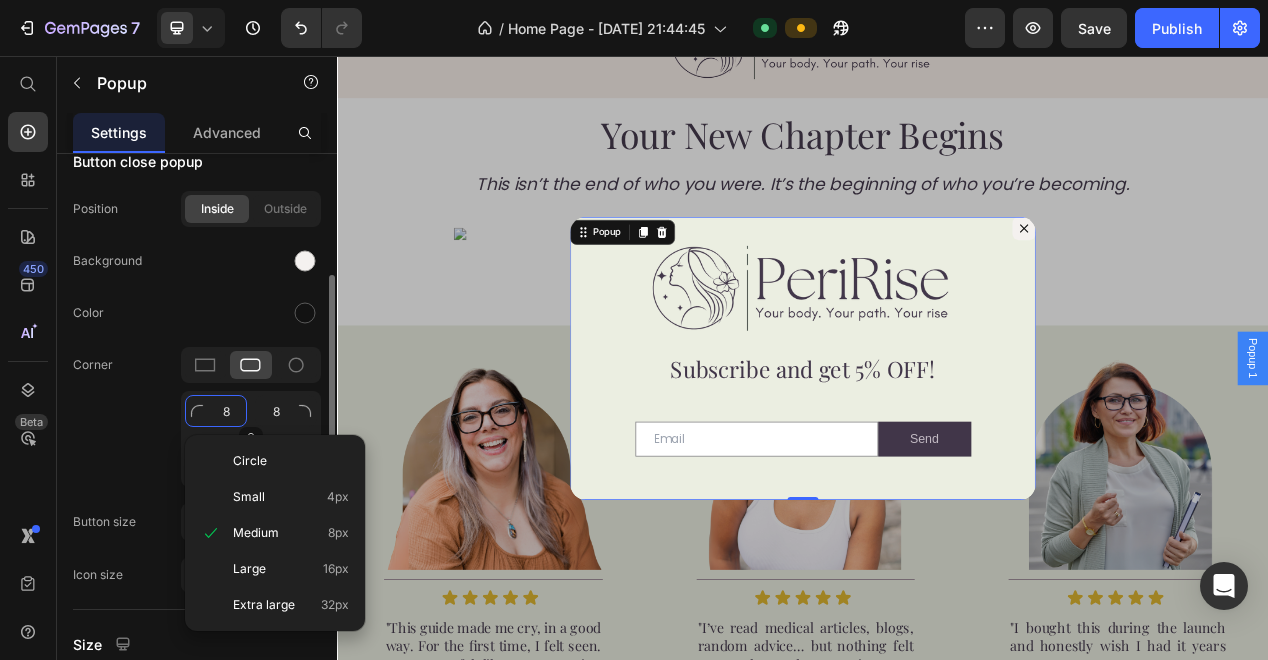 type on "1" 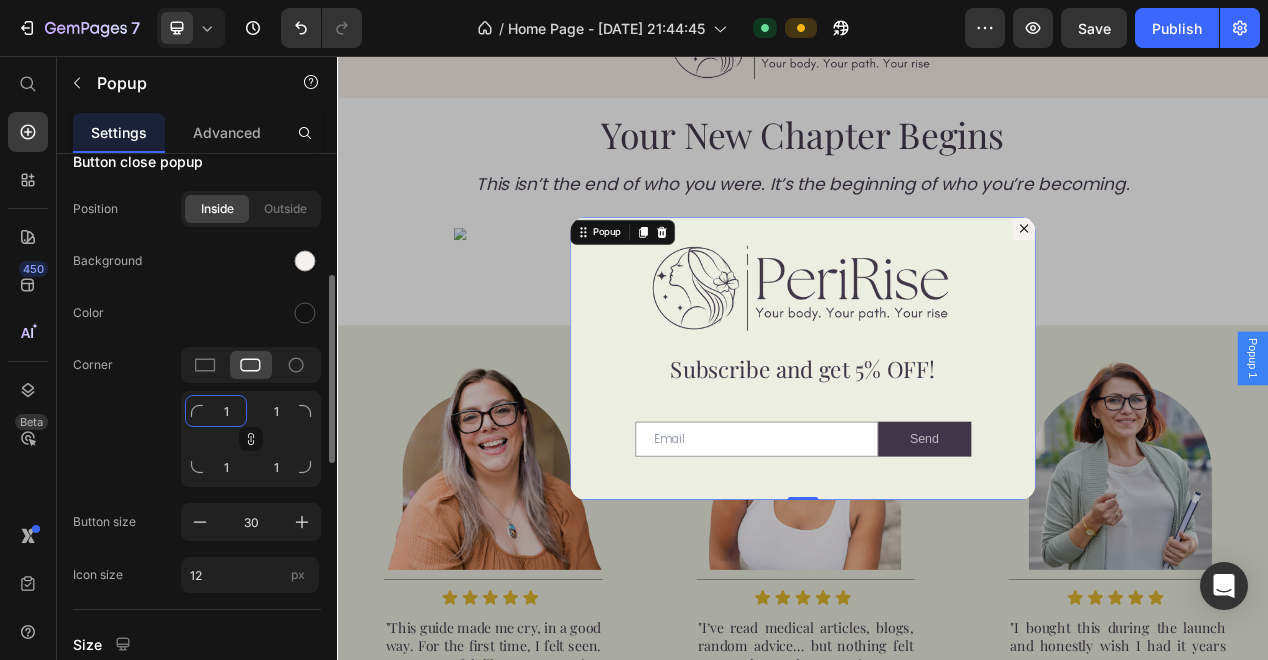 type on "16" 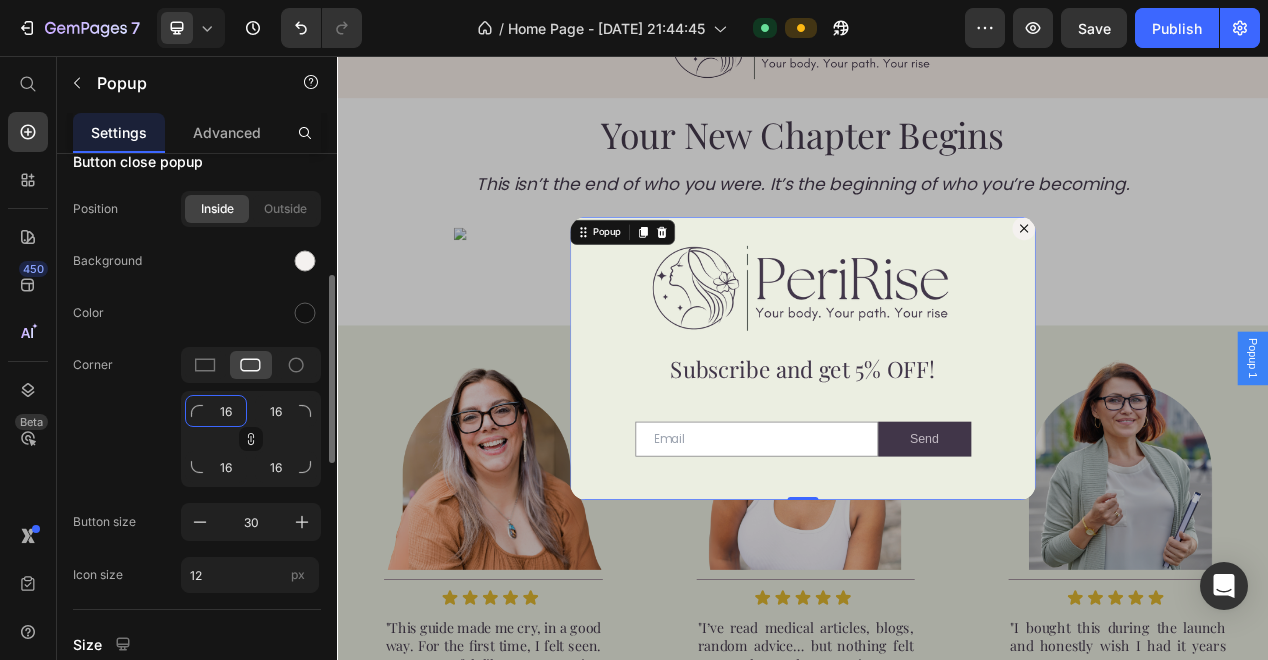click on "16" 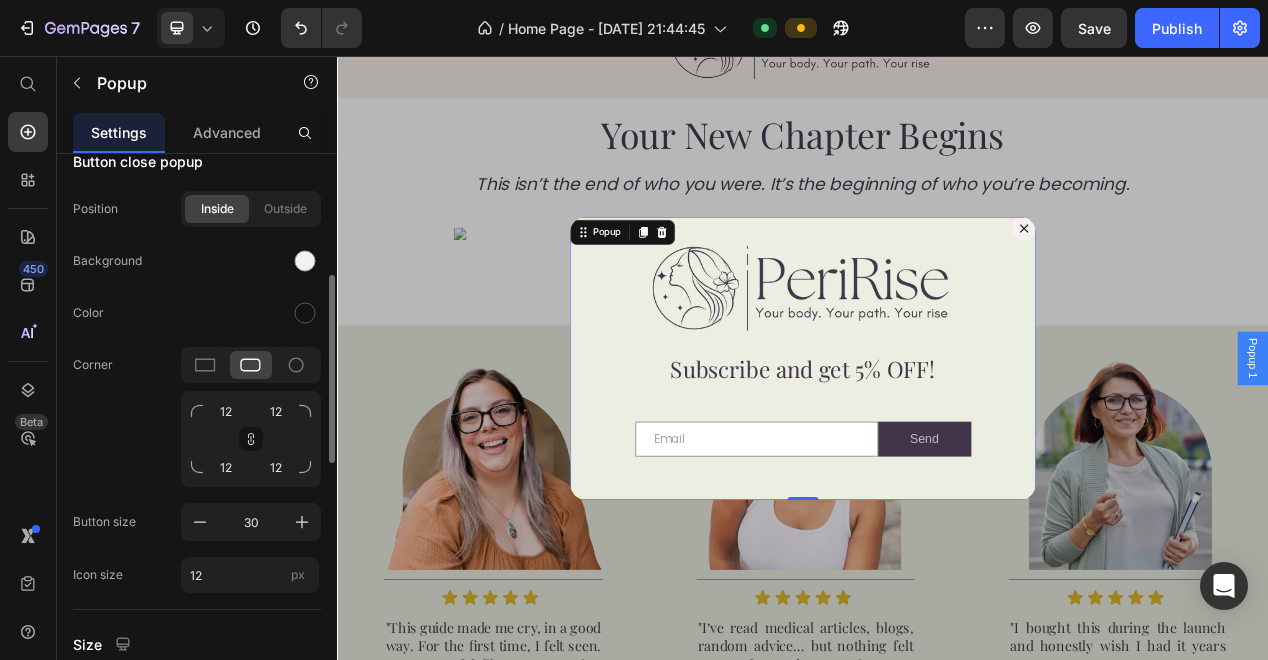 click on "Color" 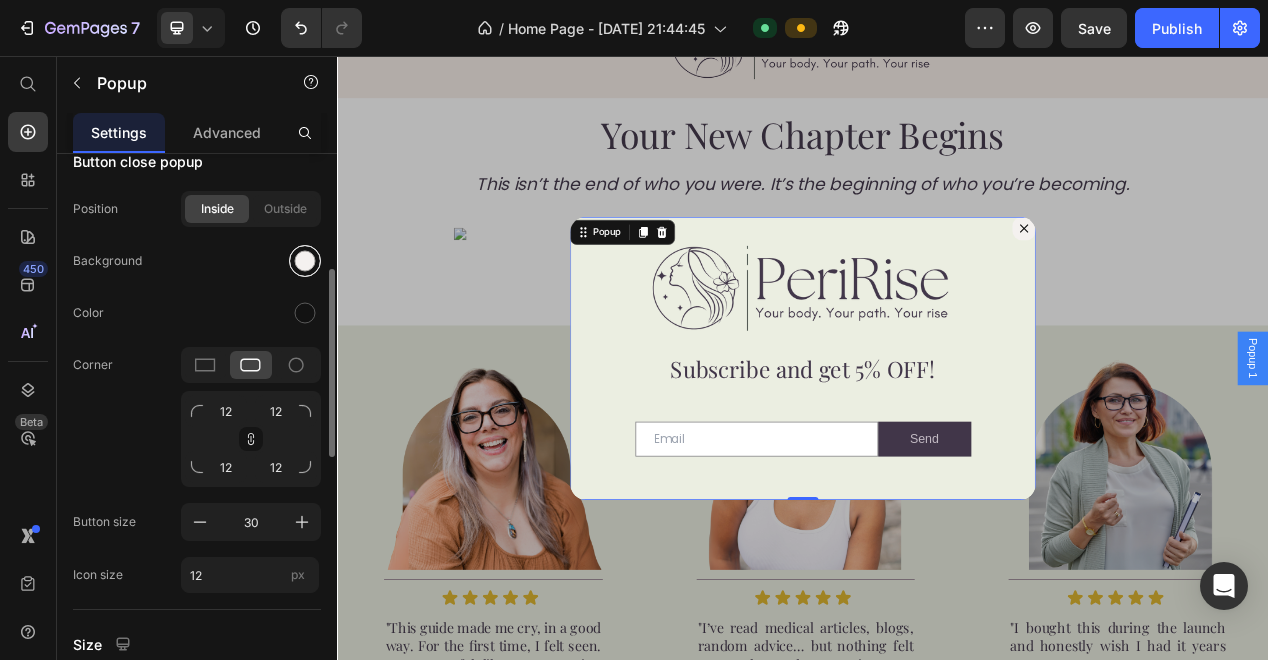 scroll, scrollTop: 360, scrollLeft: 0, axis: vertical 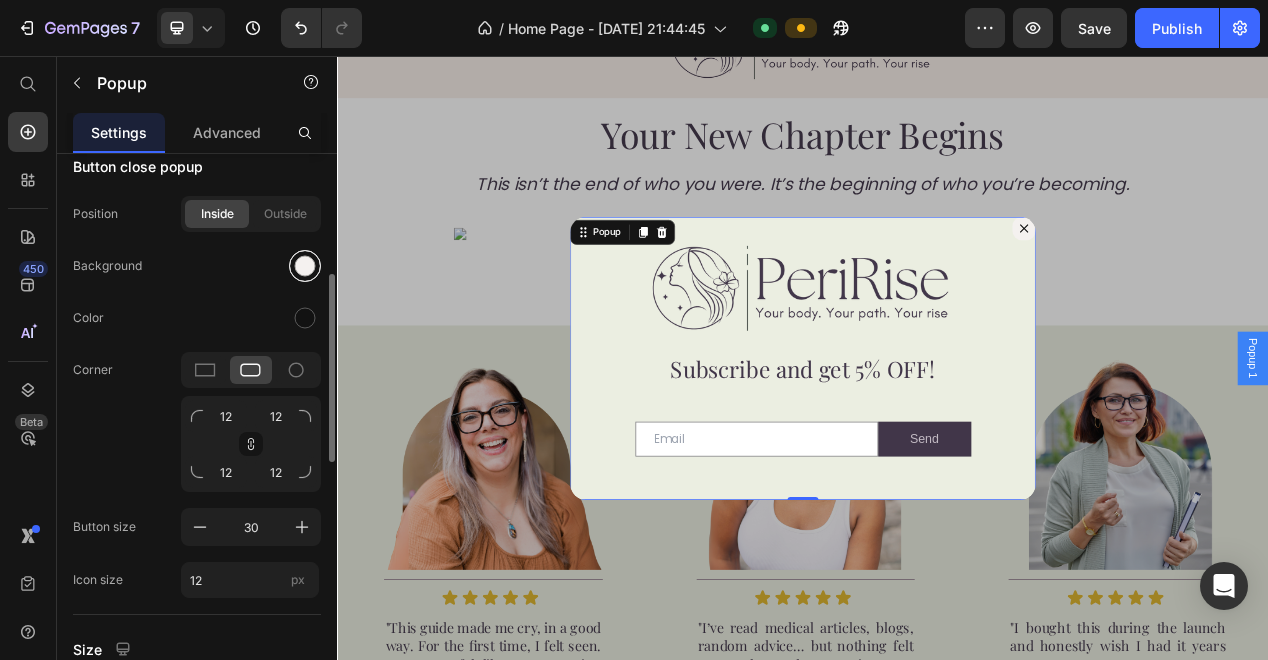 click at bounding box center [305, 266] 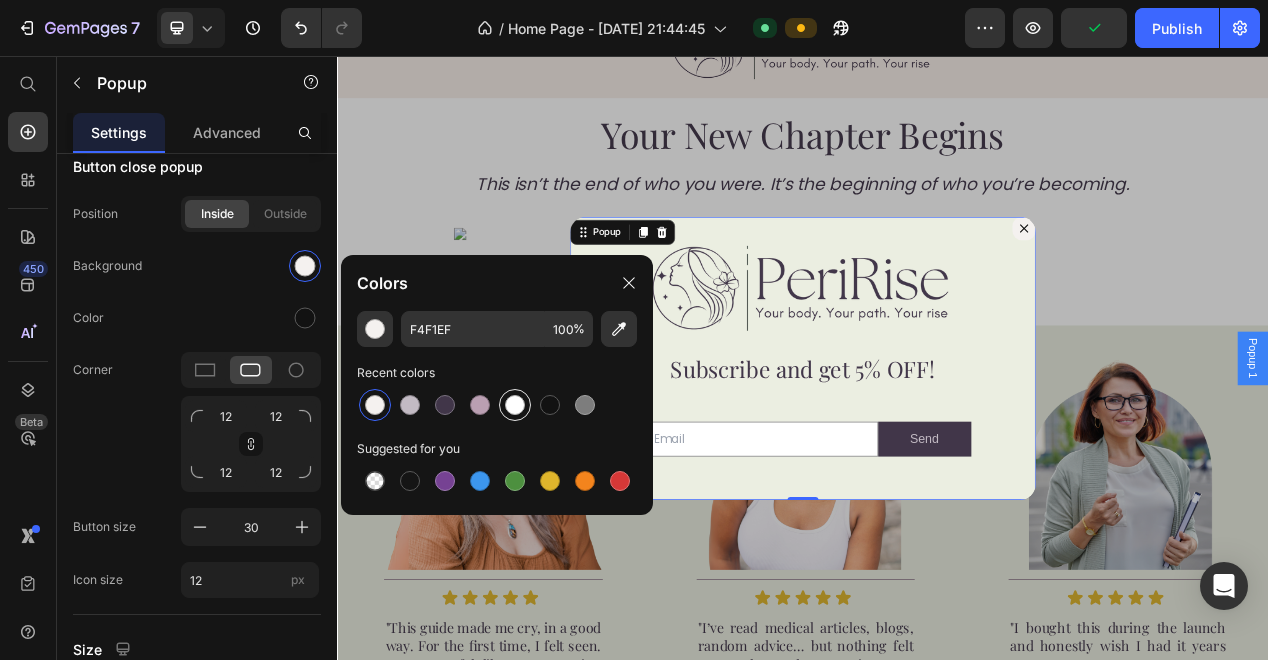 click at bounding box center (515, 405) 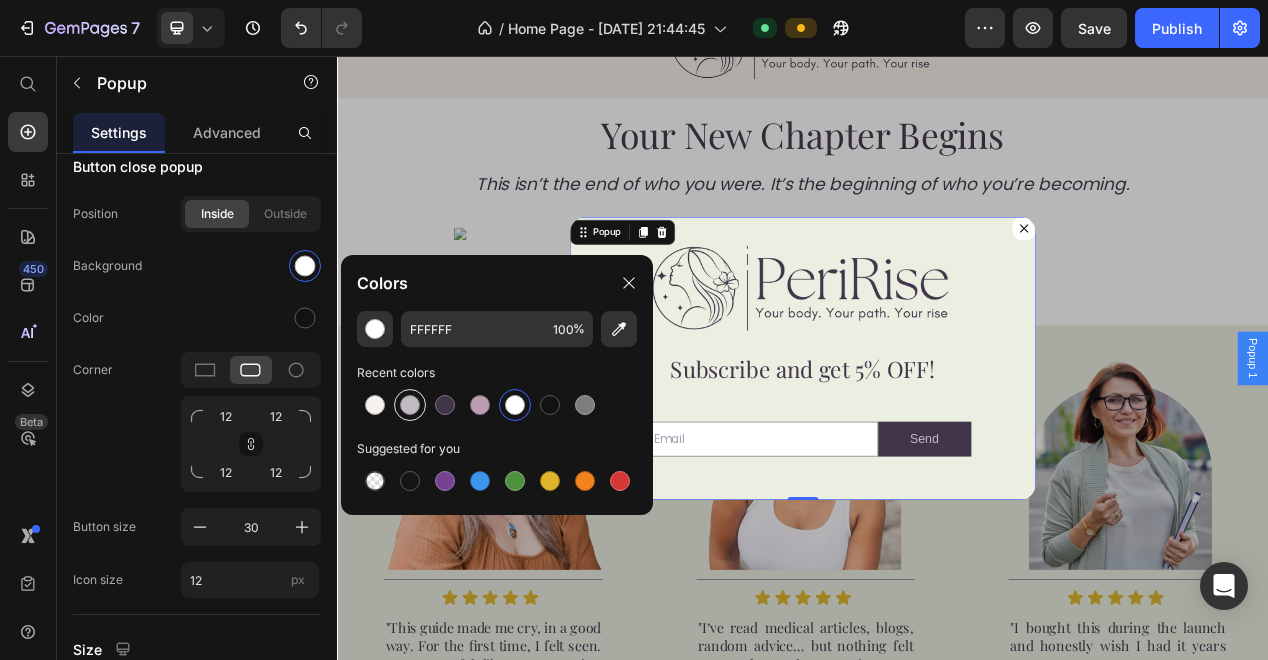 click at bounding box center (410, 405) 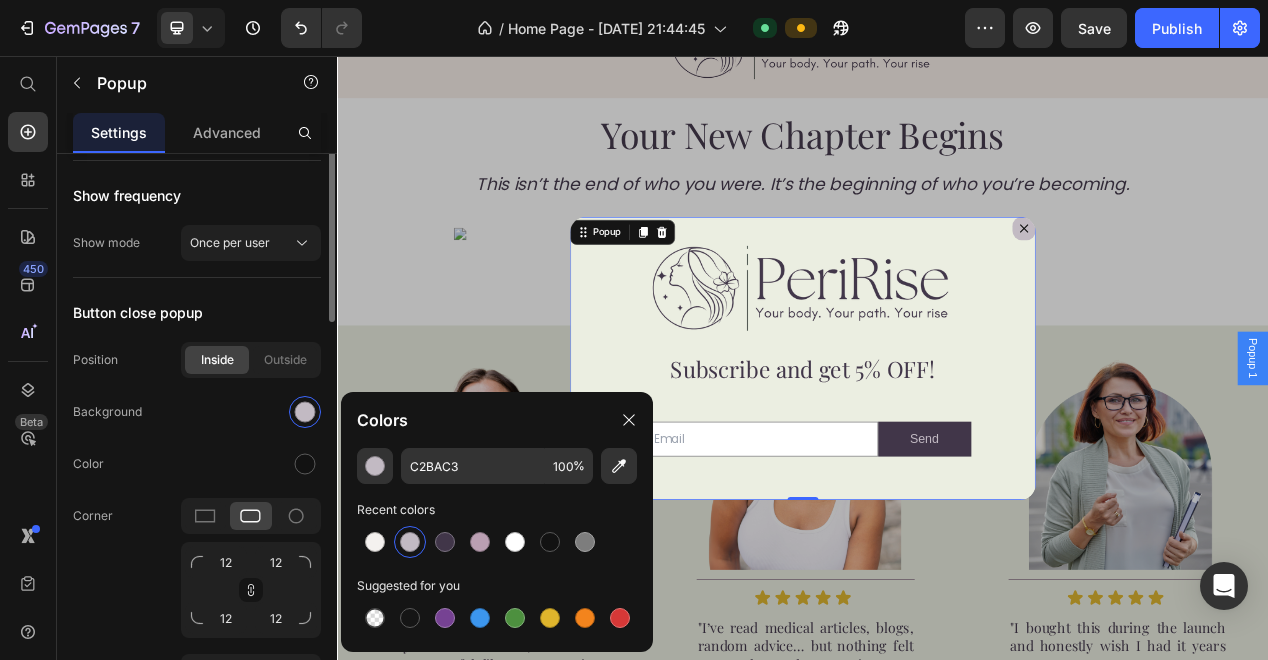scroll, scrollTop: 0, scrollLeft: 0, axis: both 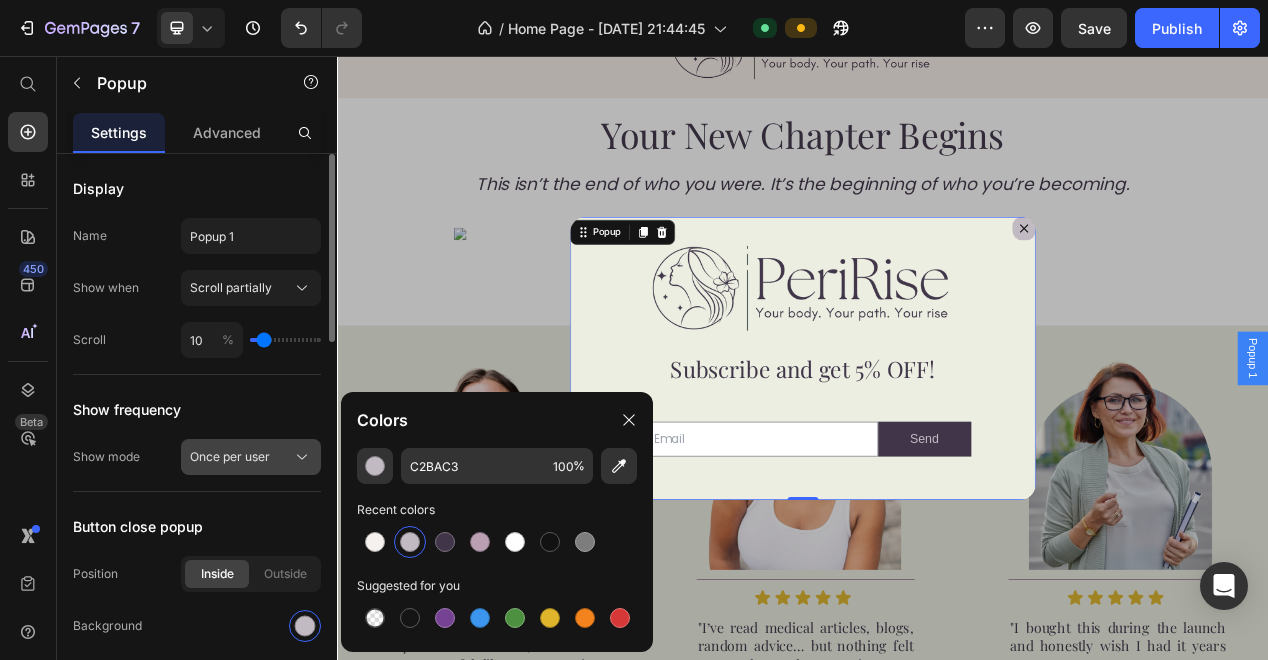 click on "Once per user" 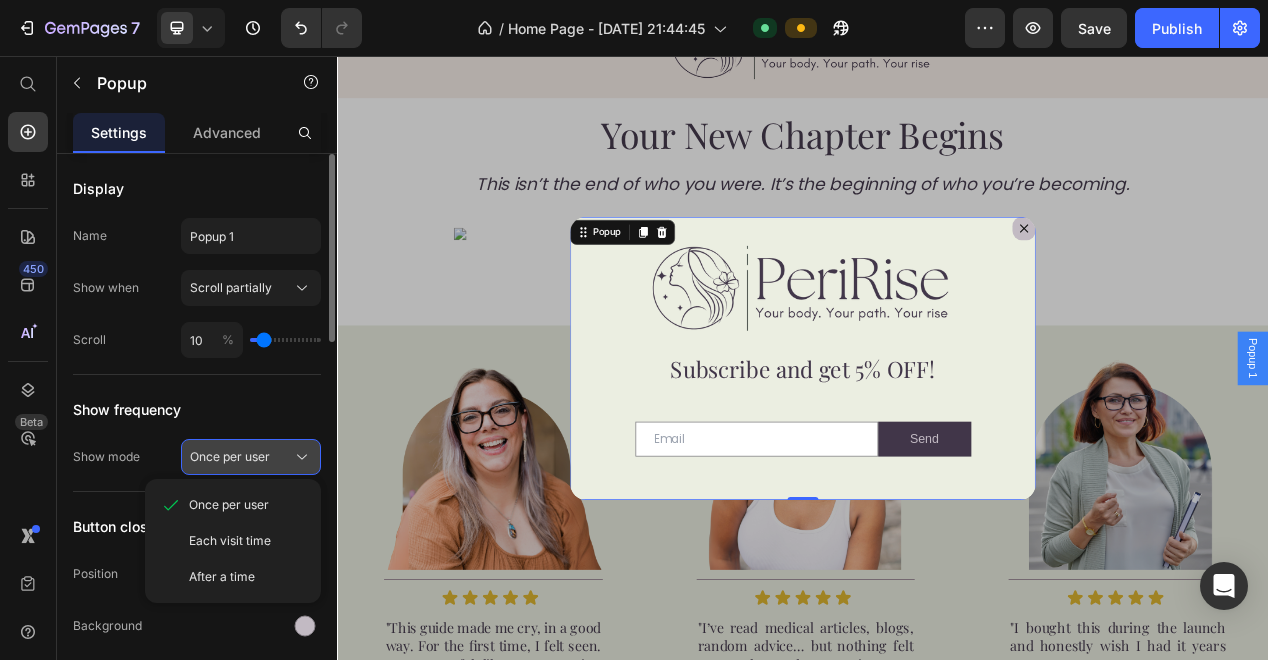 click on "Once per user" 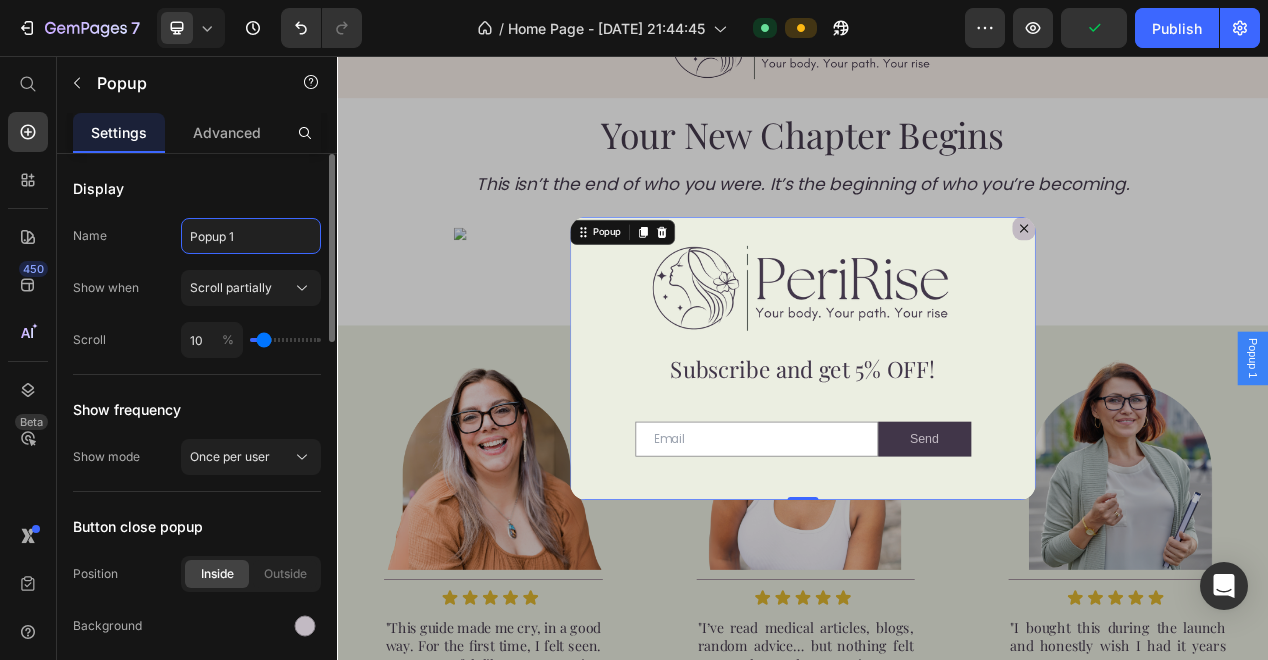 click on "Popup 1" 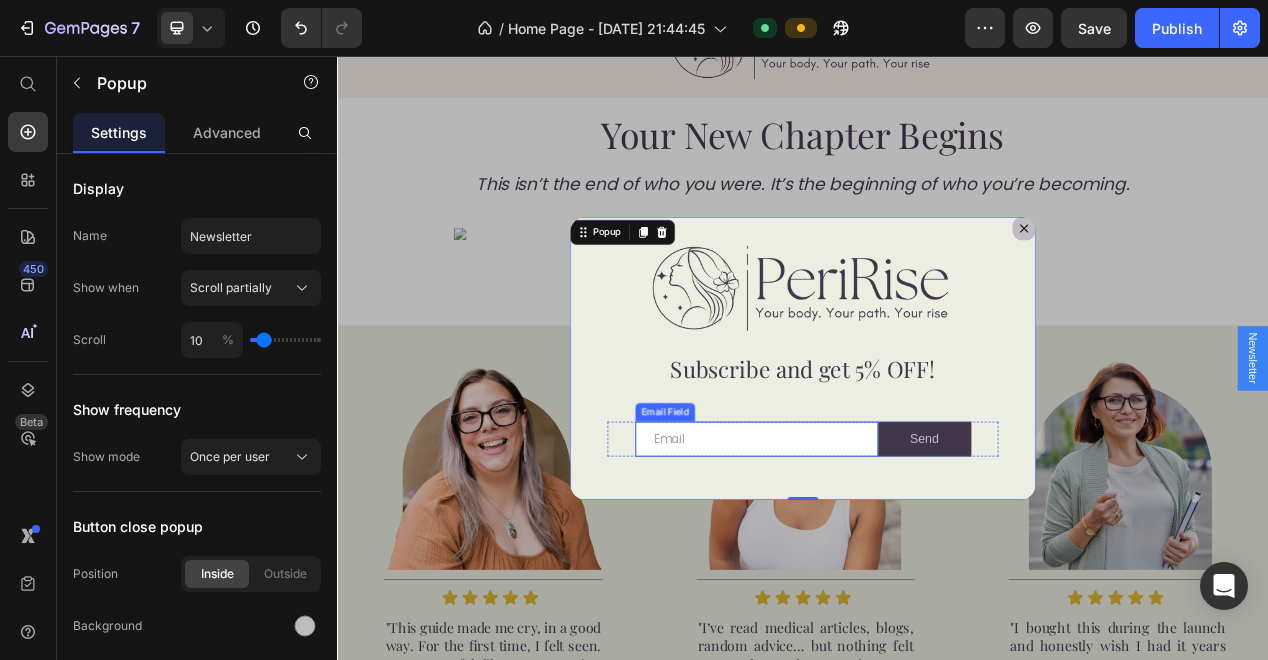 click at bounding box center [877, 549] 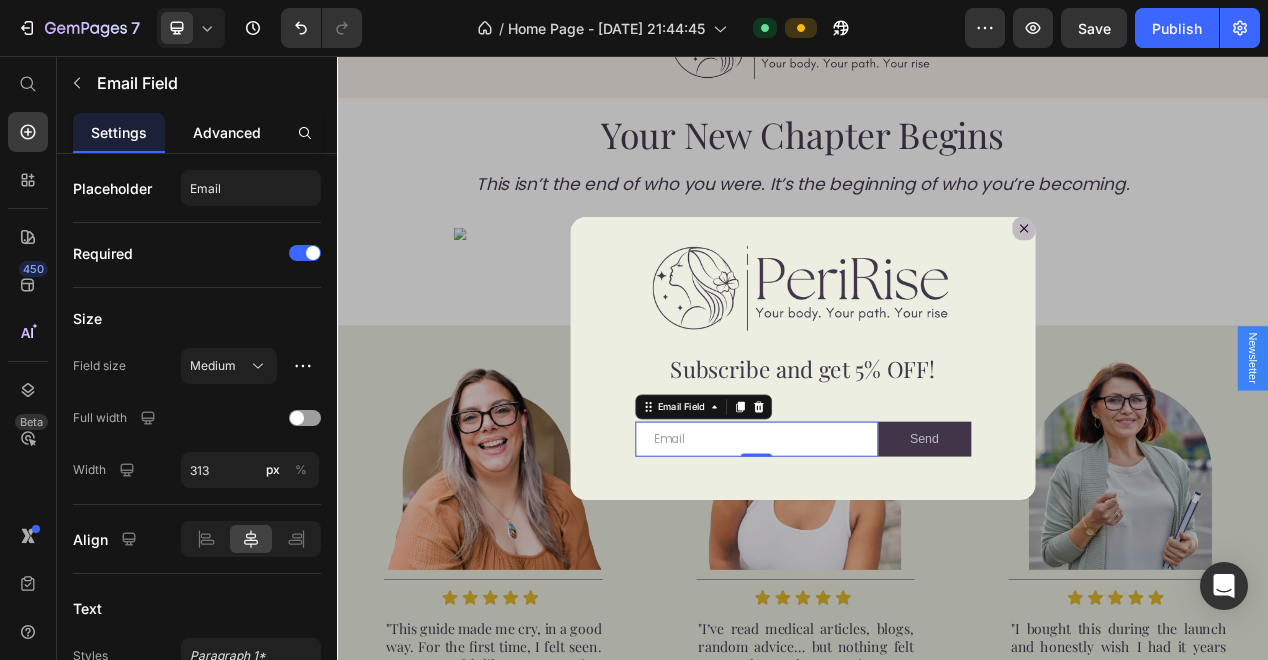 click on "Advanced" at bounding box center (227, 132) 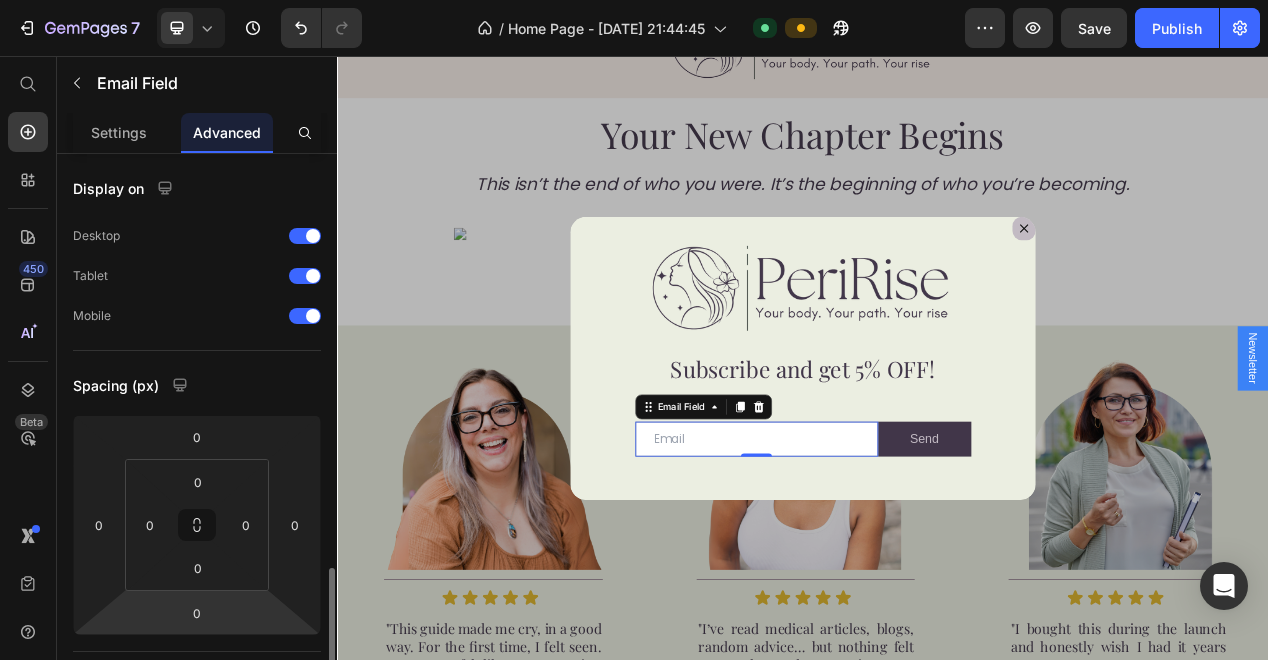 scroll, scrollTop: 292, scrollLeft: 0, axis: vertical 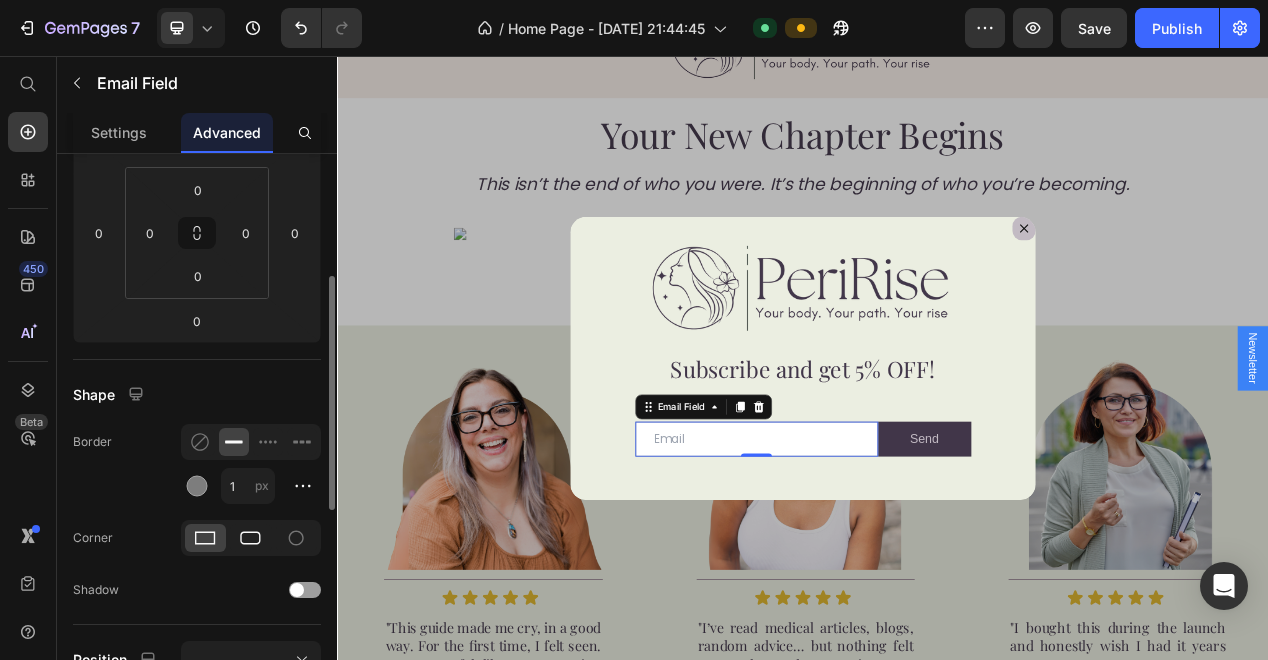 click 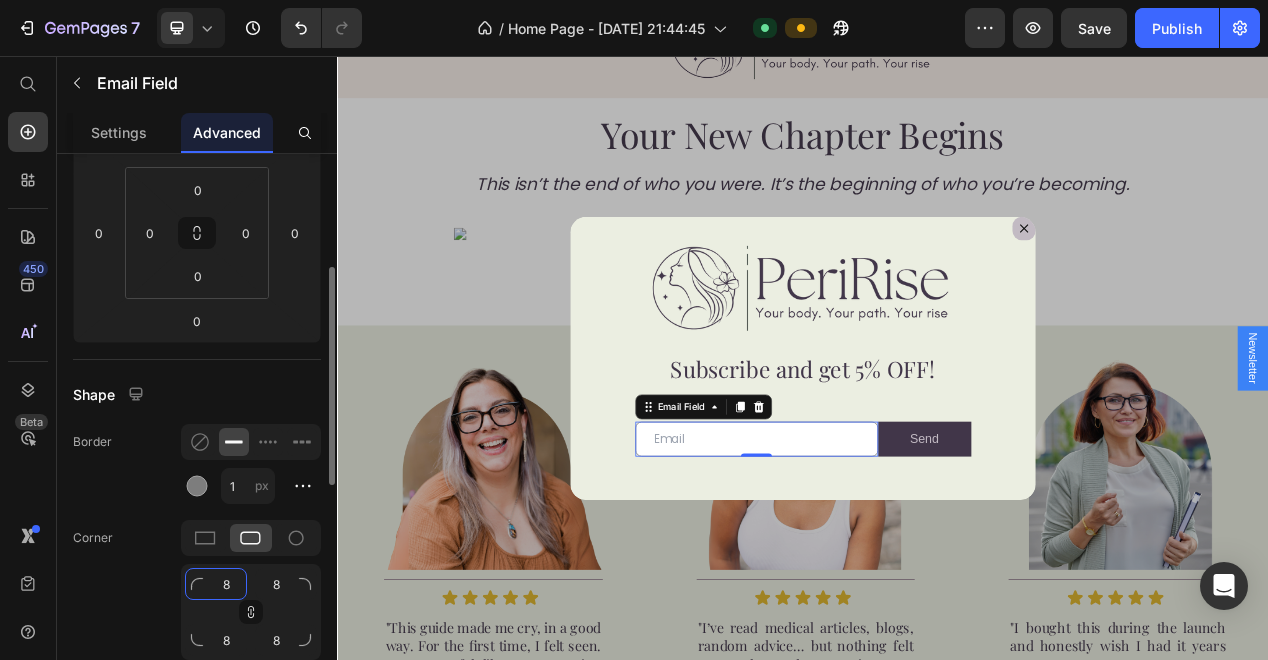 click on "8" 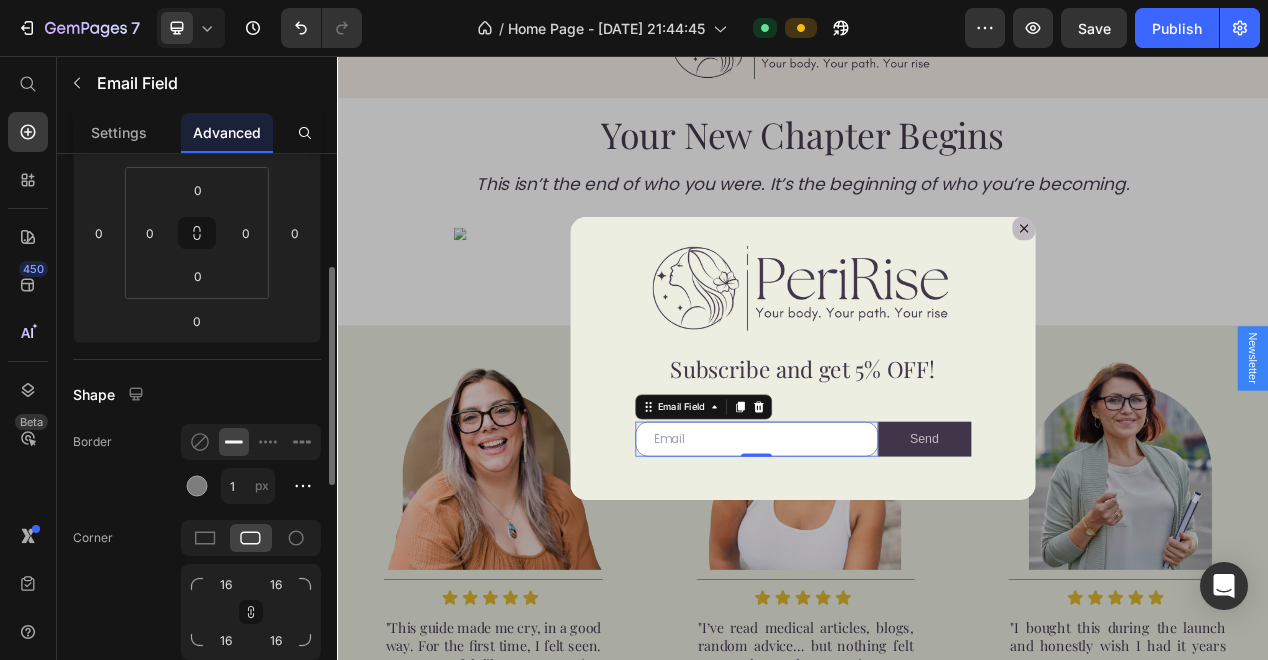 click on "Corner 16 16 16 16" 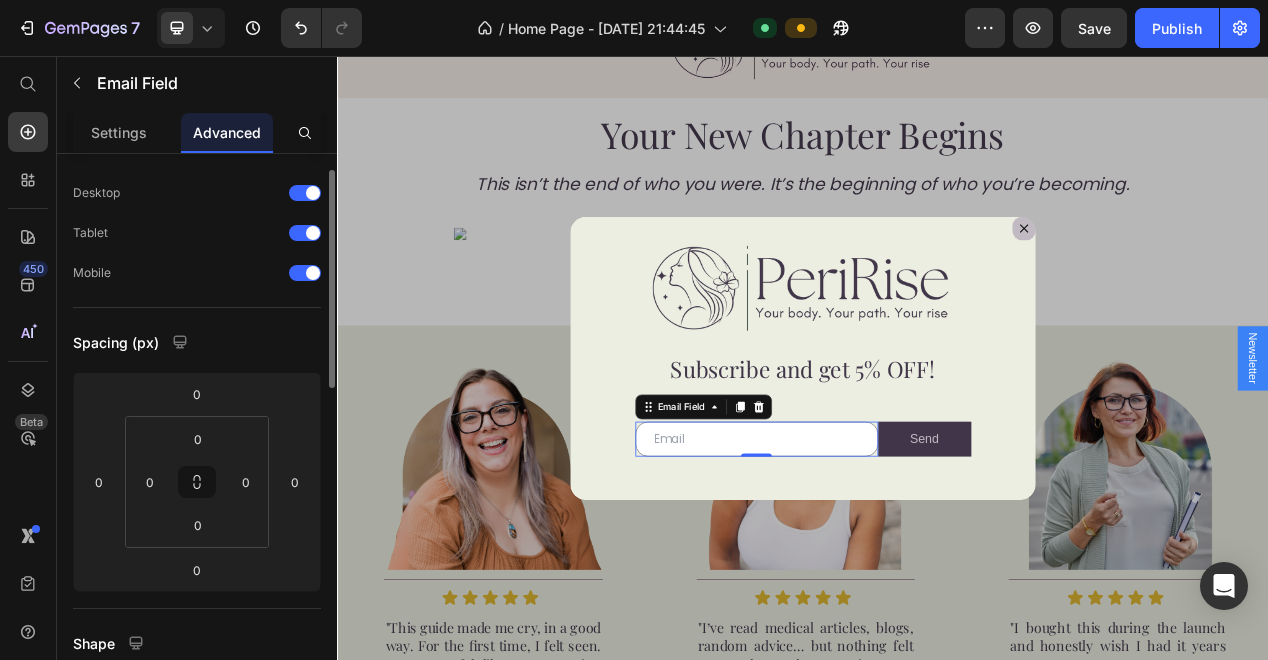 scroll, scrollTop: 24, scrollLeft: 0, axis: vertical 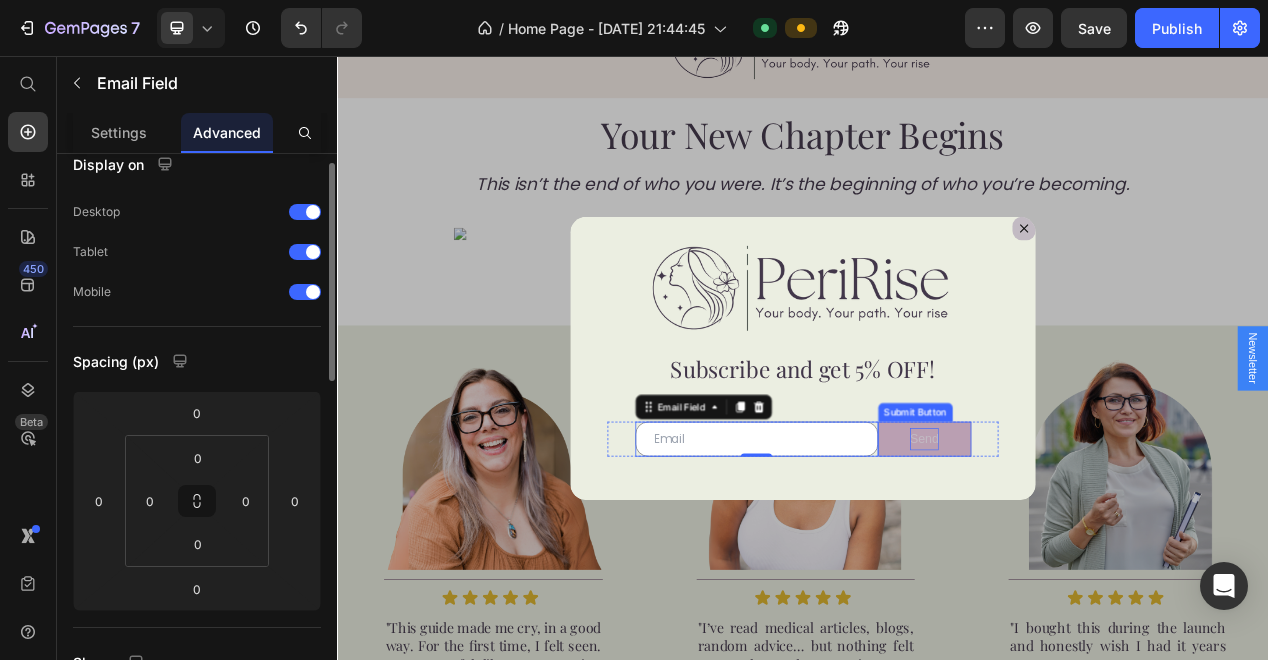 click on "Send" at bounding box center [1093, 549] 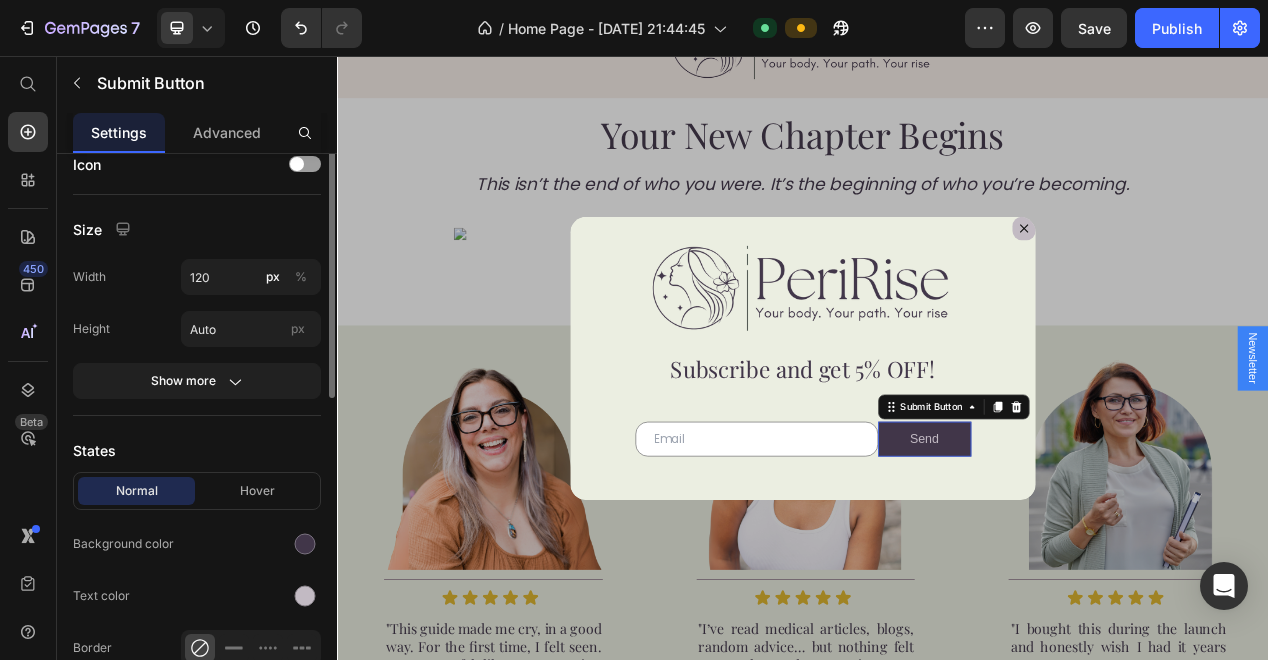 scroll, scrollTop: 0, scrollLeft: 0, axis: both 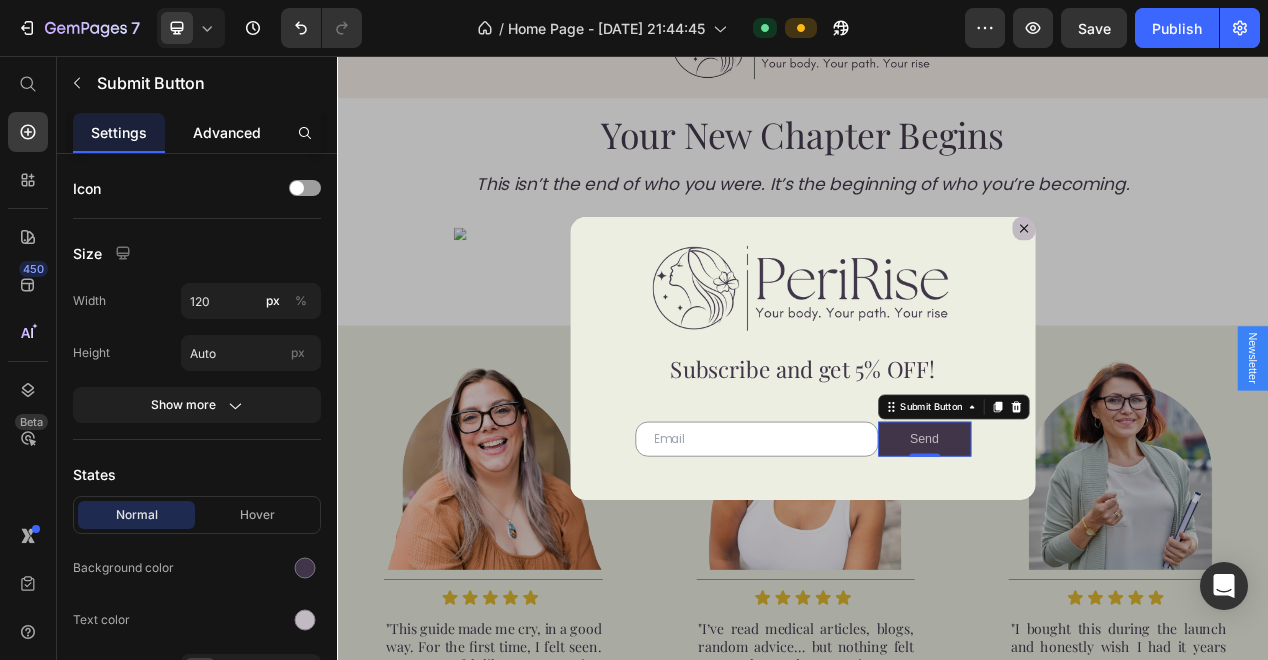 click on "Advanced" at bounding box center [227, 132] 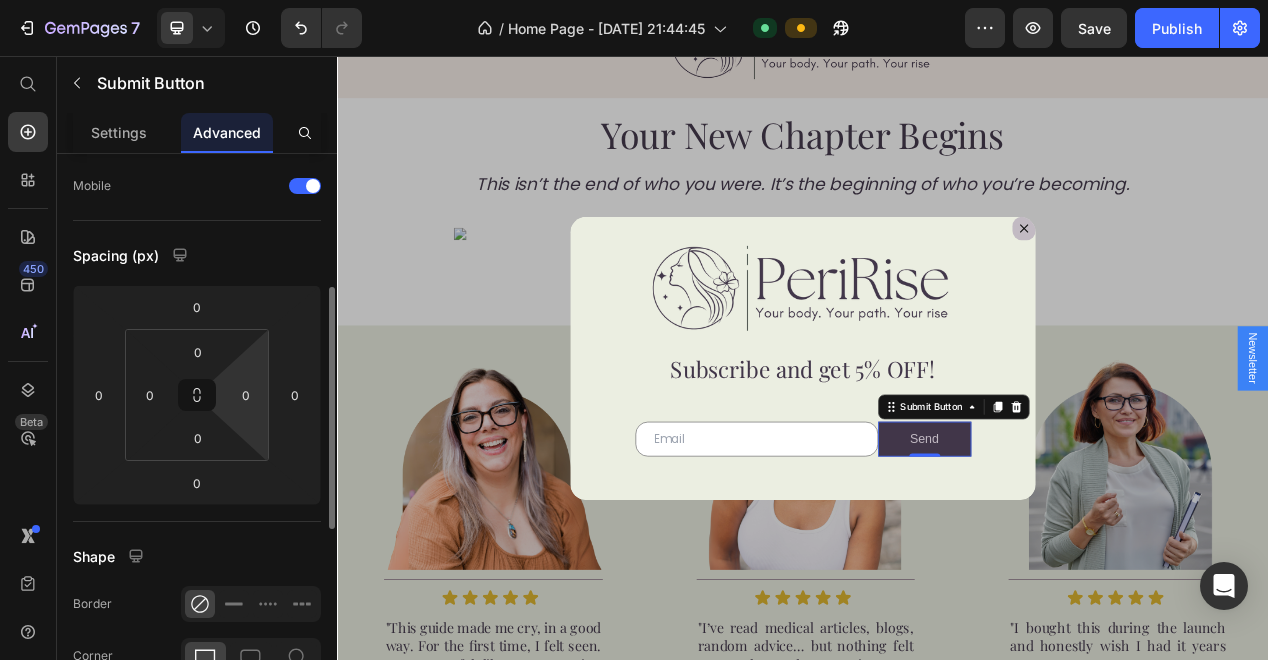 scroll, scrollTop: 184, scrollLeft: 0, axis: vertical 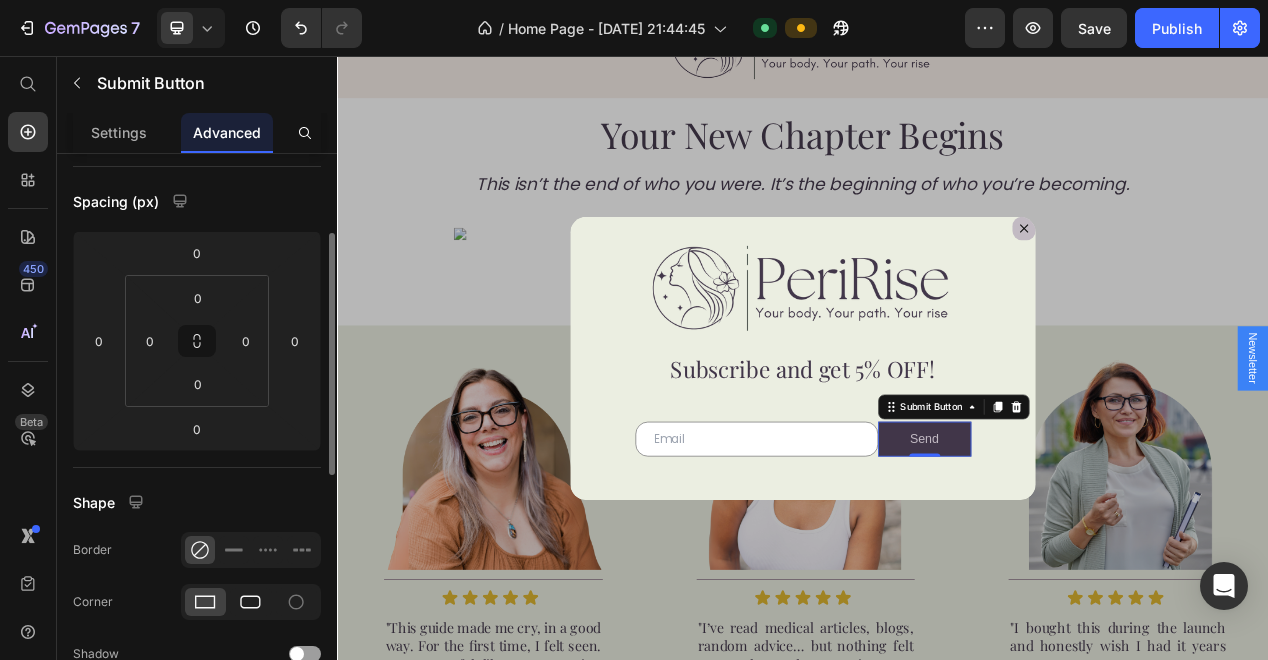 click 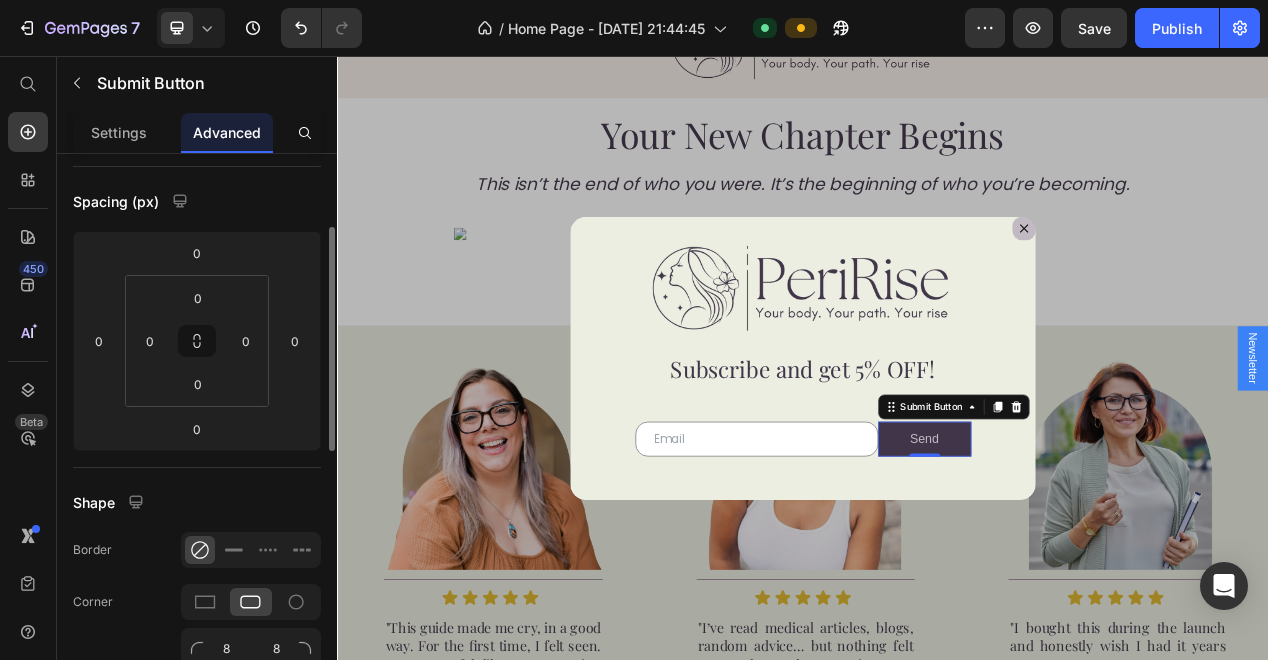 scroll, scrollTop: 232, scrollLeft: 0, axis: vertical 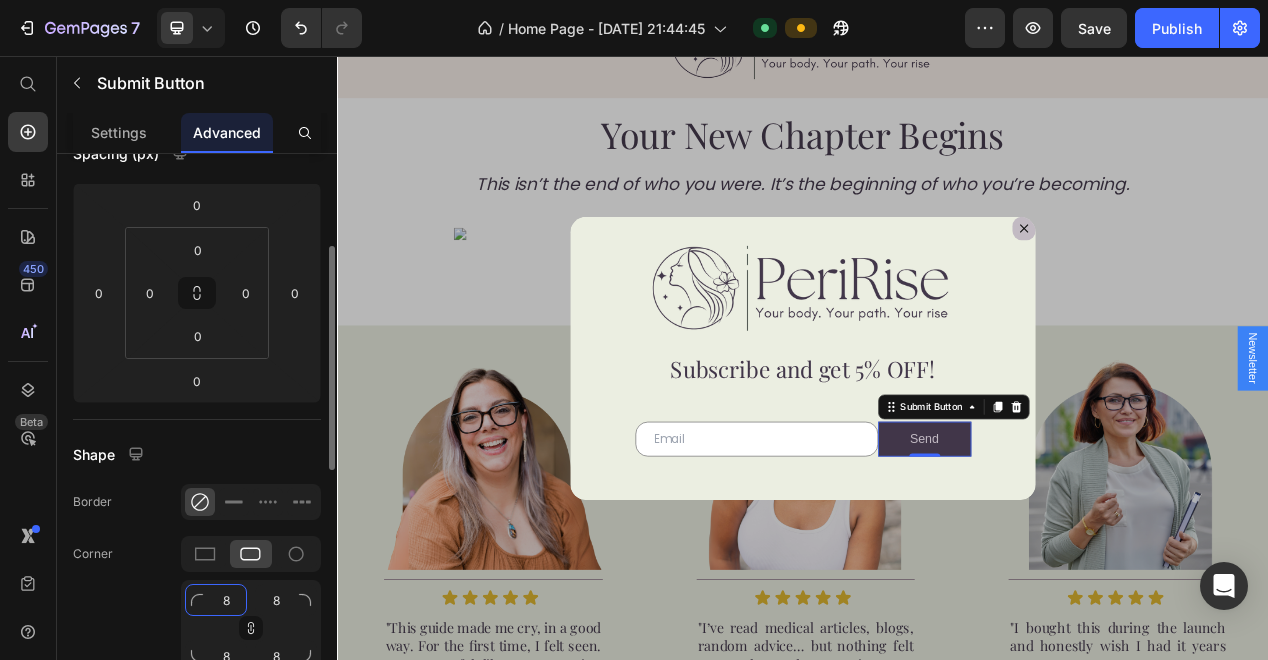 click on "8" 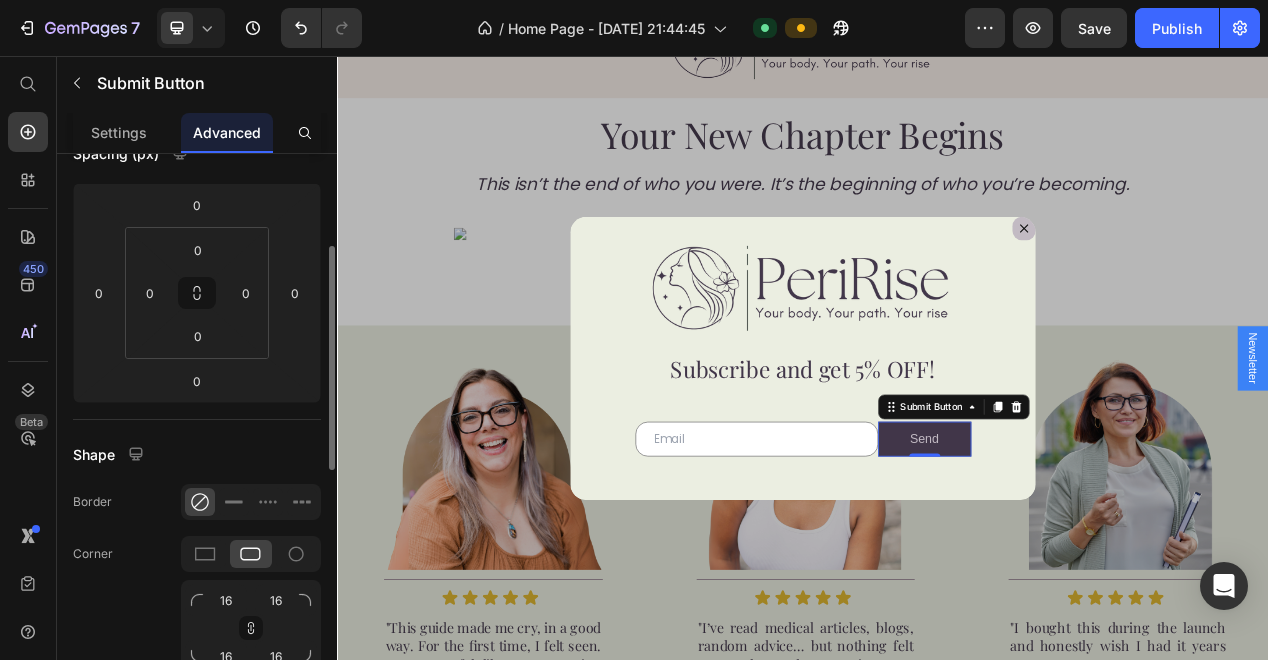 click on "Corner 16 16 16 16" 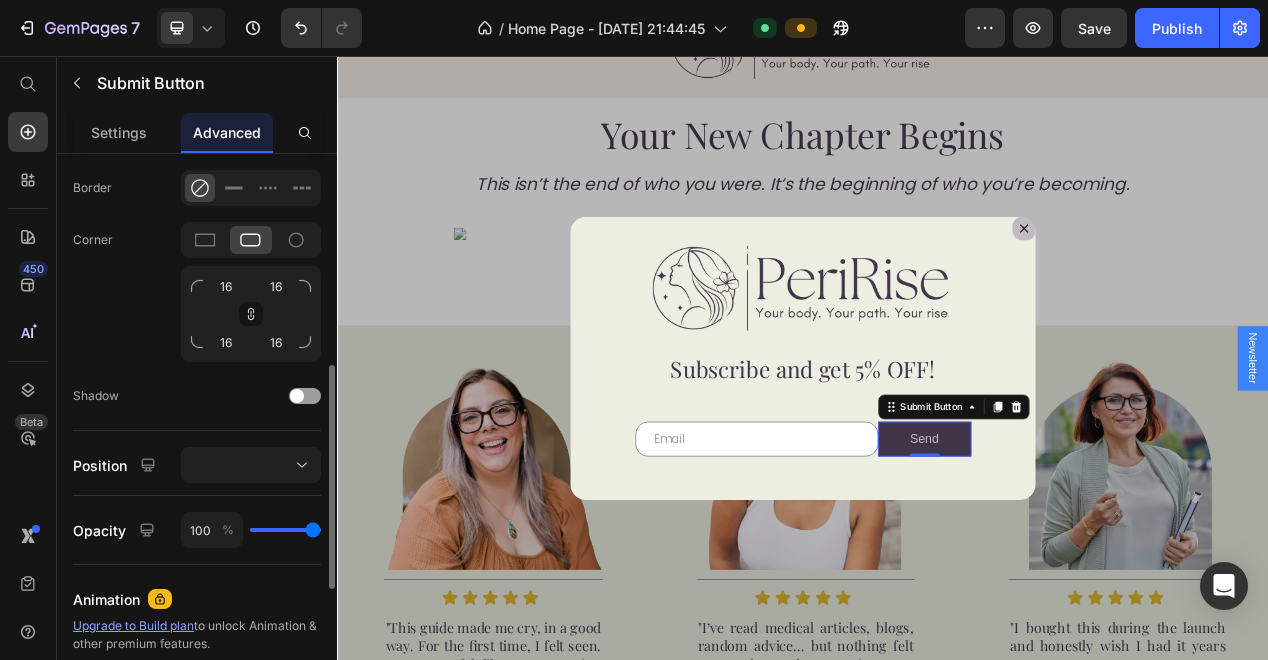 scroll, scrollTop: 497, scrollLeft: 0, axis: vertical 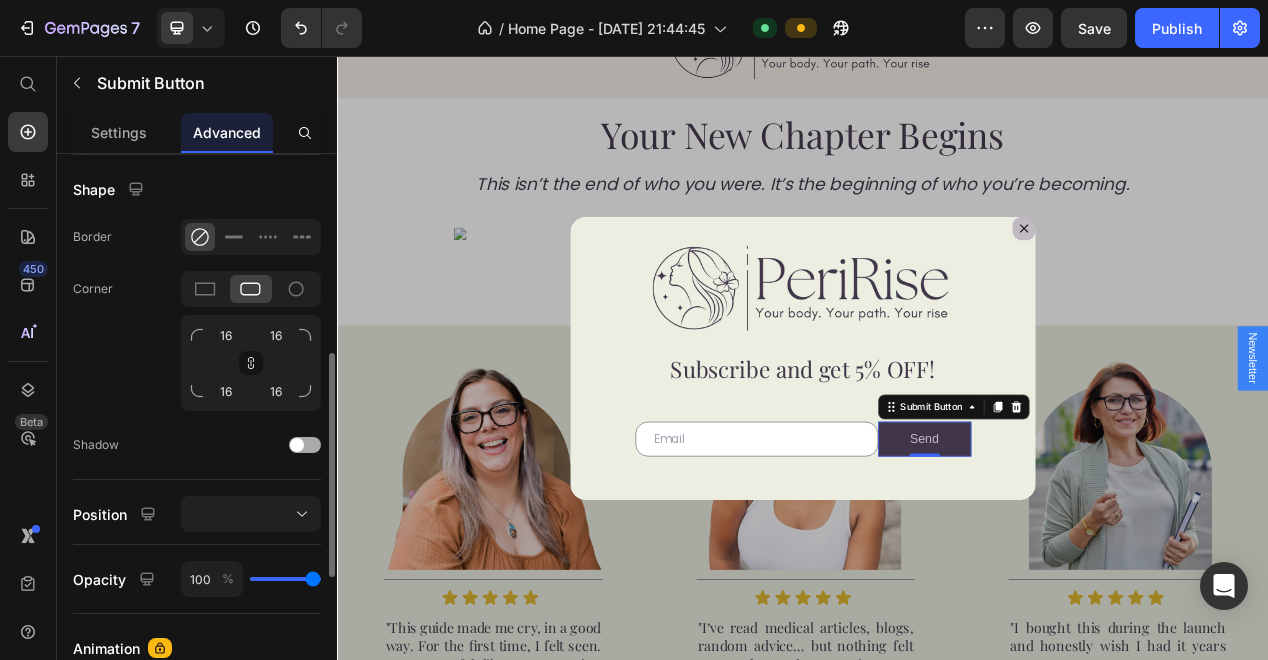 click on "Shadow" 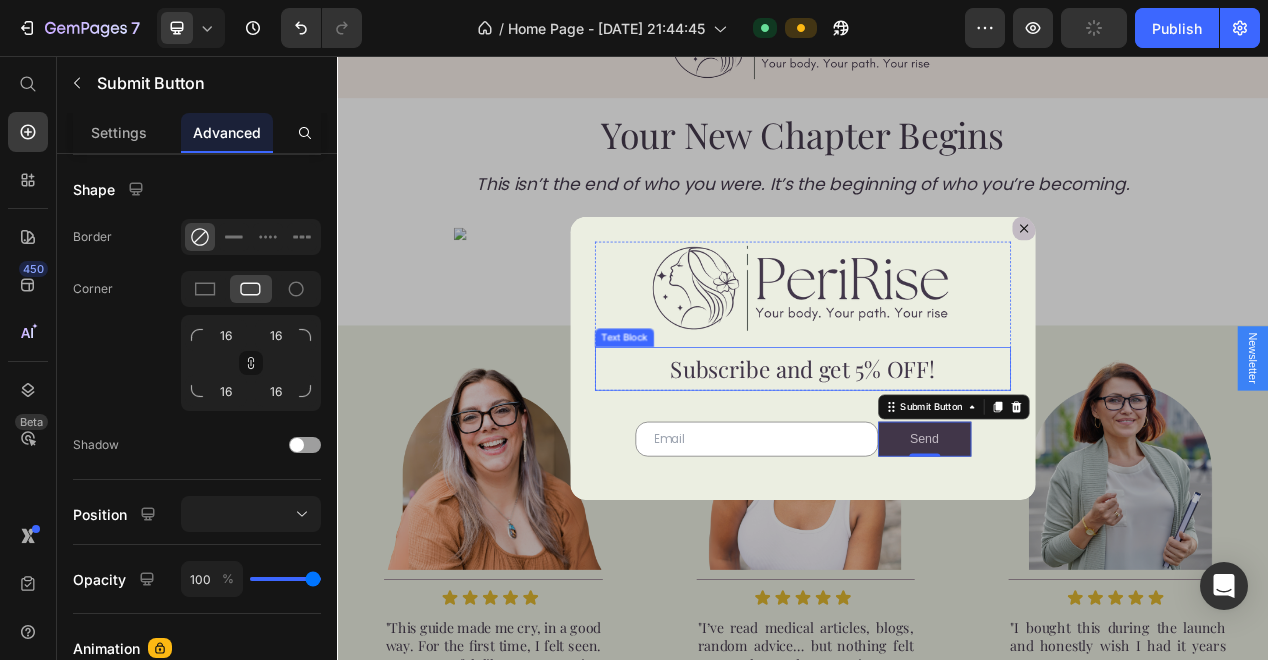 click on "Subscribe and get 5% OFF!" at bounding box center [937, 459] 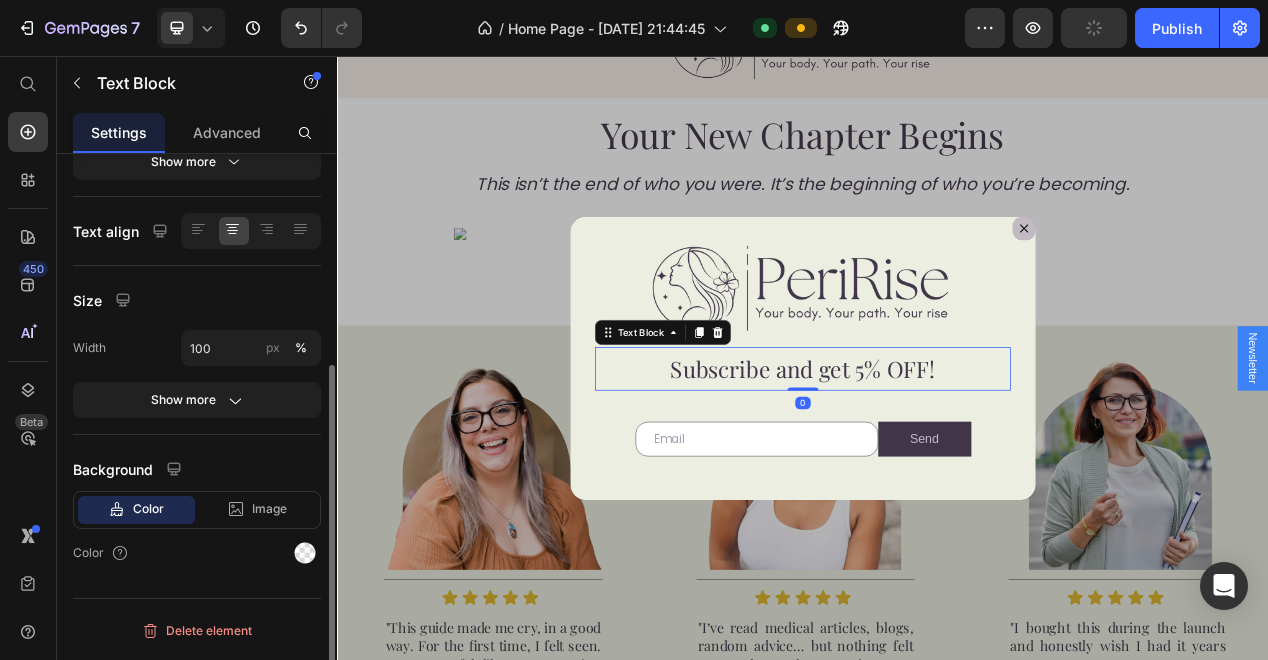 scroll, scrollTop: 0, scrollLeft: 0, axis: both 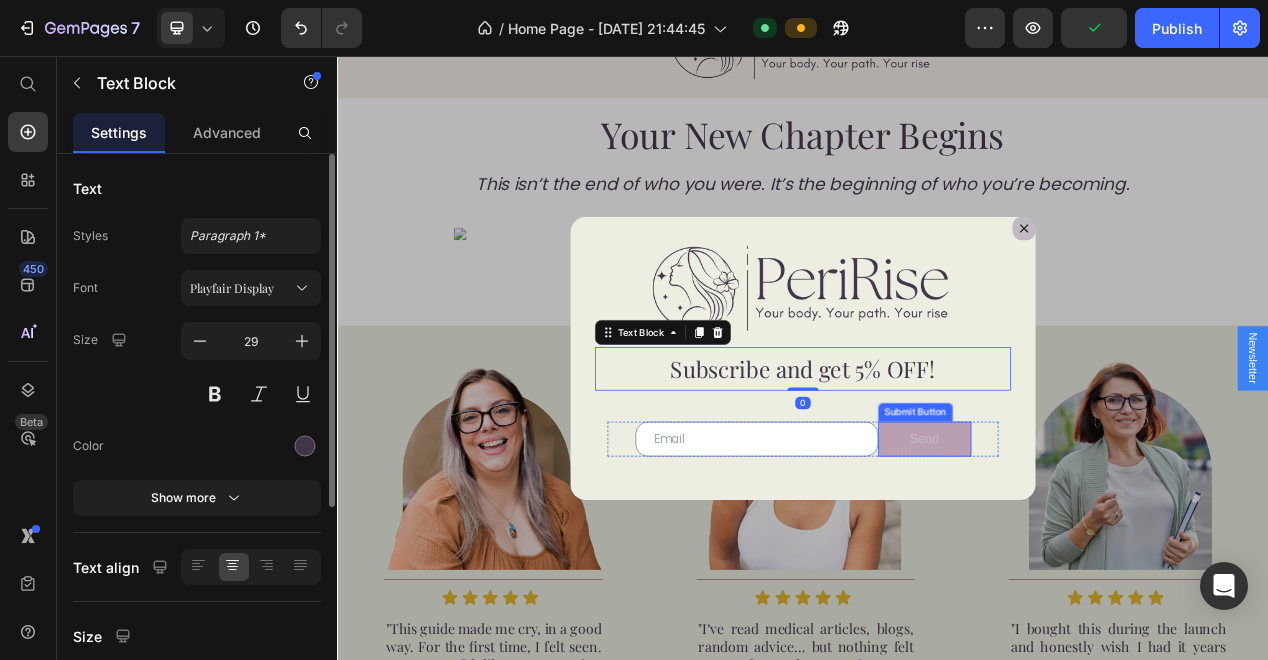 drag, startPoint x: 1074, startPoint y: 551, endPoint x: 1043, endPoint y: 561, distance: 32.572994 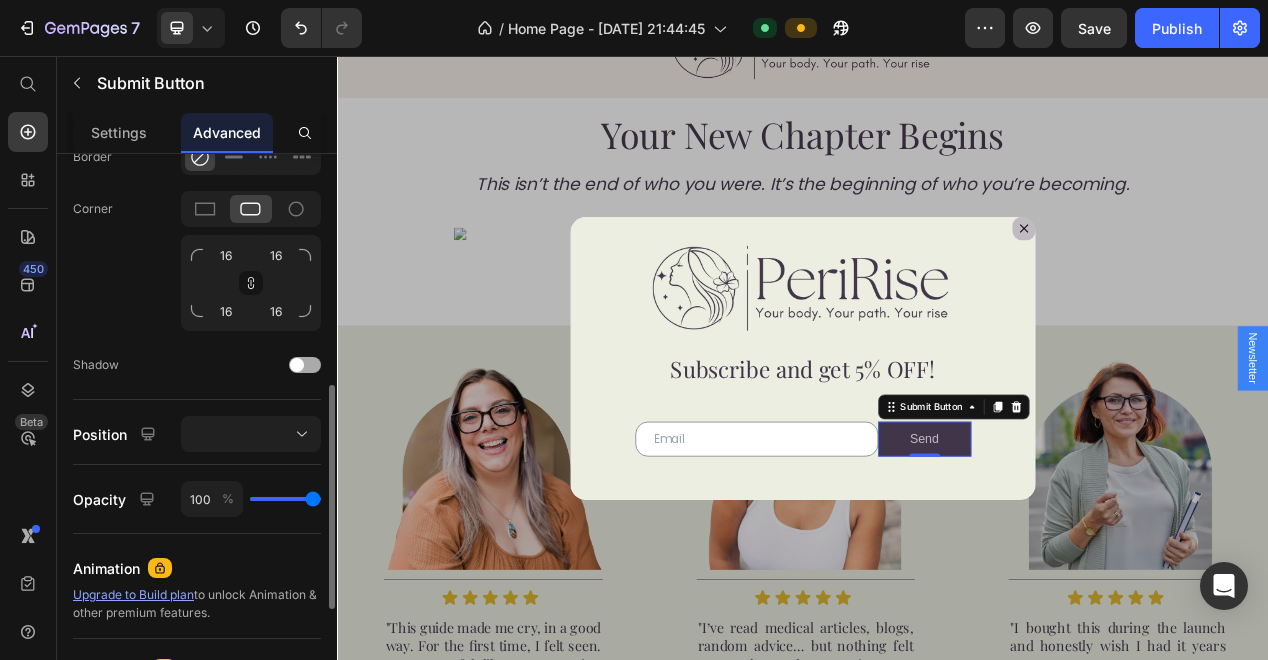 scroll, scrollTop: 515, scrollLeft: 0, axis: vertical 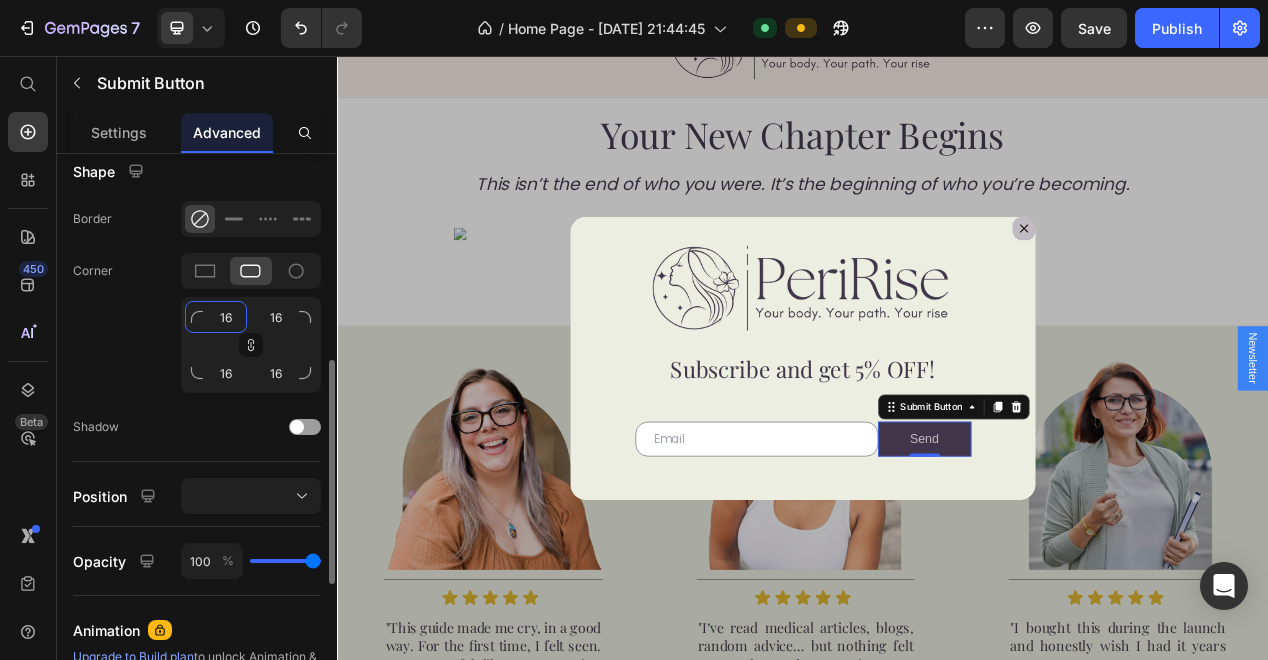click on "16" 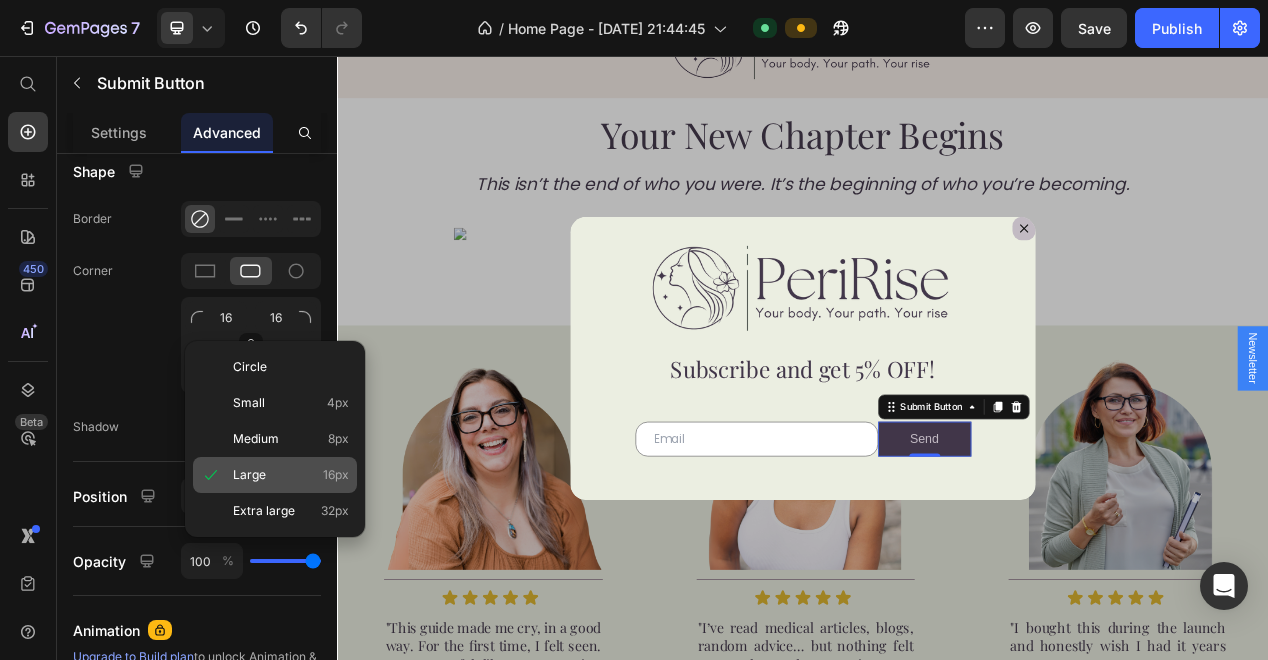 click on "Large 16px" 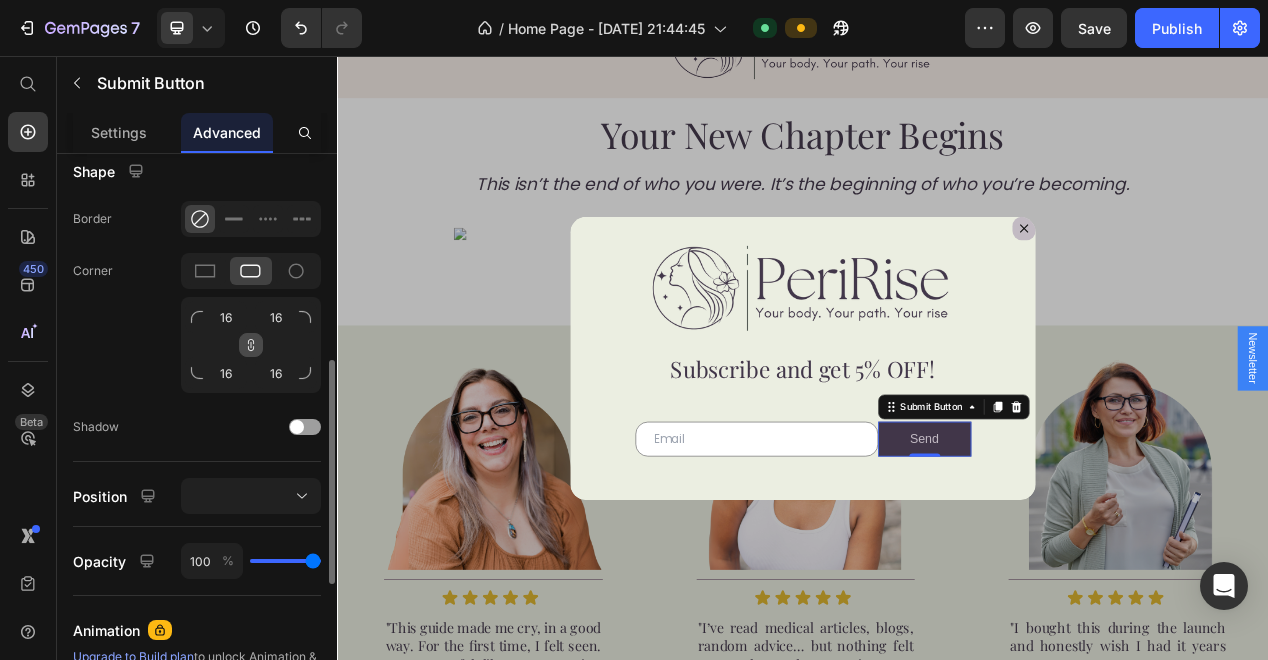 click 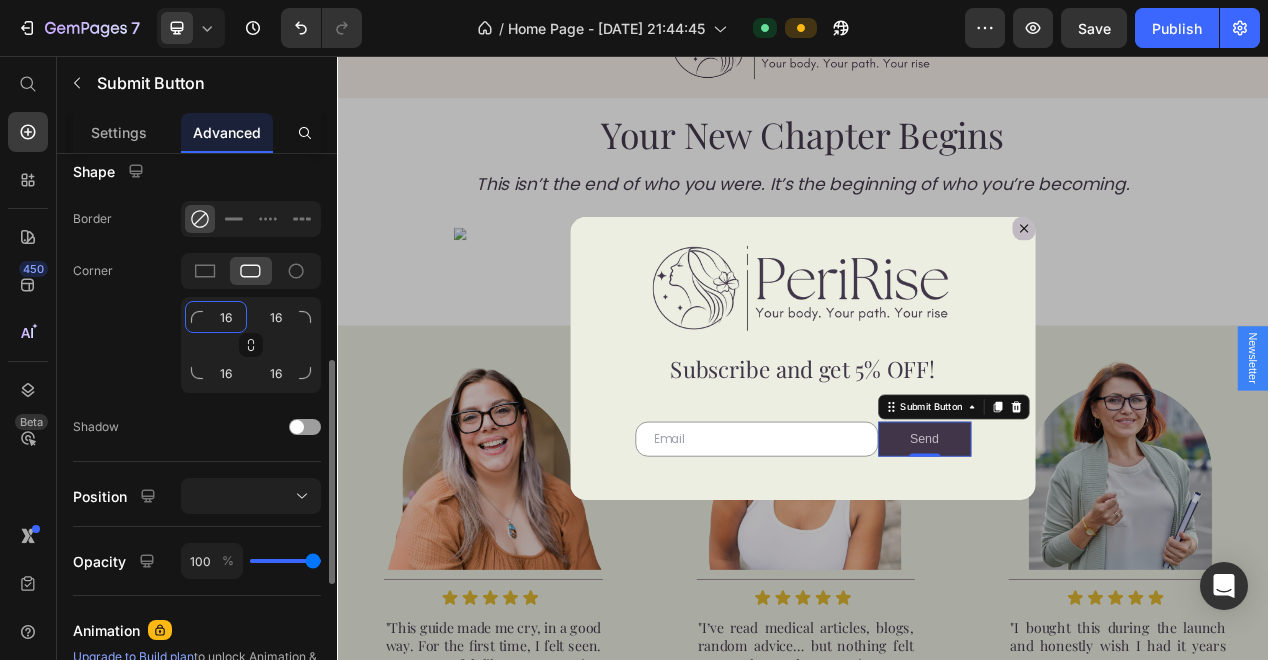 click on "16" 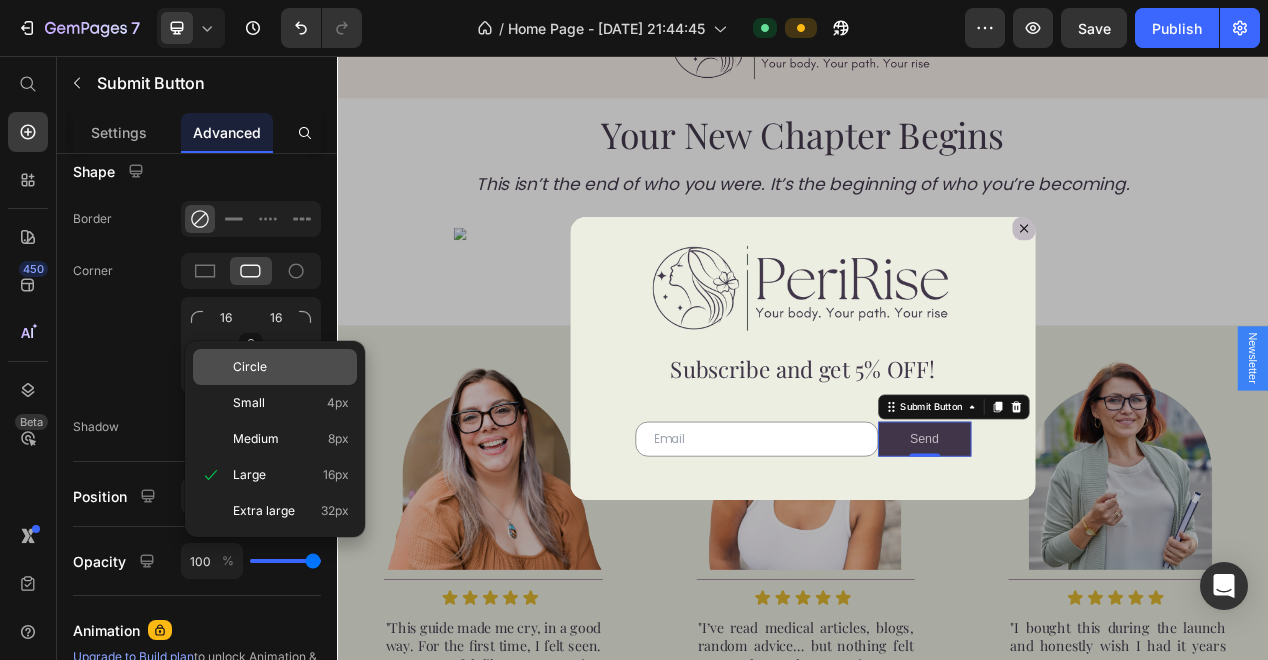 click on "Circle" at bounding box center (250, 367) 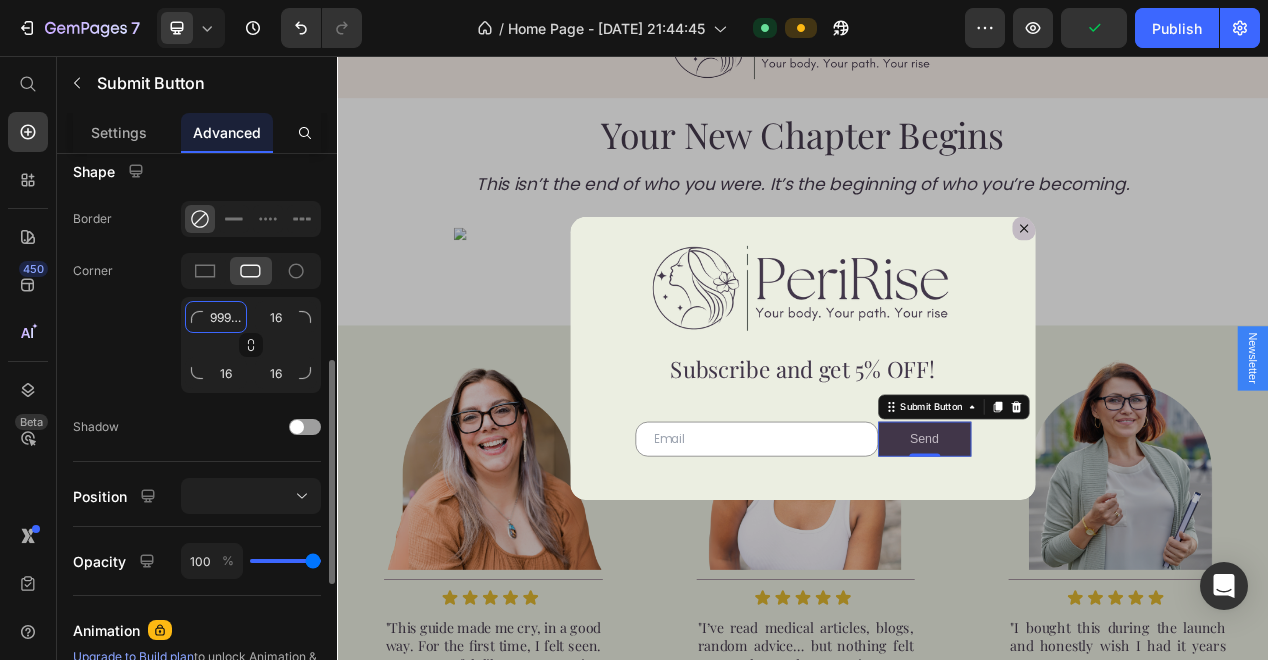 click on "999999" 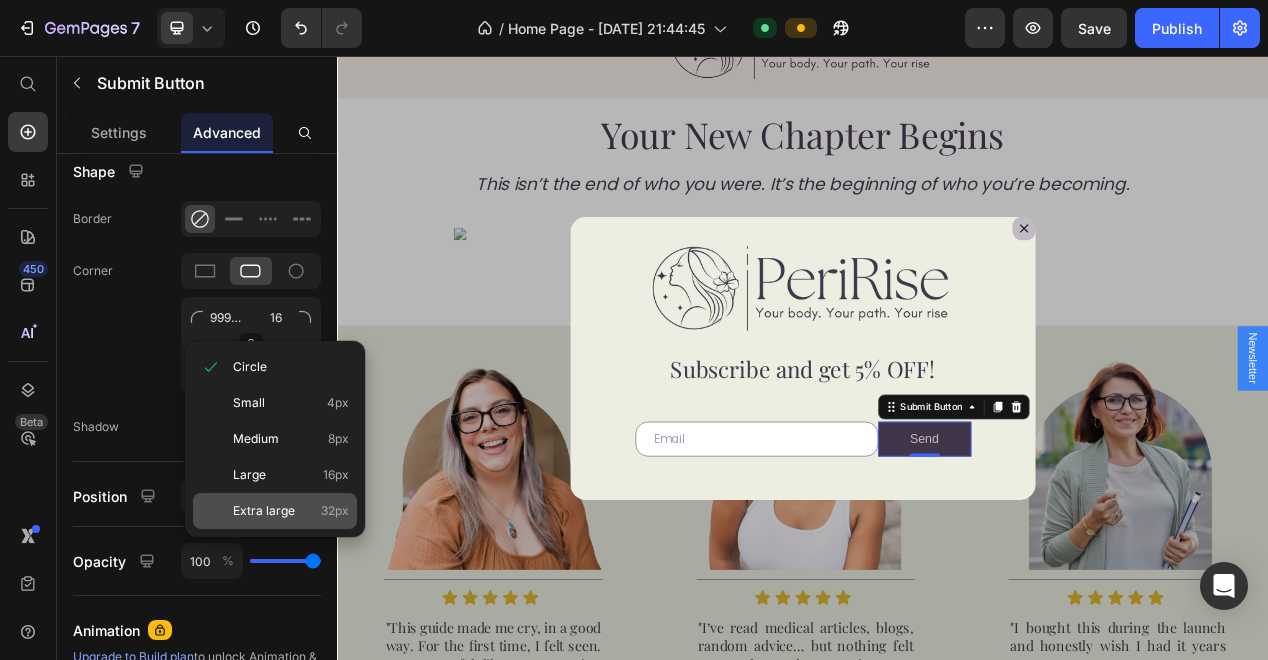 click on "Extra large" at bounding box center [264, 511] 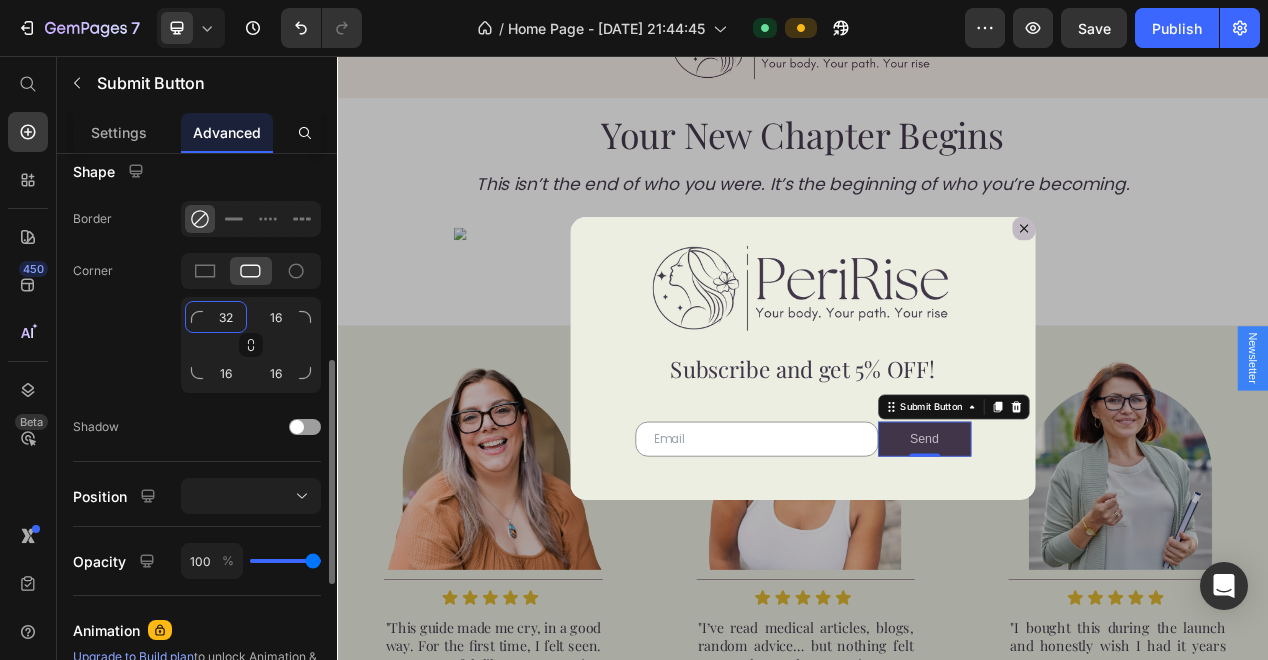 click on "32" 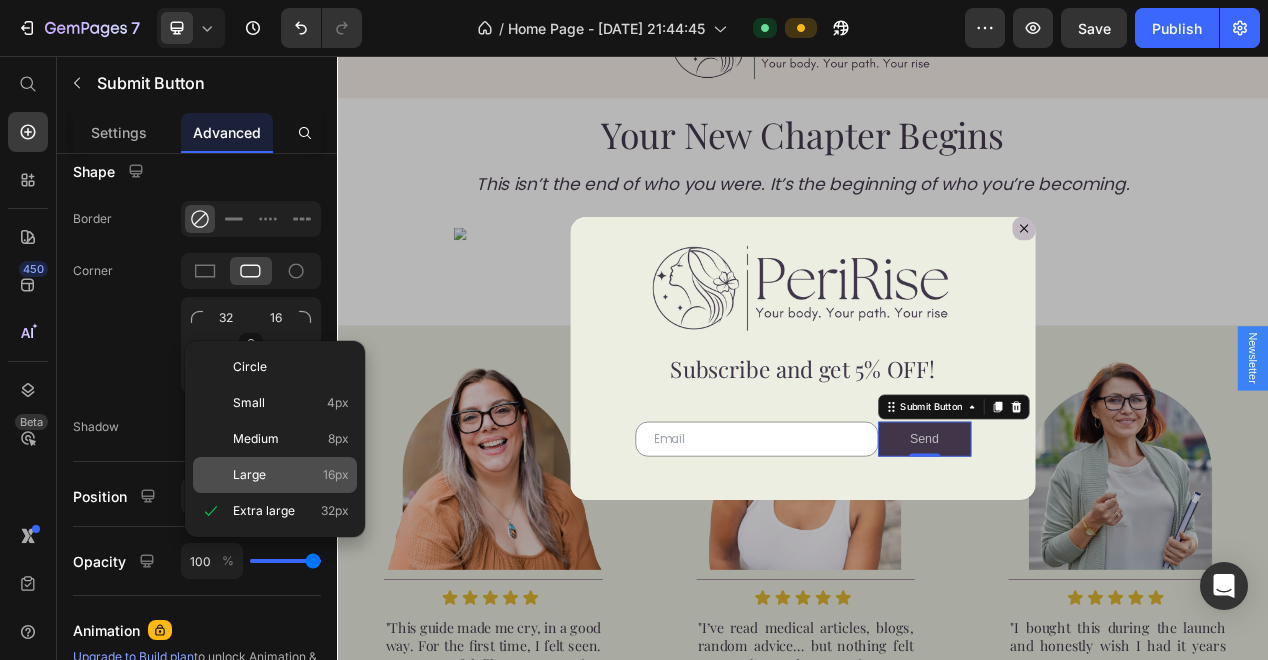 click on "Large 16px" 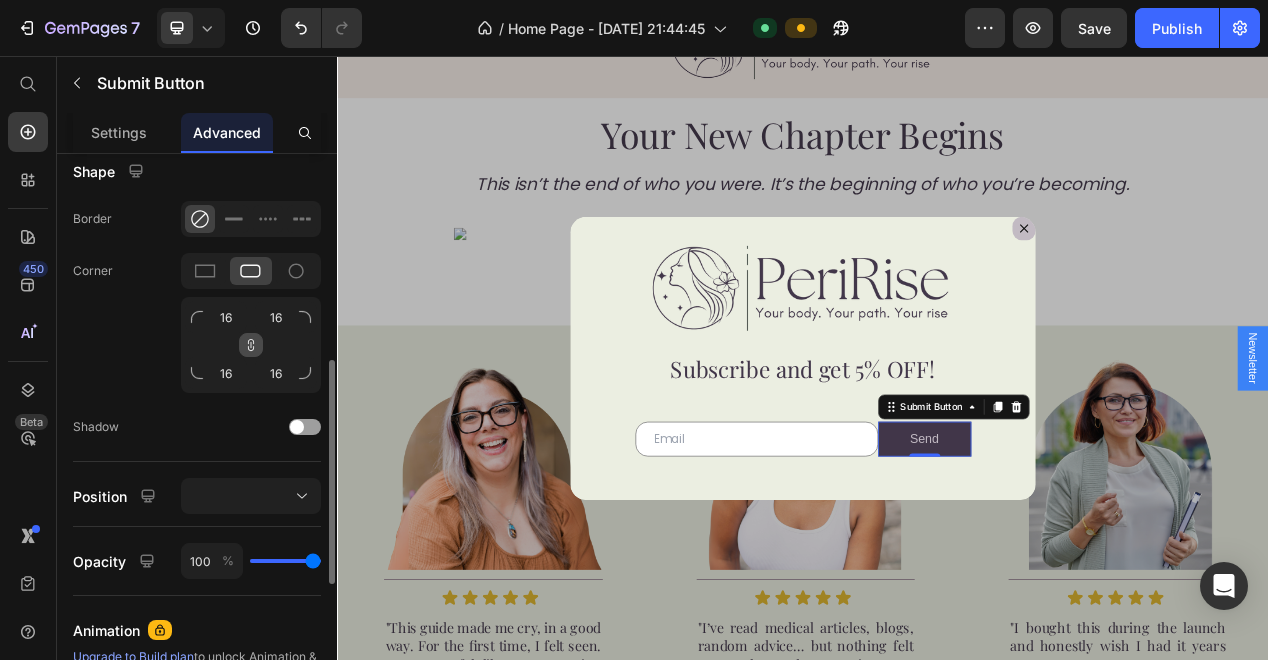 click 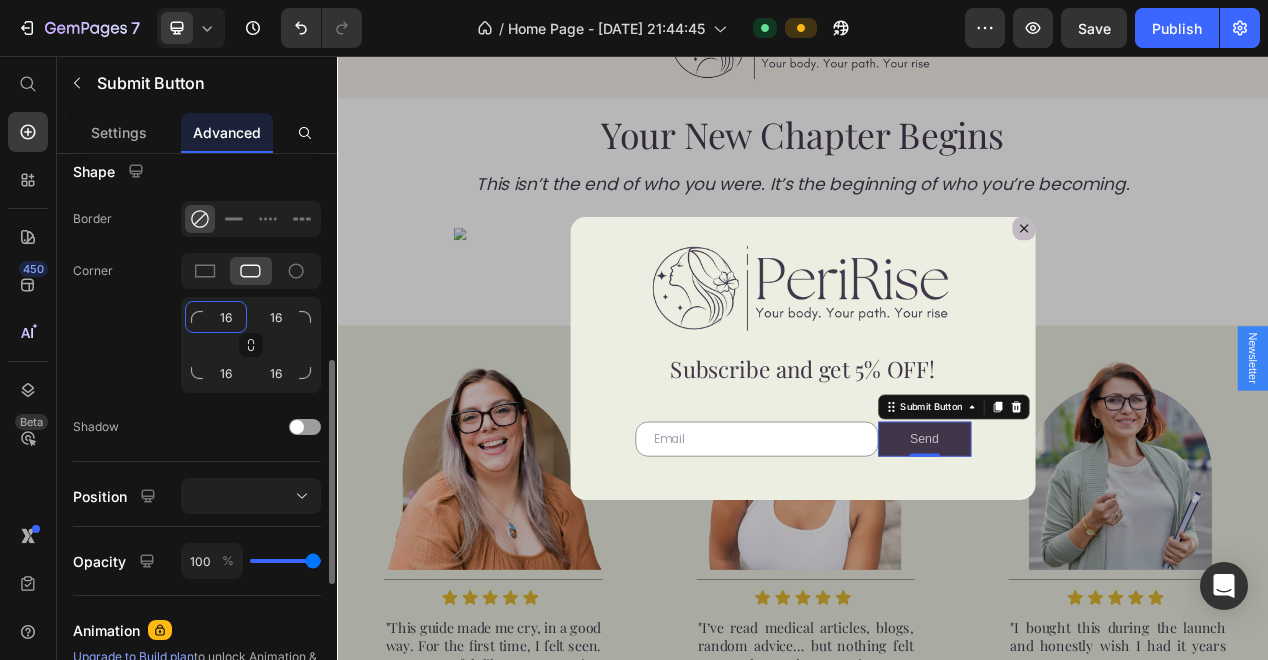 click on "16" 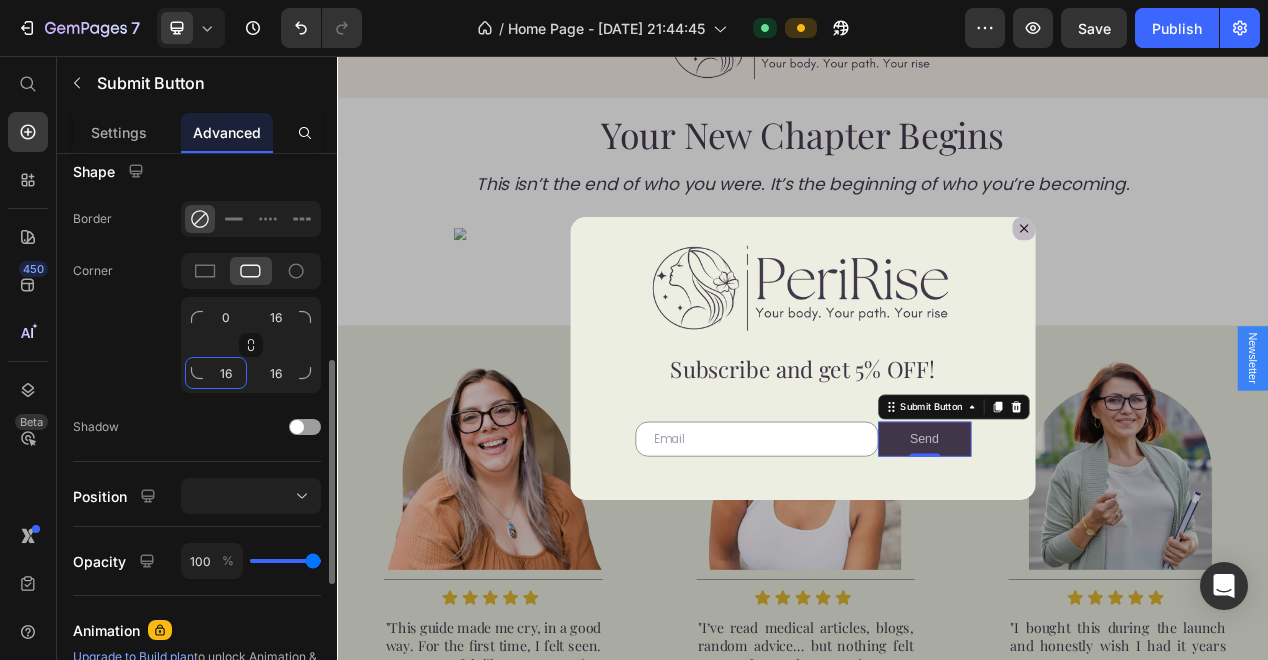 click on "16" 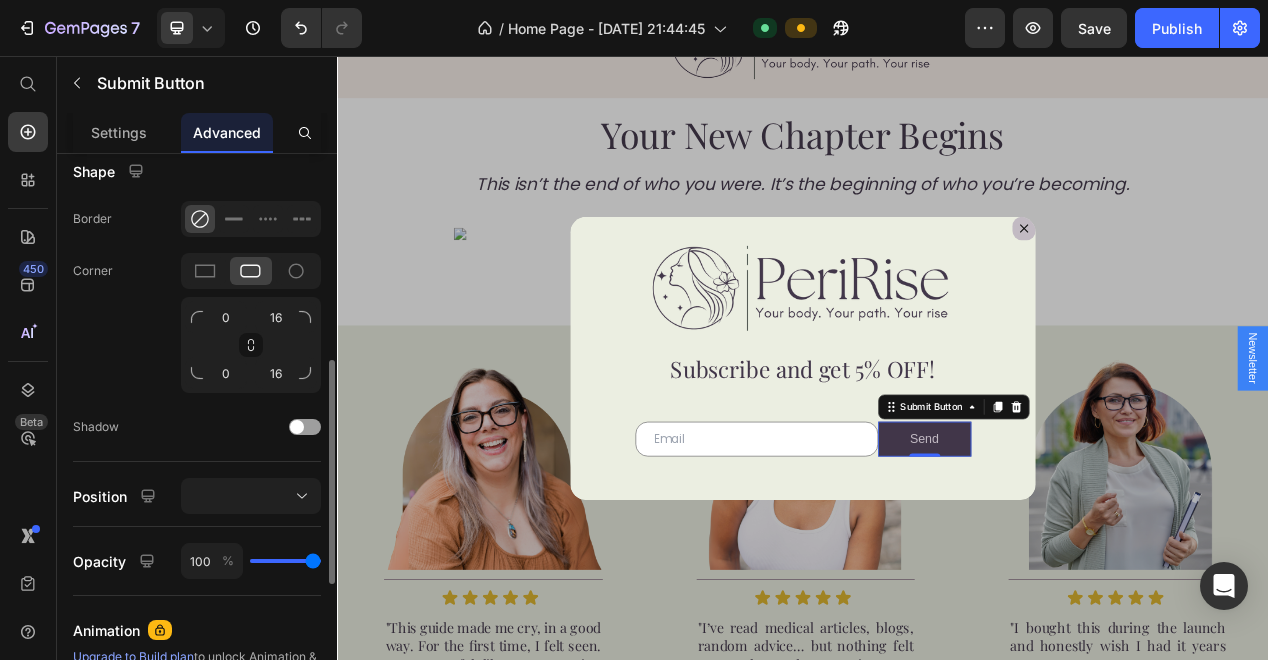 click on "Corner 0 16 0 16" 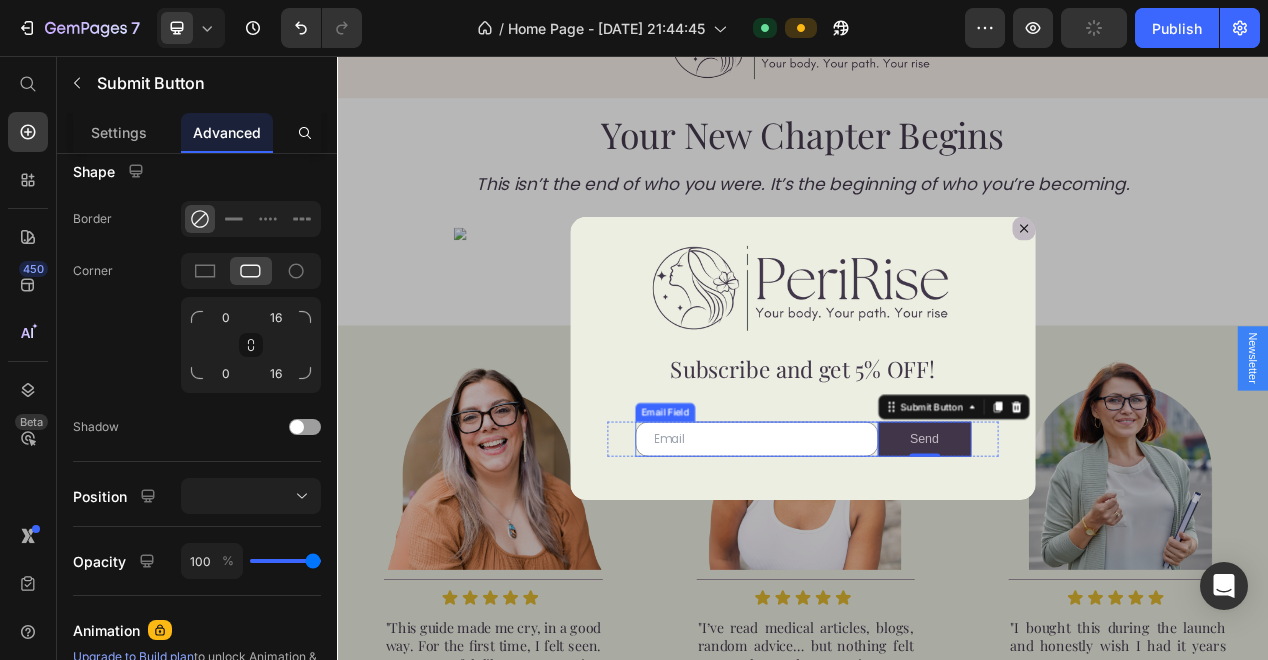 click at bounding box center (877, 549) 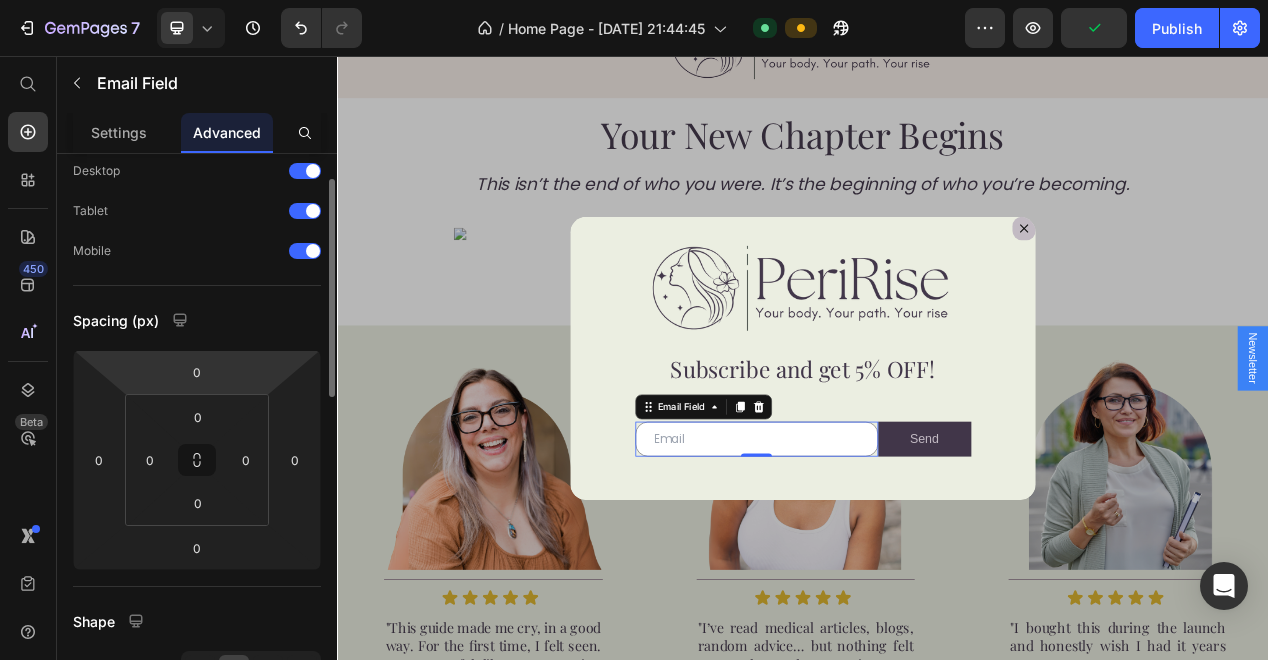 scroll, scrollTop: 527, scrollLeft: 0, axis: vertical 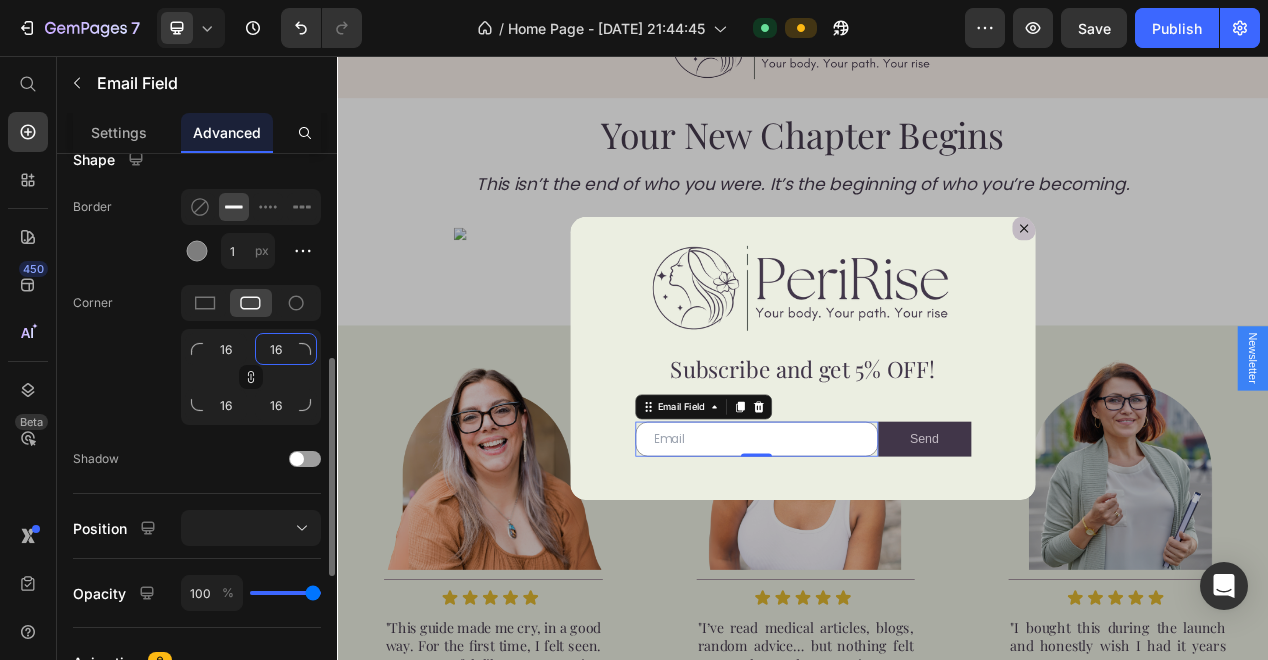 click on "16" 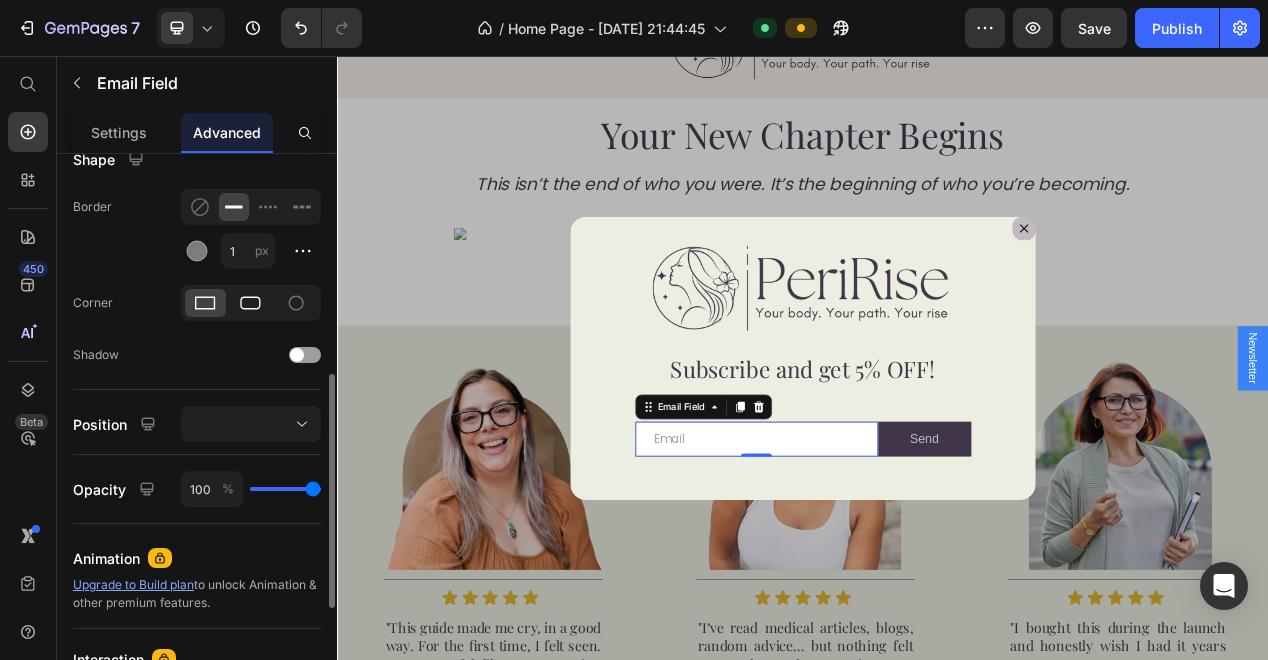 click 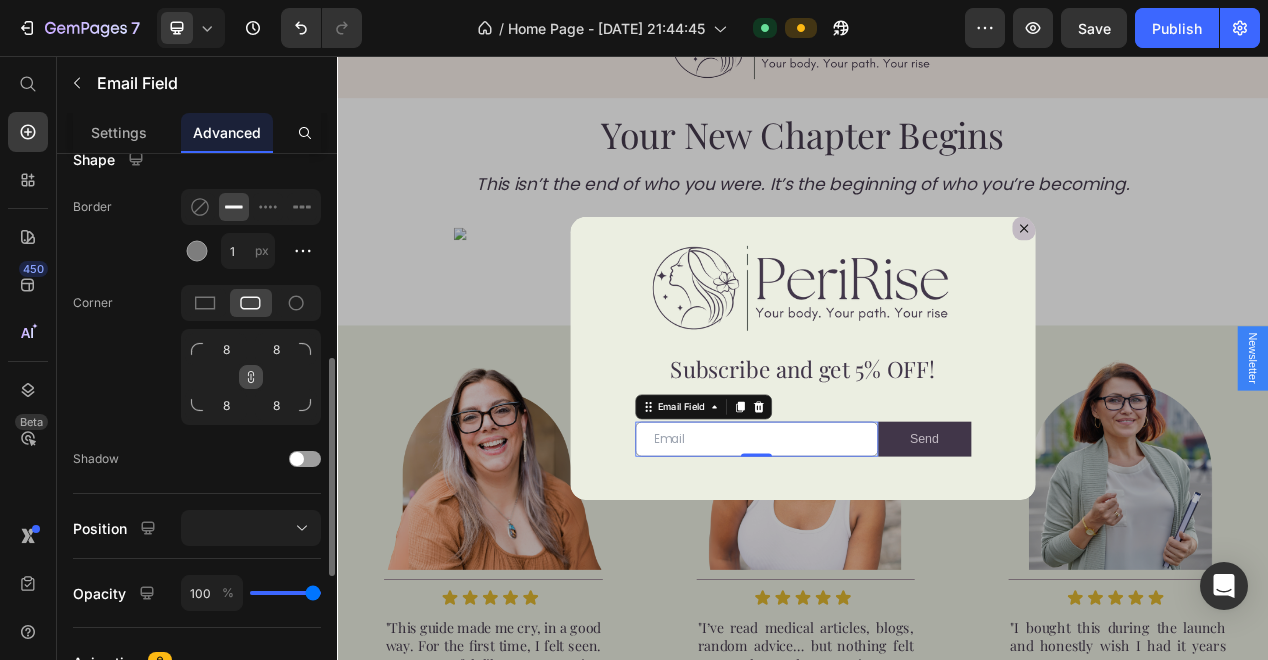 click at bounding box center [251, 377] 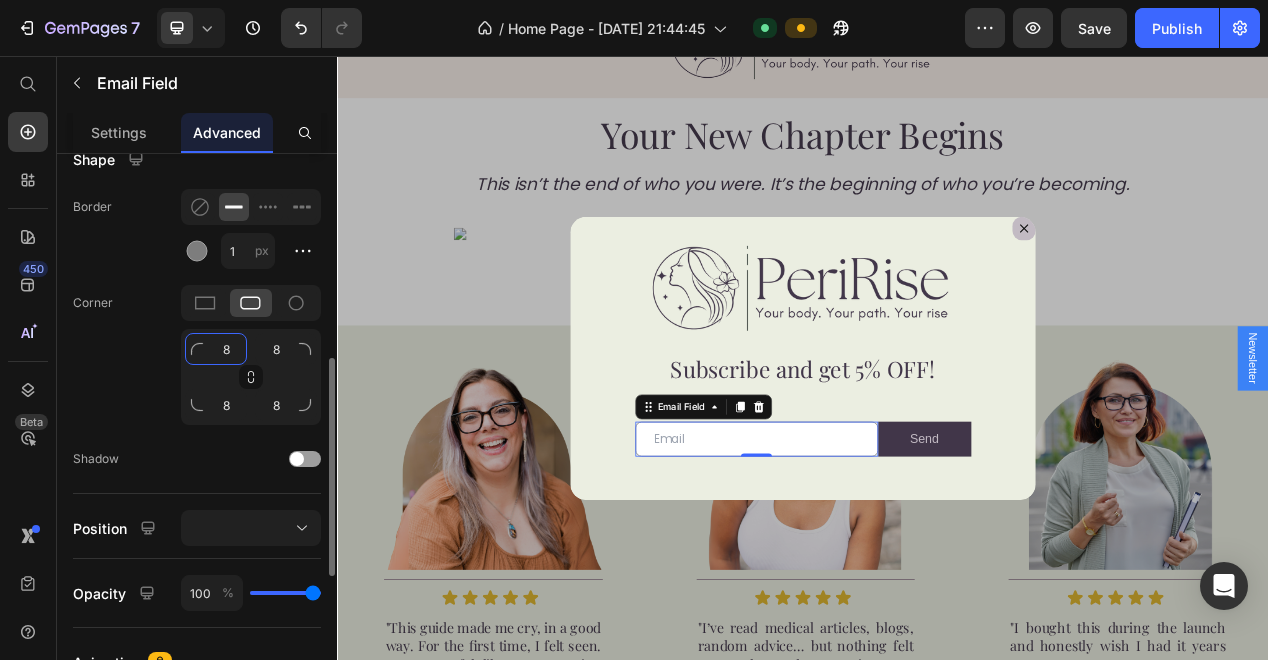 click on "8" 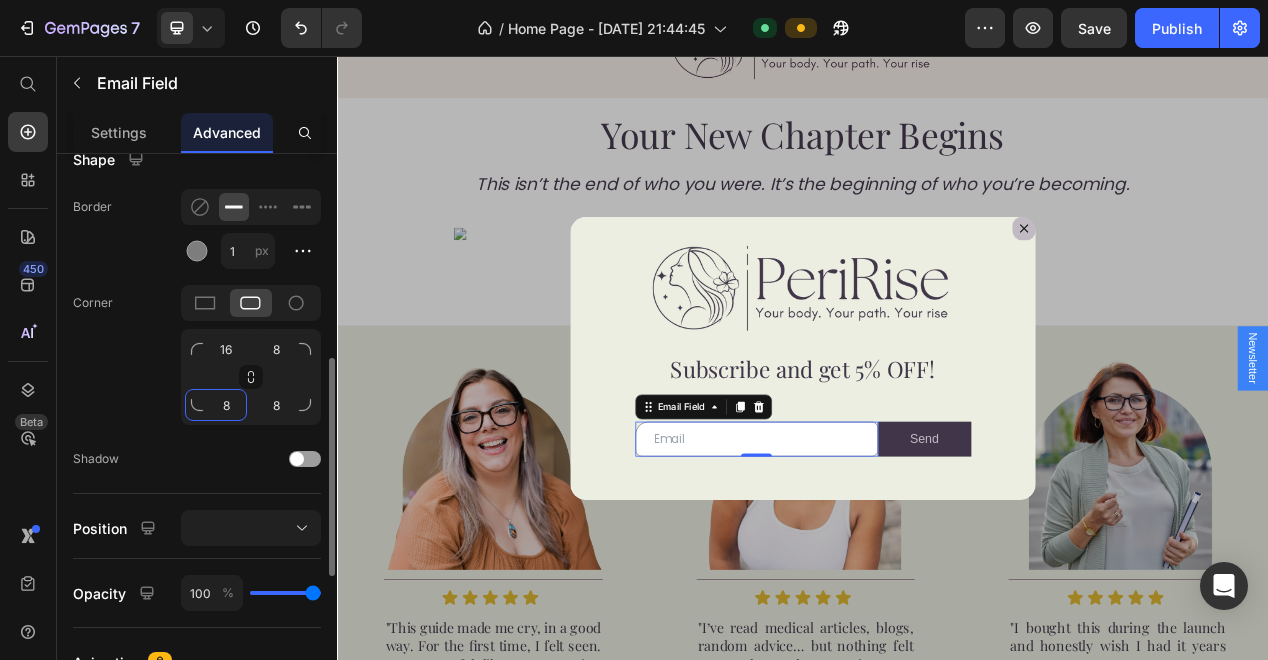 click on "8" 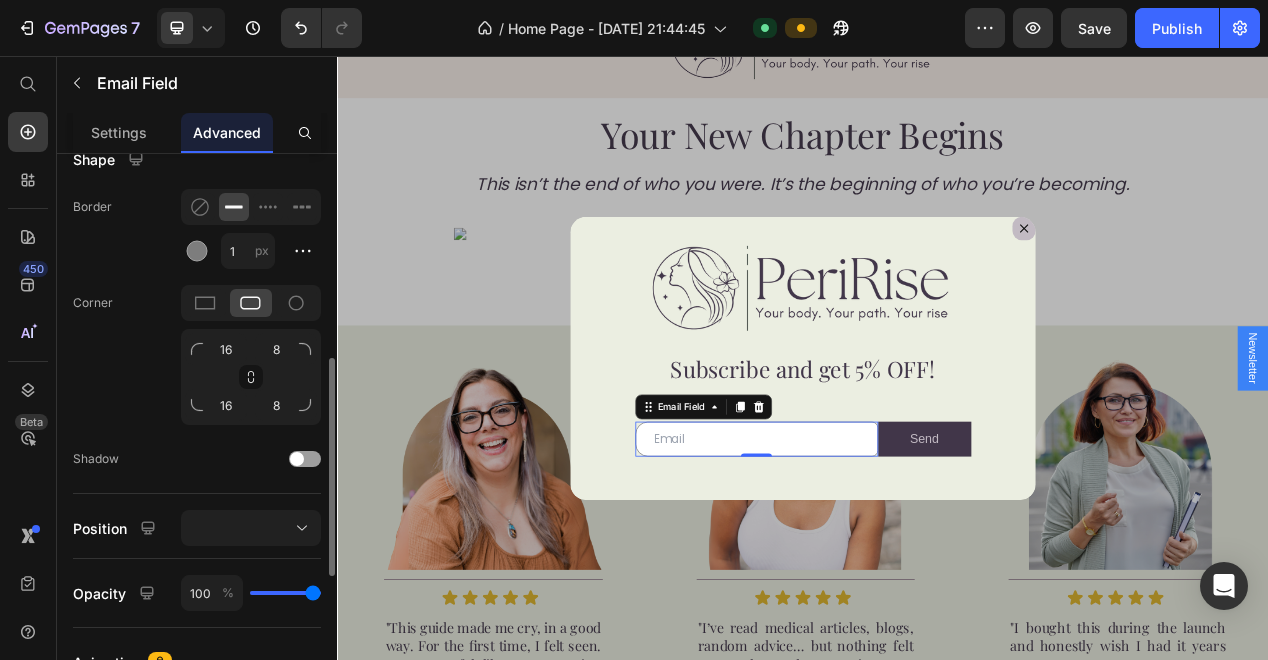 click on "Corner 16 8 16 8" 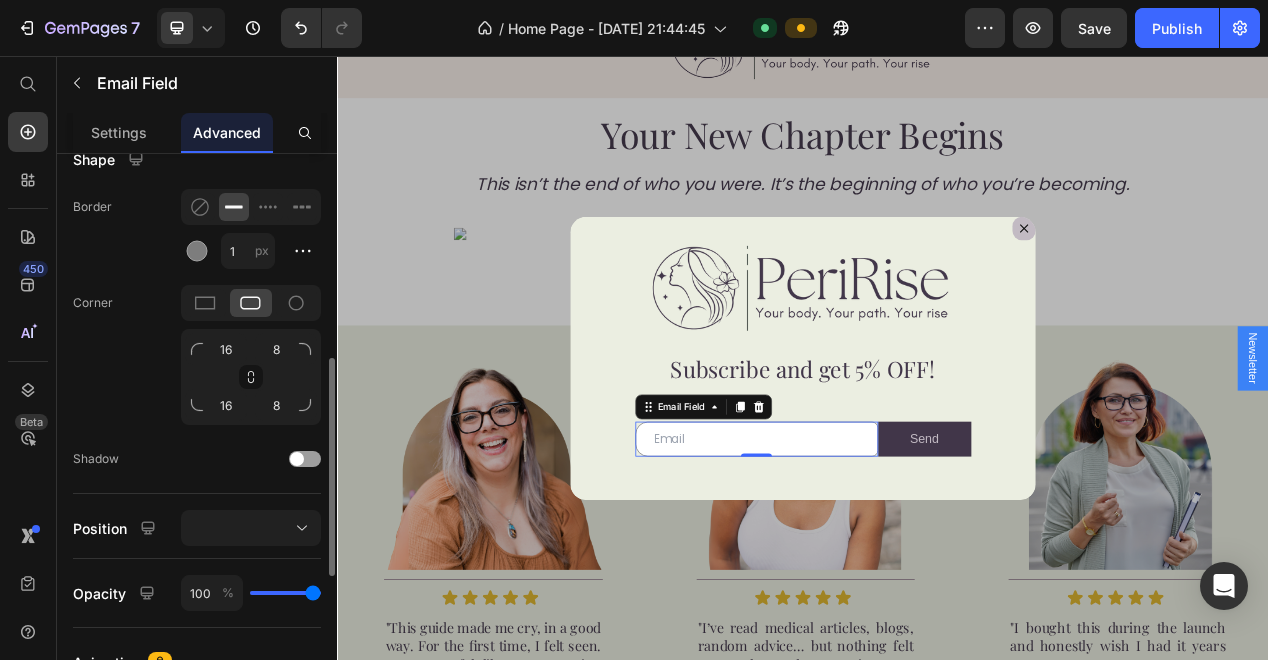 click on "Corner 16 8 16 8" 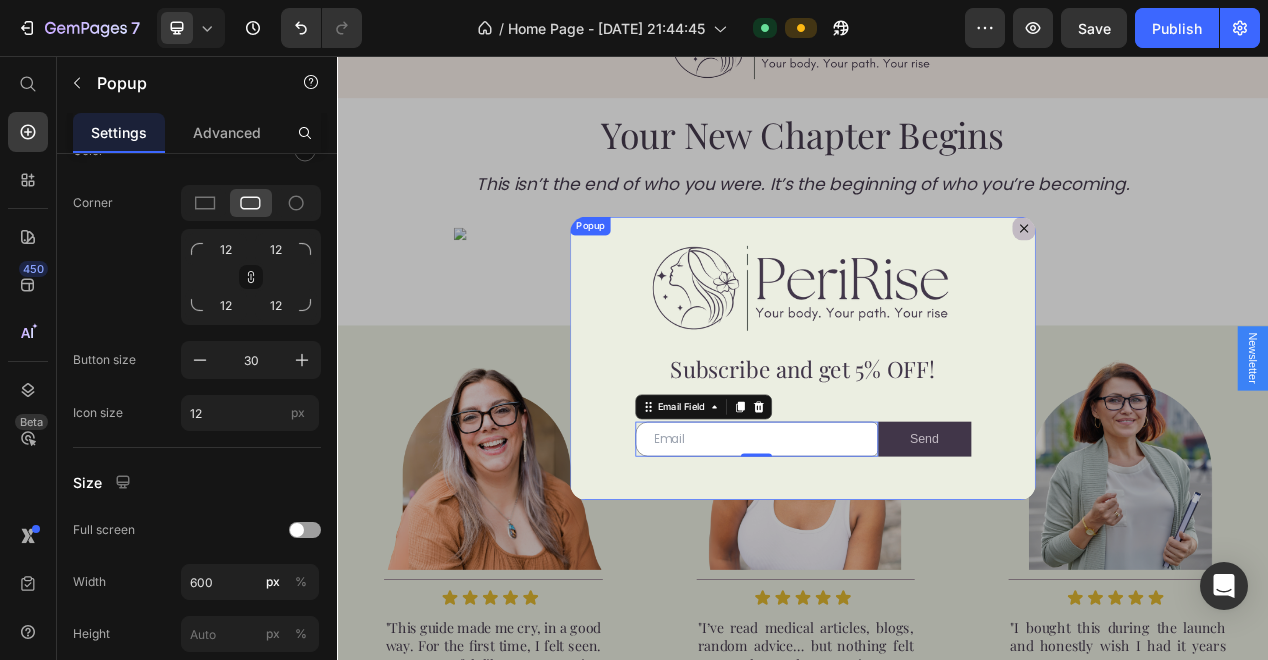 click on "Image Row Subscribe and get 5% OFF! Text Block Row Email Field   0 Send Submit Button Row Newsletter" at bounding box center [937, 445] 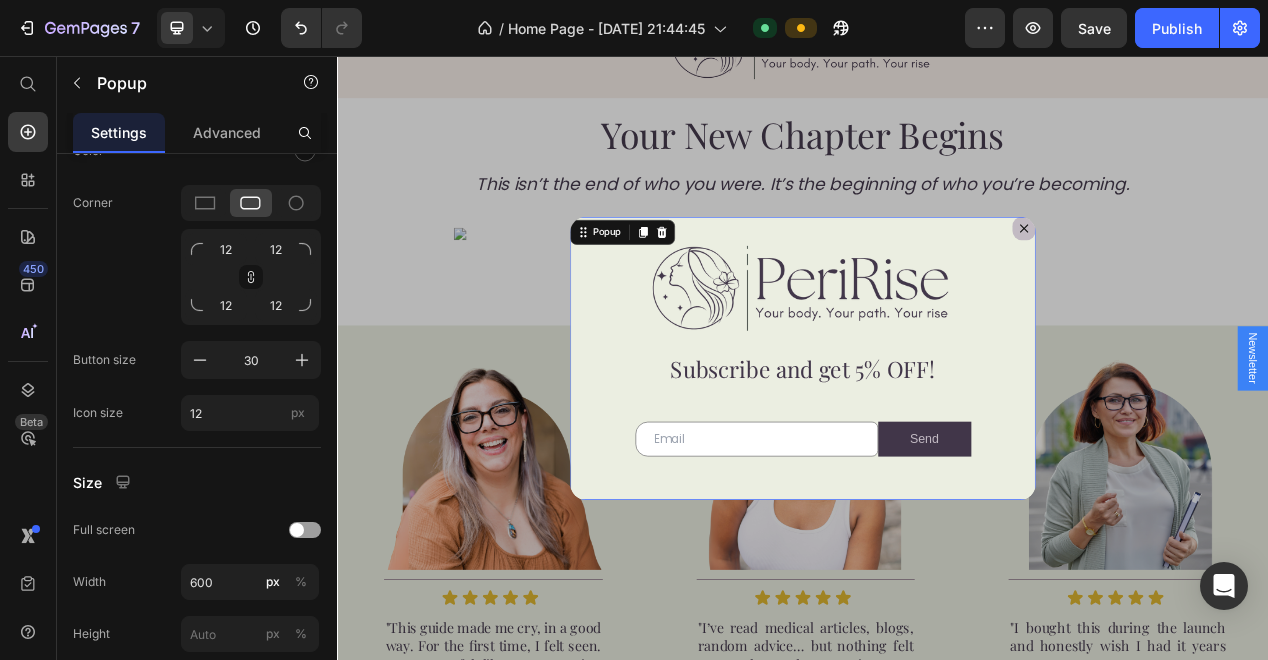 scroll, scrollTop: 0, scrollLeft: 0, axis: both 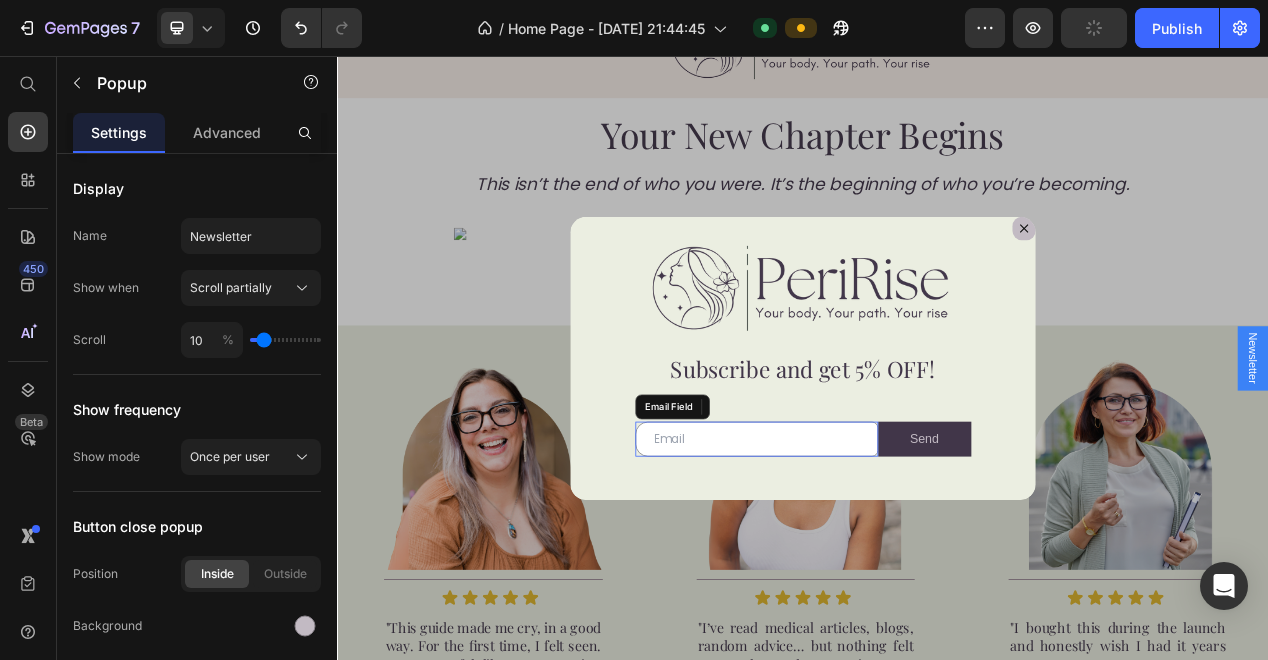 click at bounding box center (877, 549) 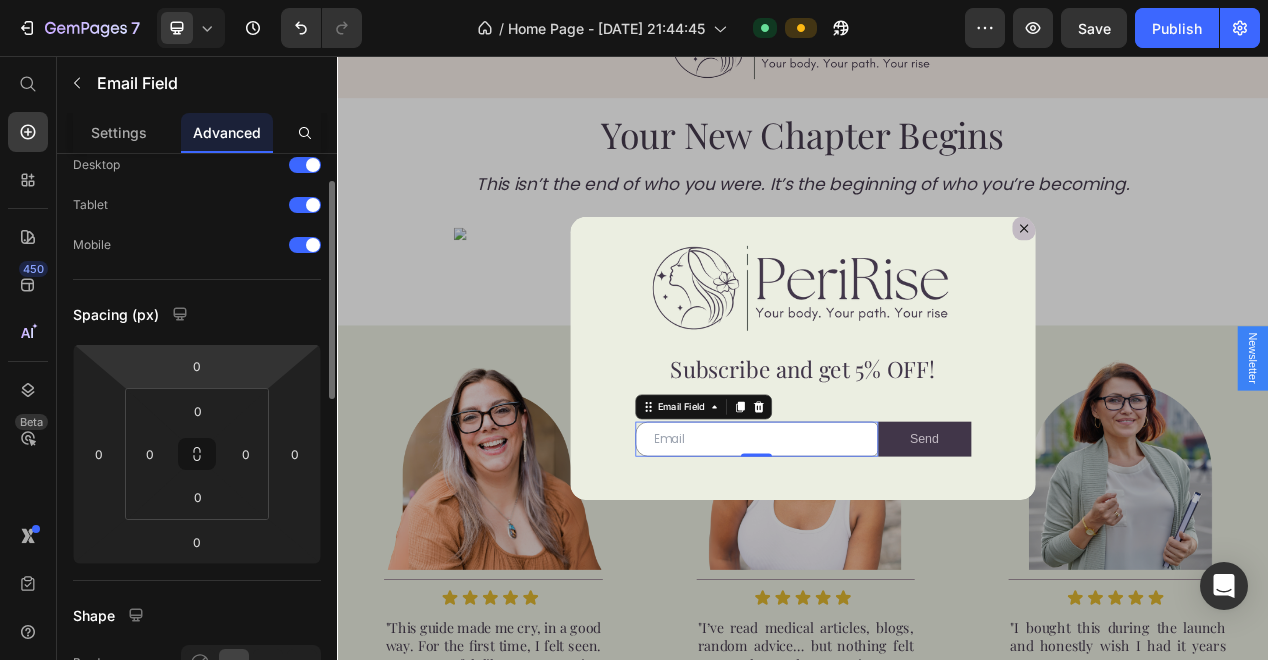 scroll, scrollTop: 434, scrollLeft: 0, axis: vertical 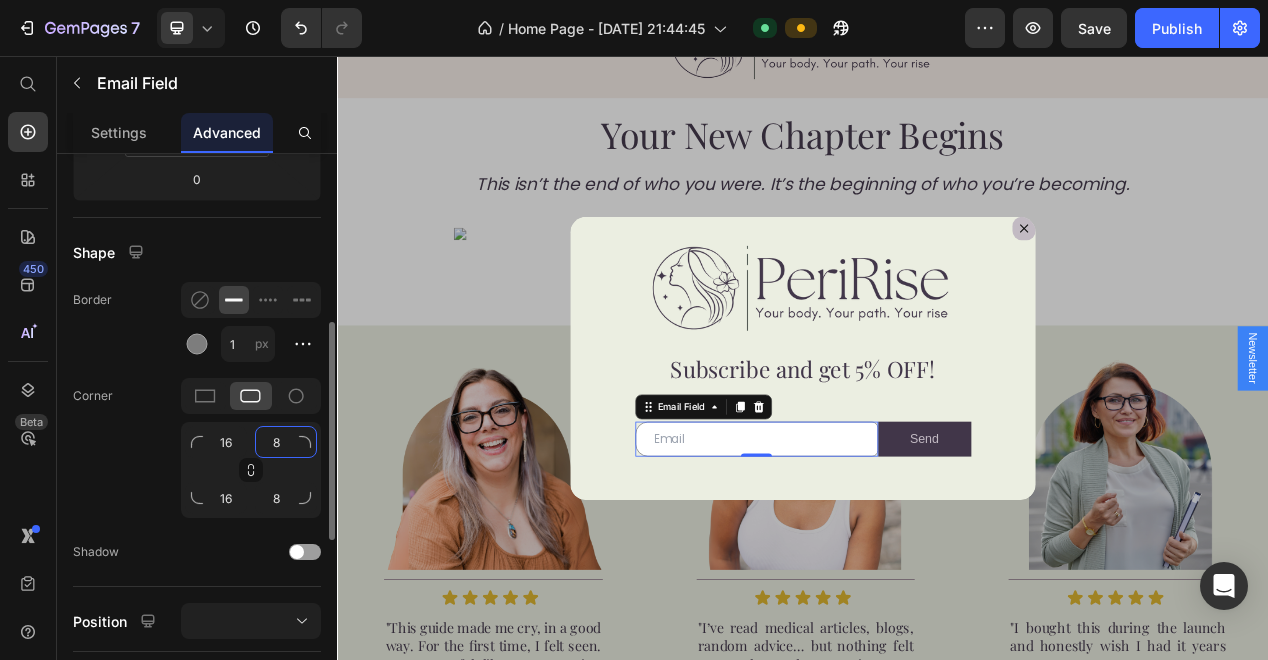 click on "8" 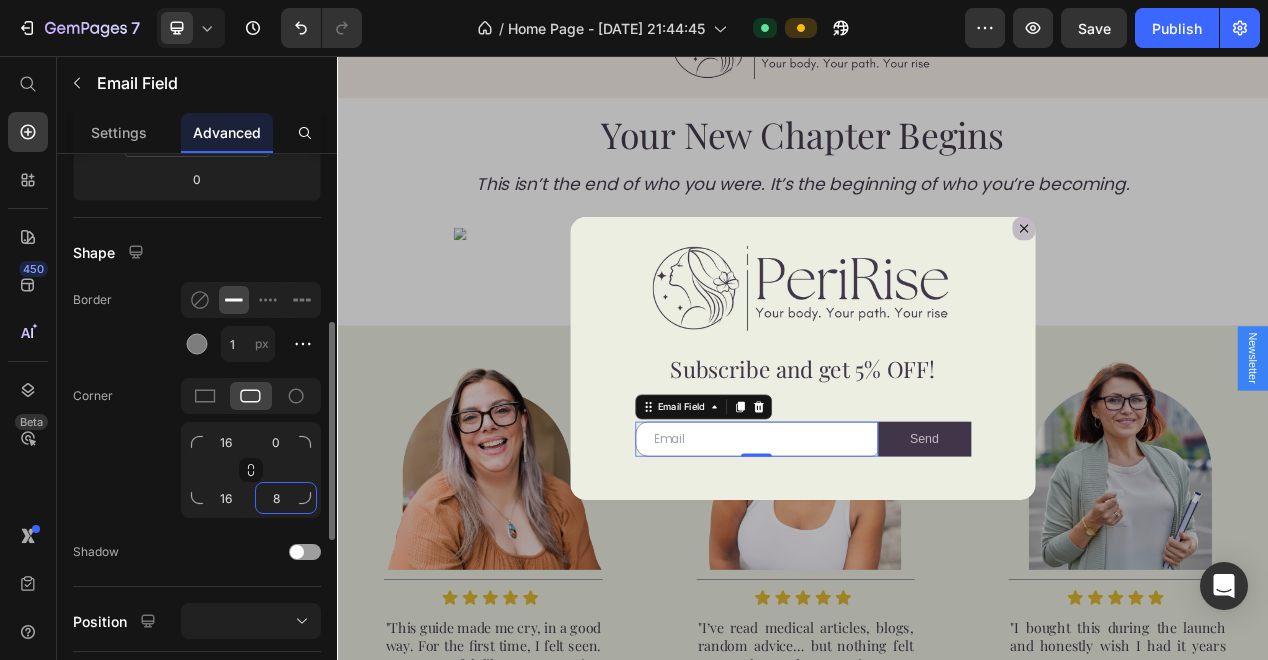 click on "8" 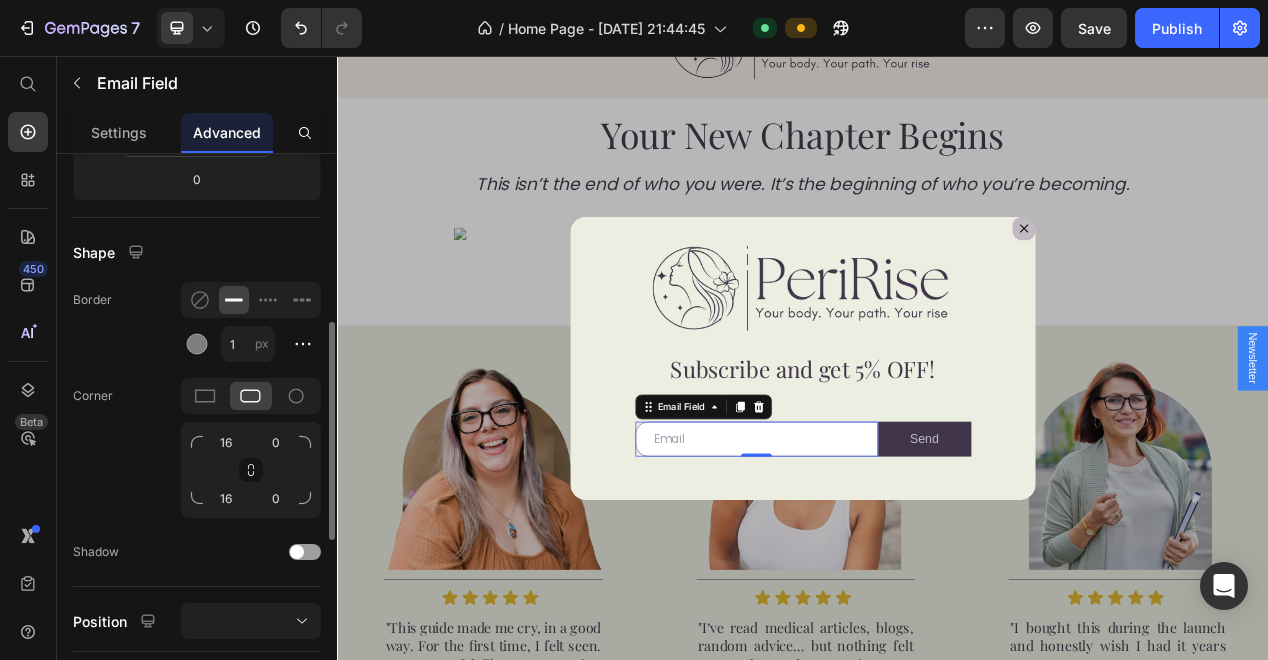 click on "Corner 16 0 16 0" 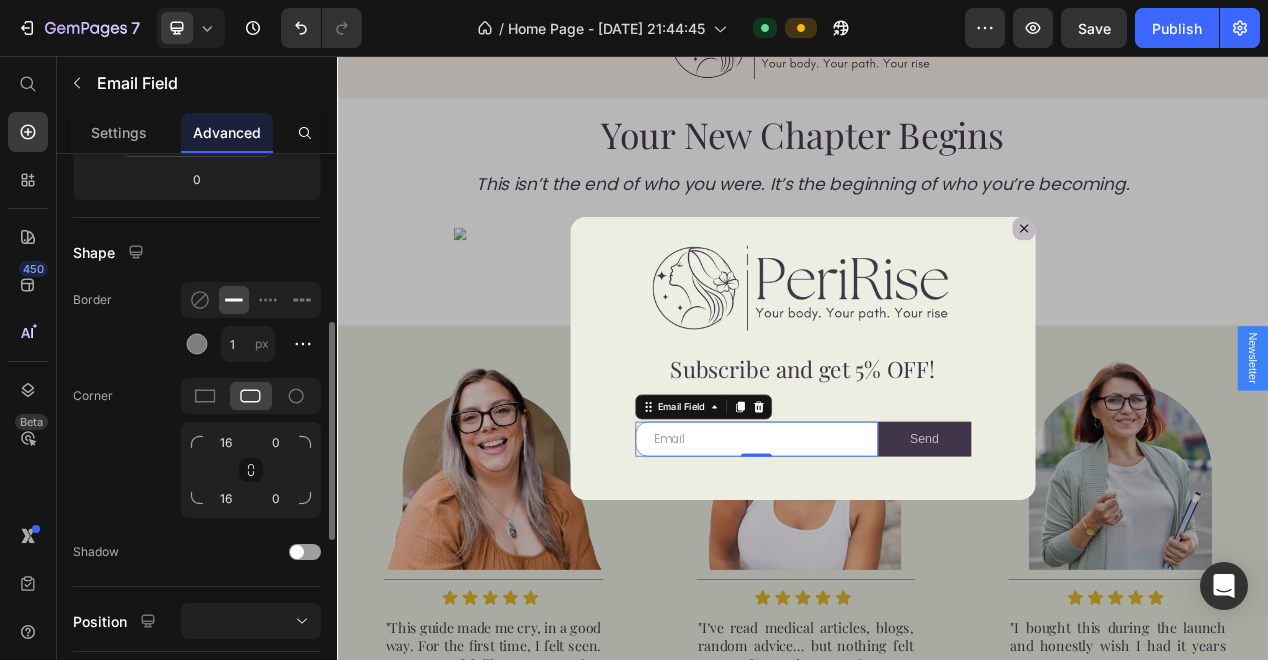click on "Corner 16 0 16 0" 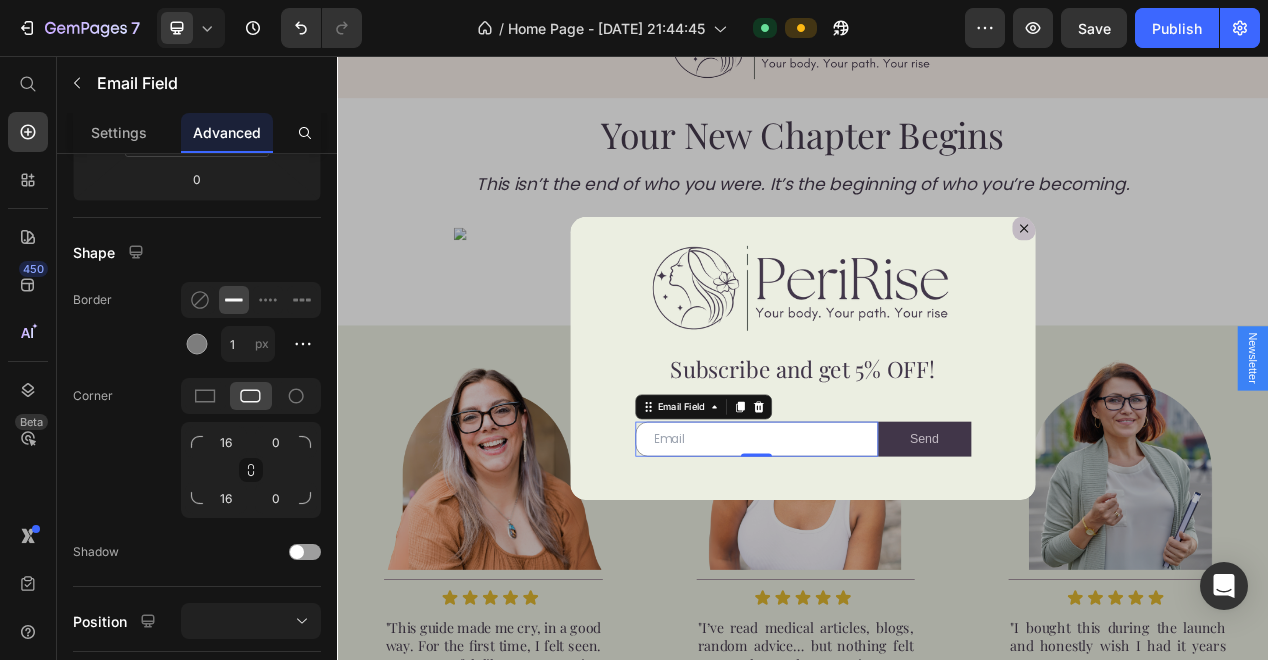 click at bounding box center [937, 445] 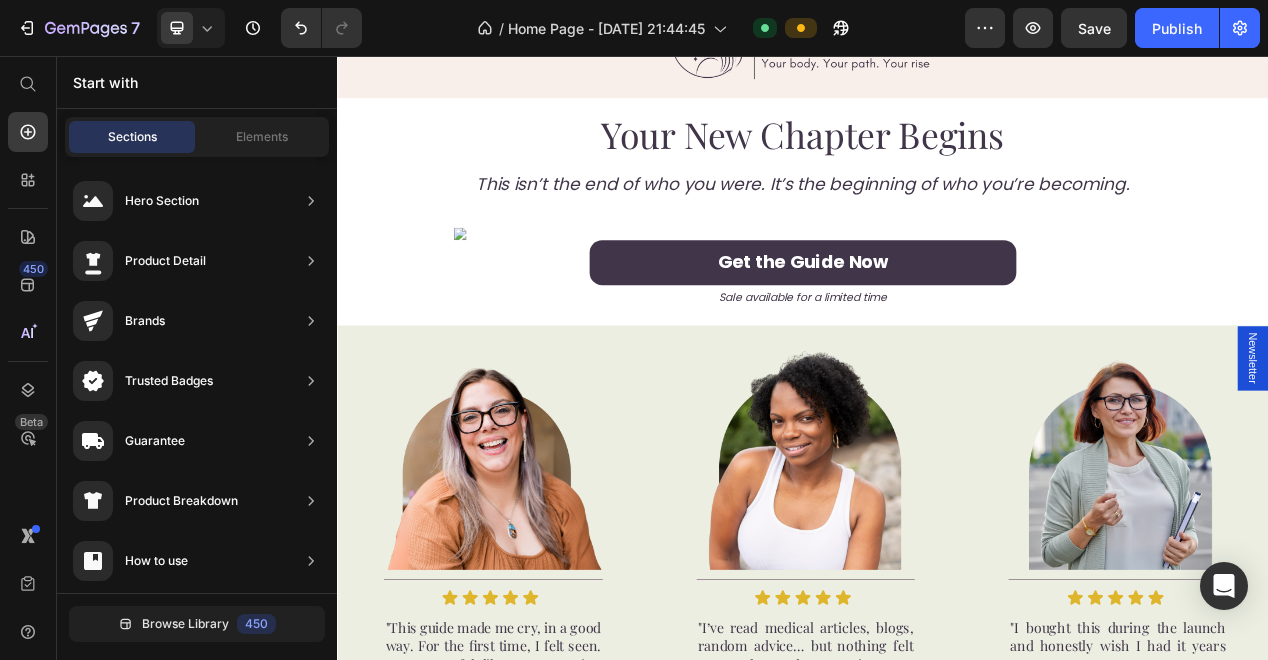 click on "Newsletter" at bounding box center [1517, 445] 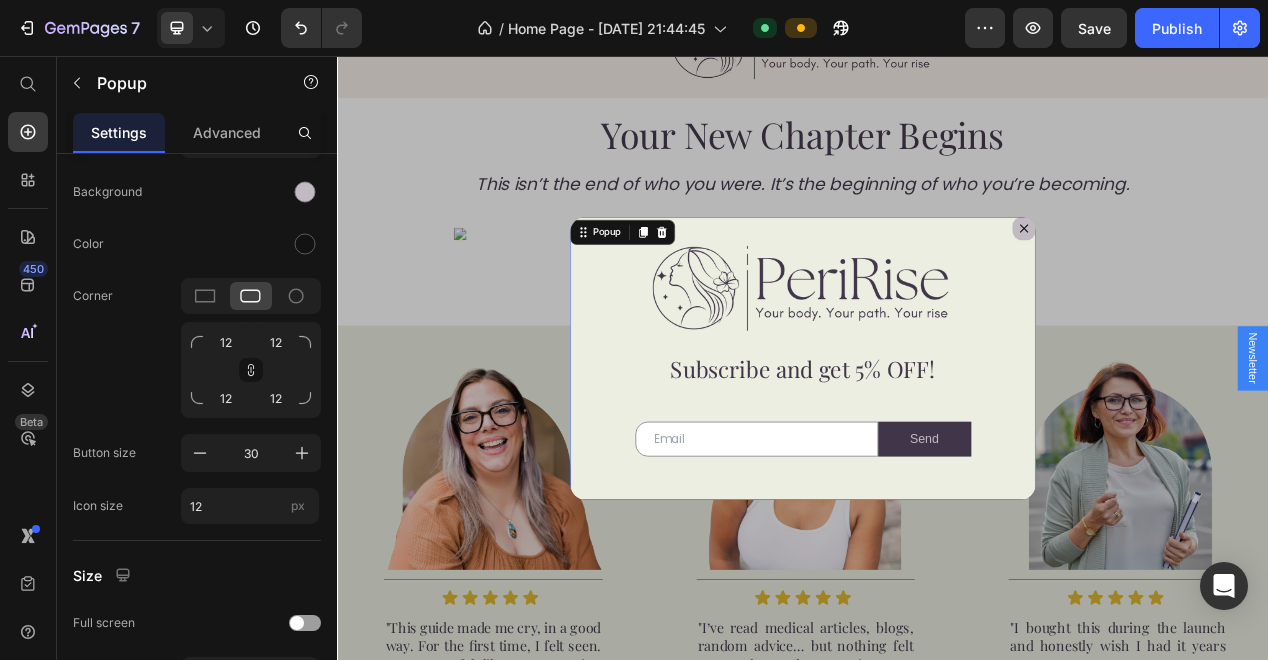 scroll, scrollTop: 0, scrollLeft: 0, axis: both 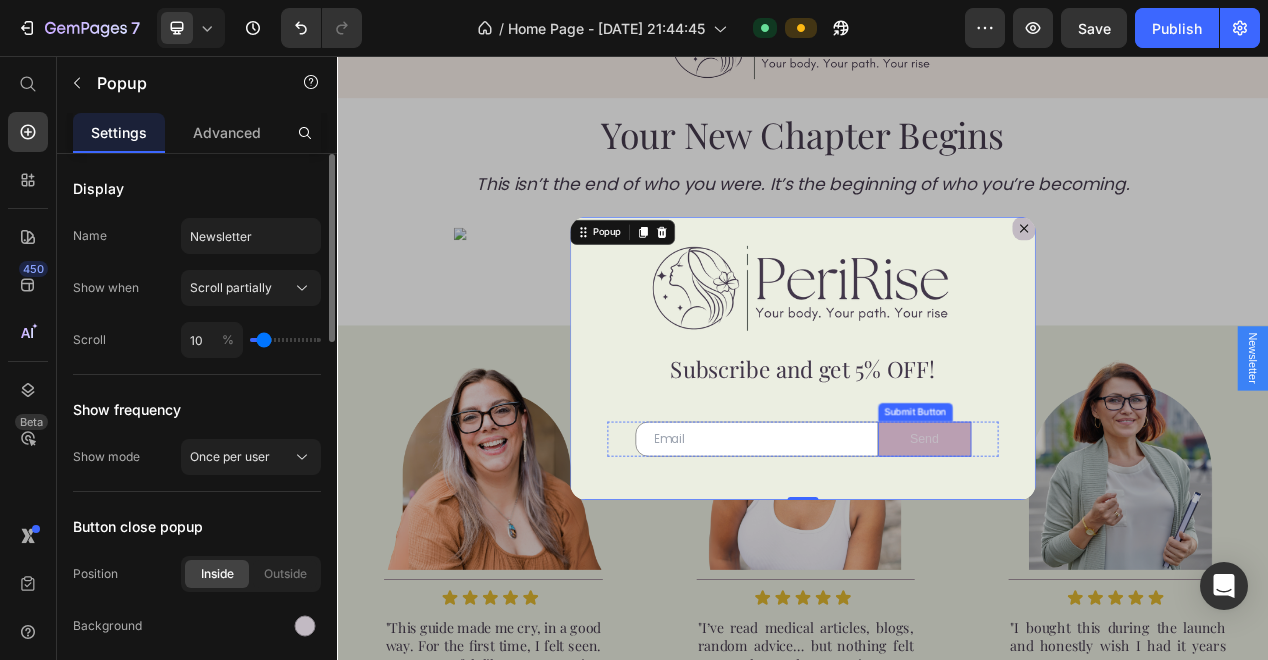 click on "Send" at bounding box center (1094, 549) 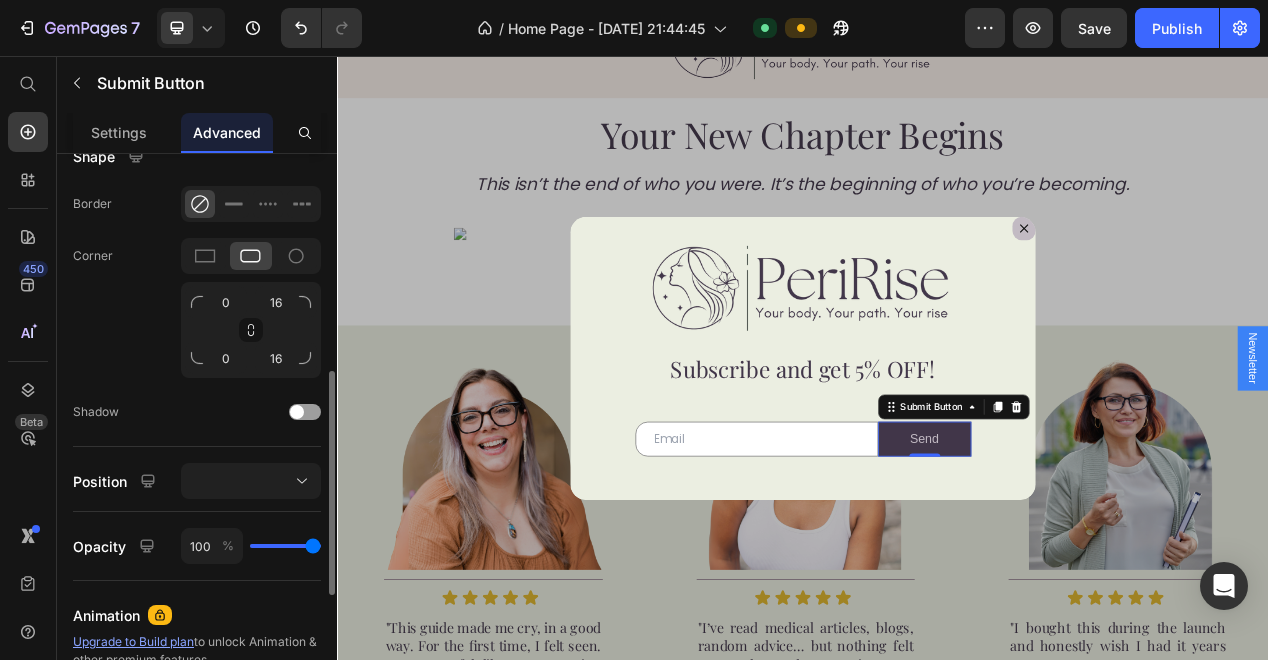 scroll, scrollTop: 534, scrollLeft: 0, axis: vertical 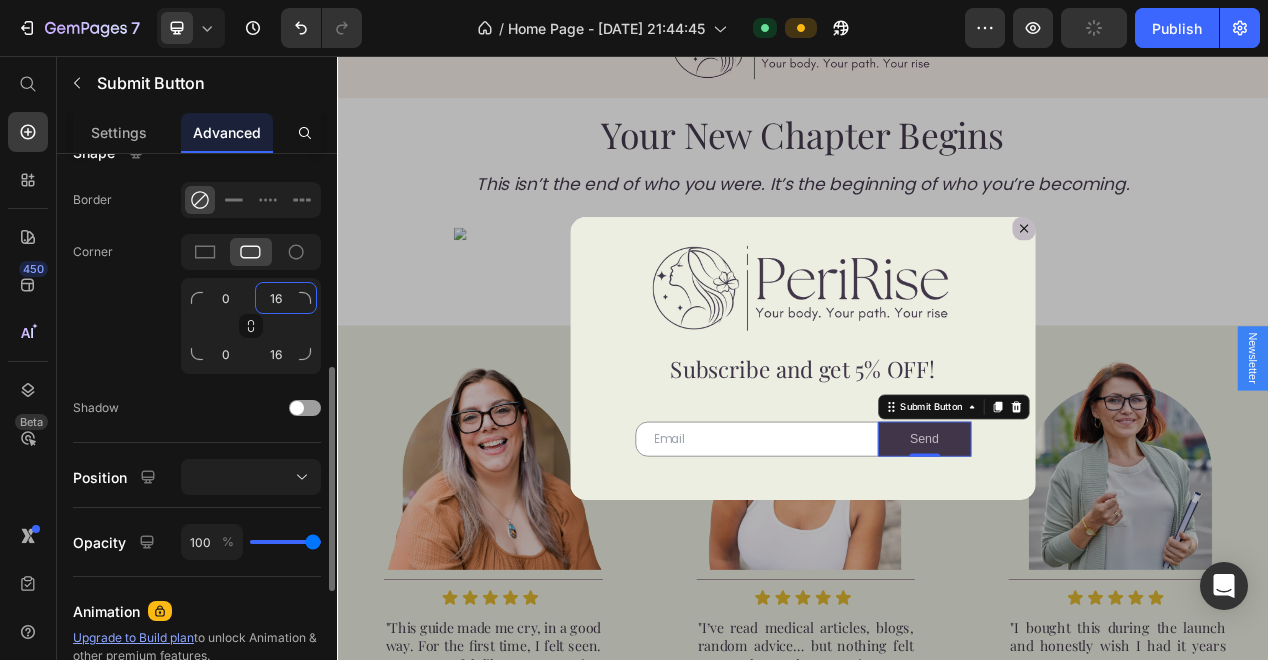 click on "16" 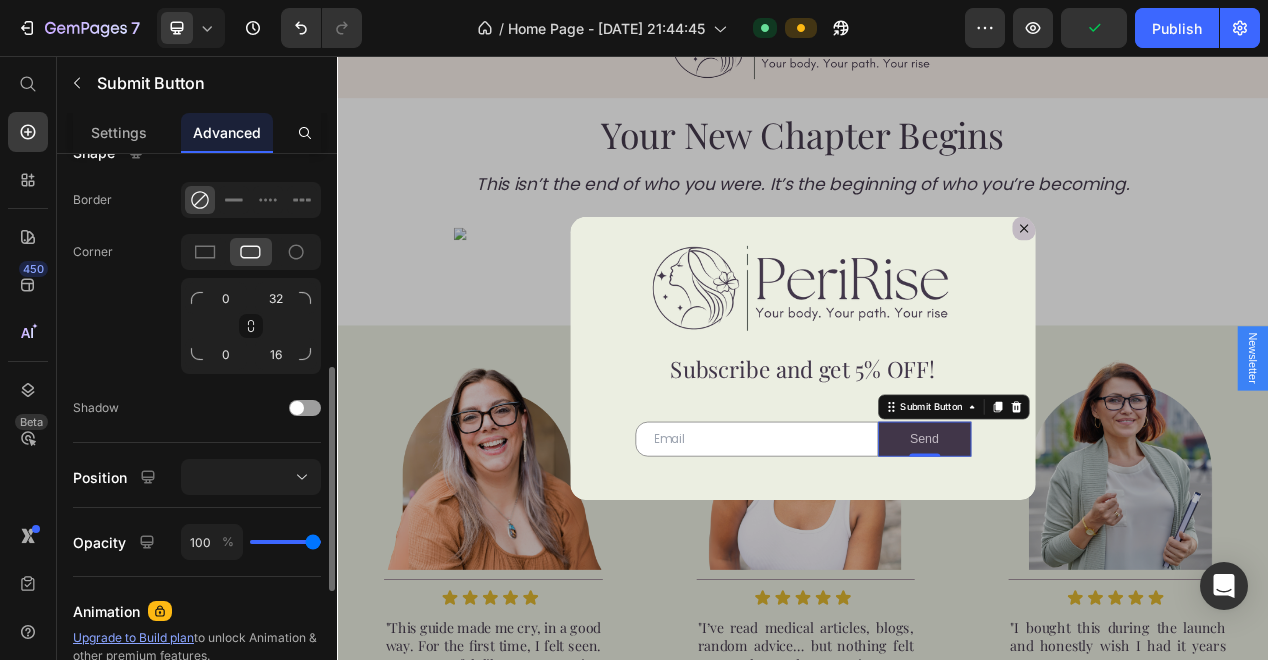 click on "Corner 0 32 0 16" 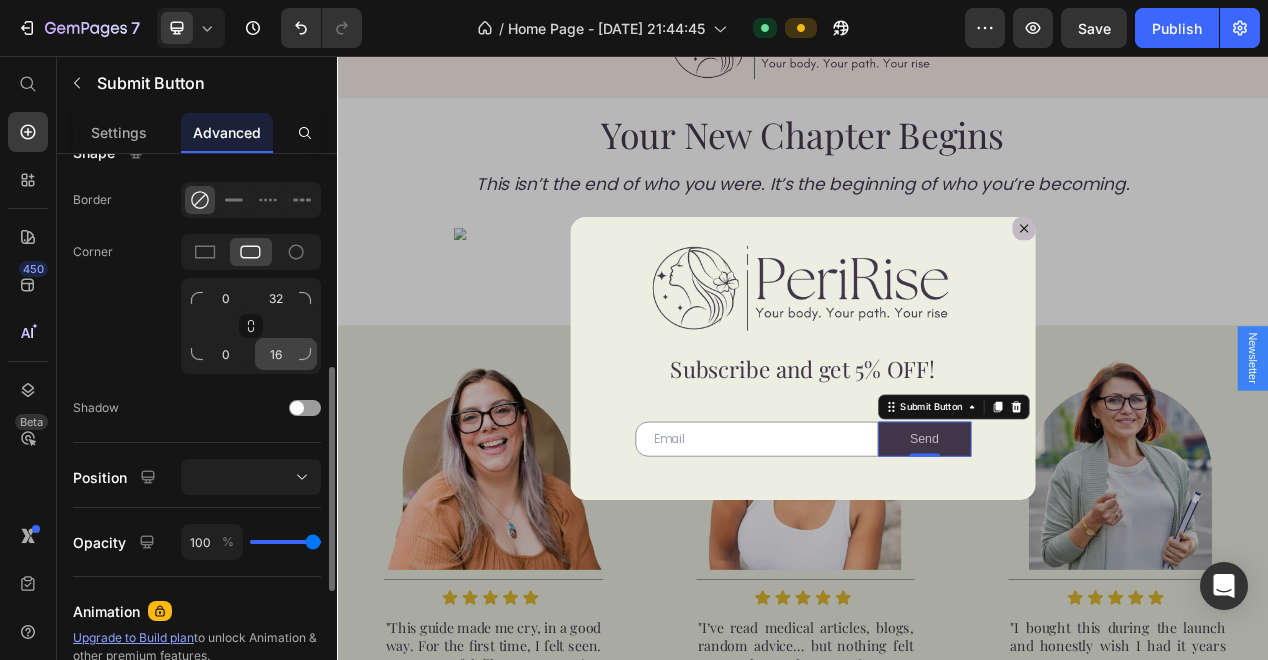 drag, startPoint x: 306, startPoint y: 356, endPoint x: 286, endPoint y: 341, distance: 25 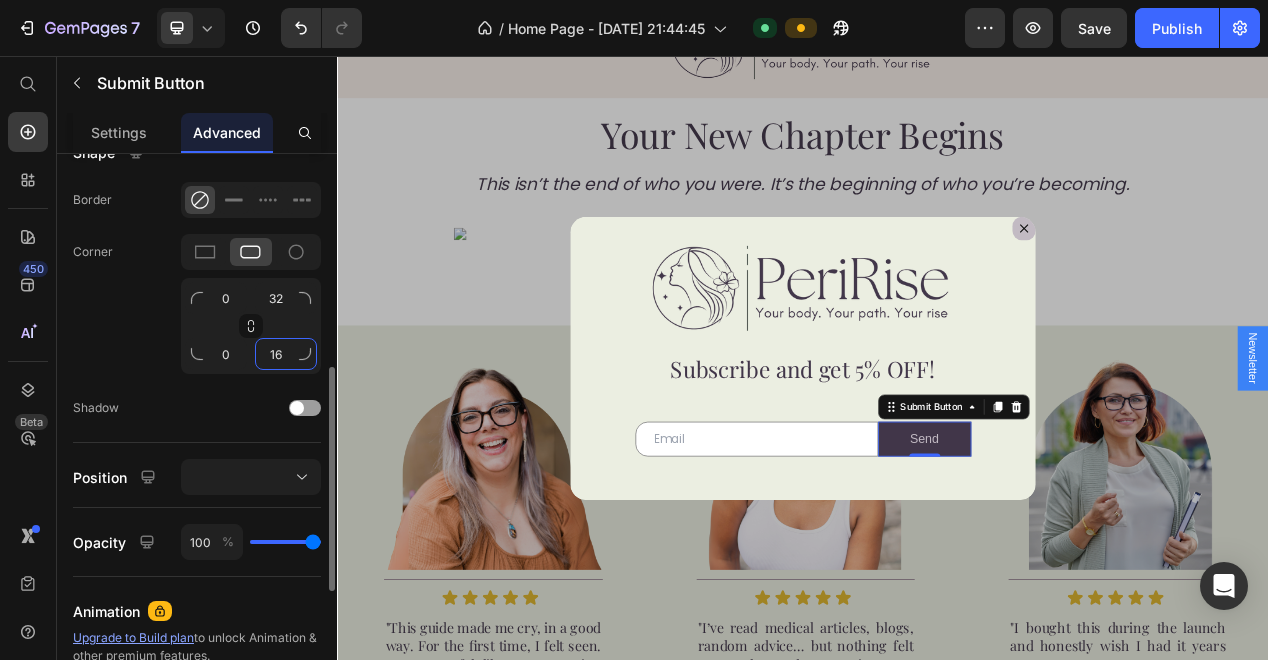 drag, startPoint x: 312, startPoint y: 362, endPoint x: 299, endPoint y: 349, distance: 18.384777 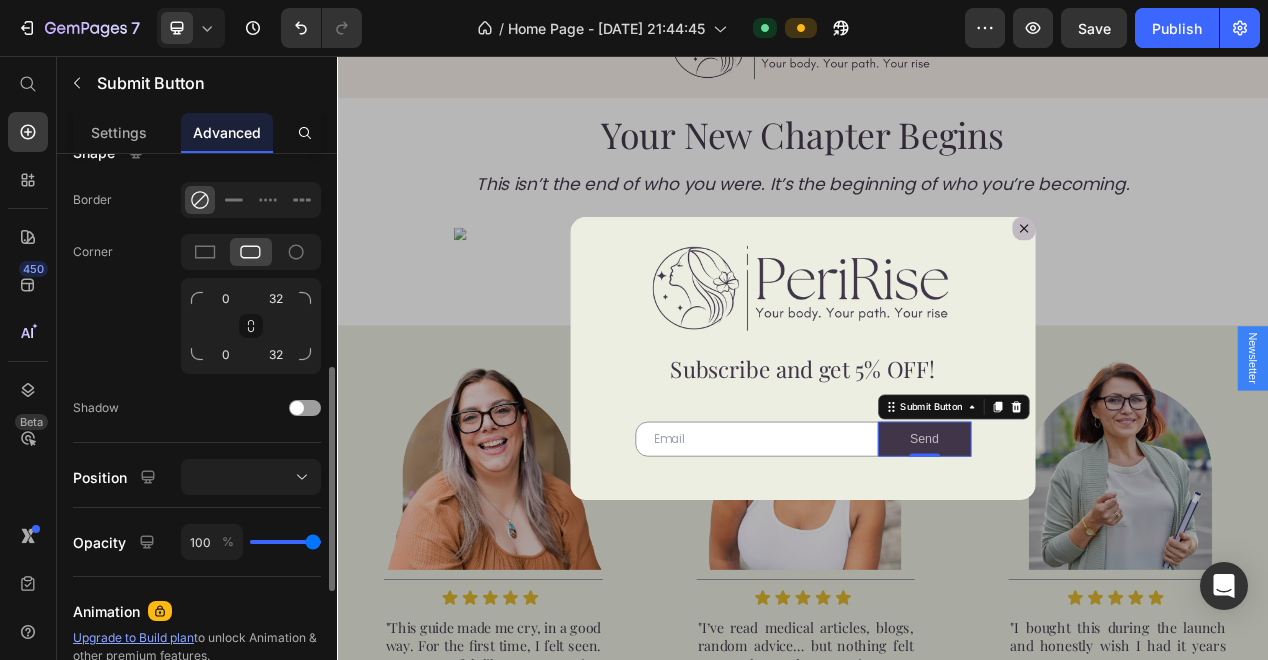 click on "Corner 0 32 0 32" 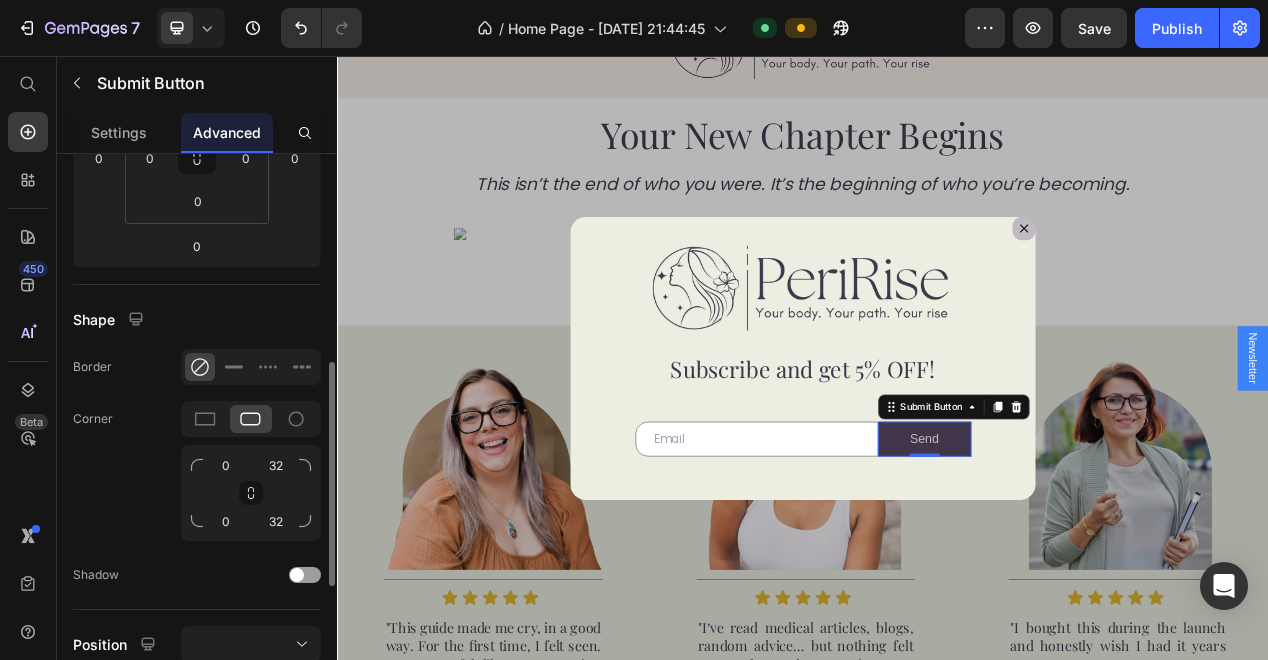 scroll, scrollTop: 411, scrollLeft: 0, axis: vertical 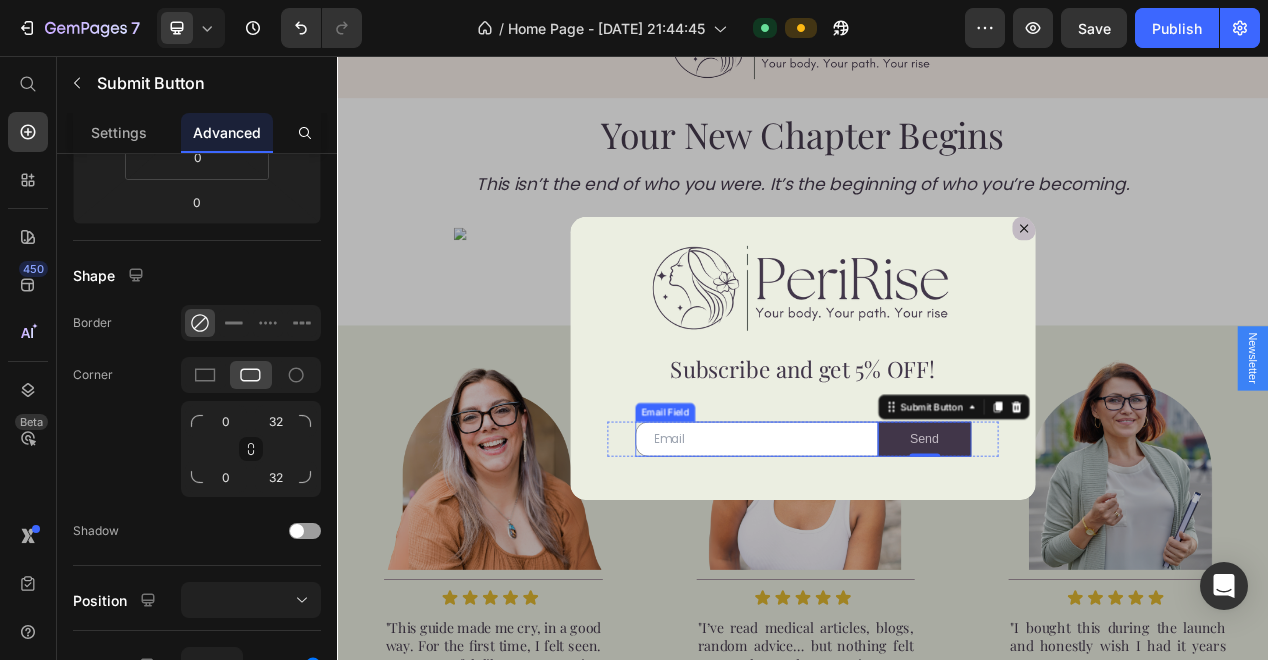 click at bounding box center (877, 549) 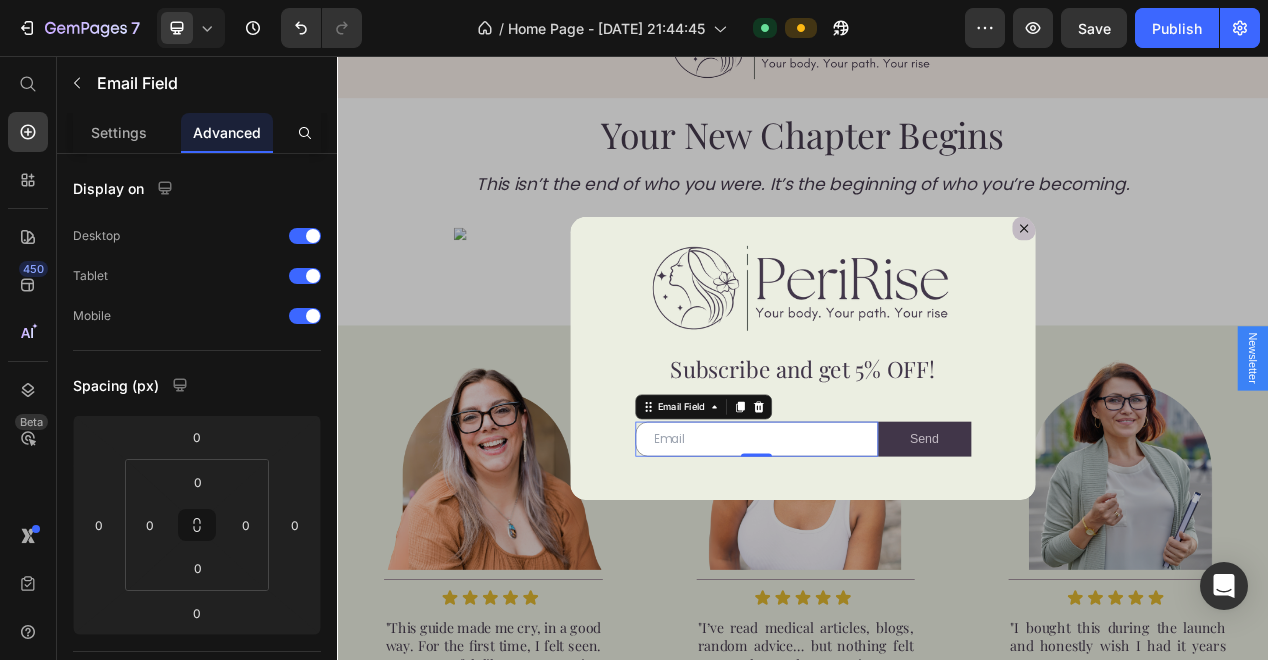 scroll, scrollTop: 435, scrollLeft: 0, axis: vertical 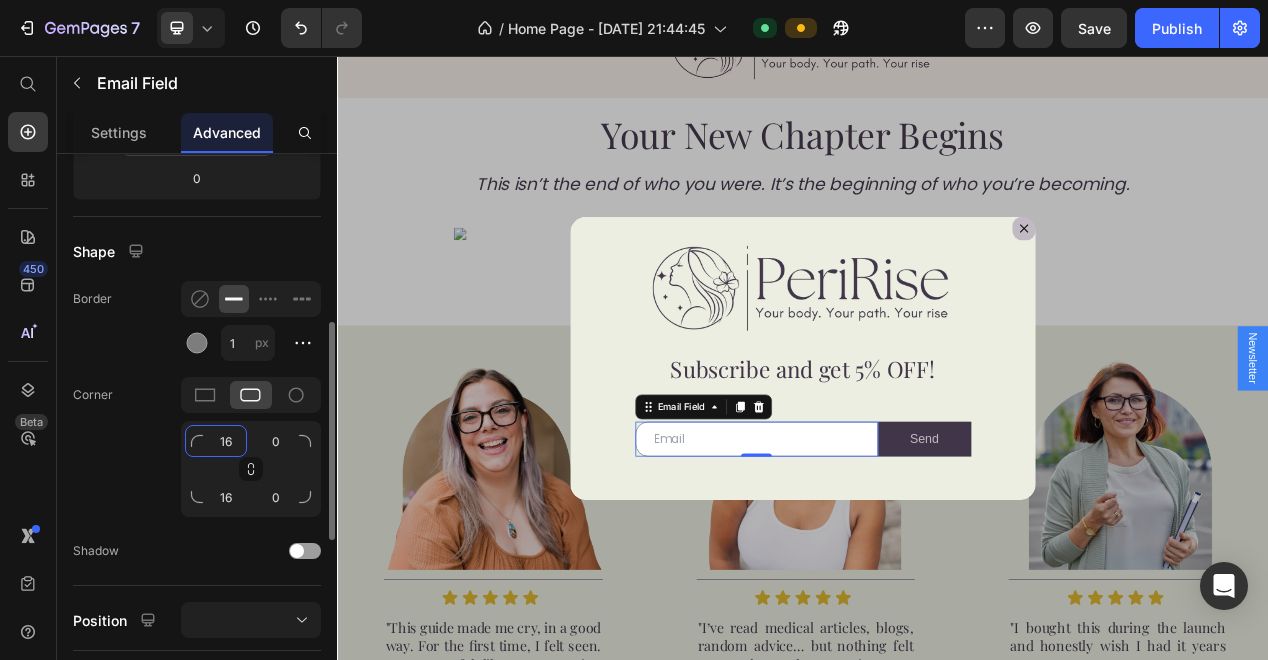 click on "16" 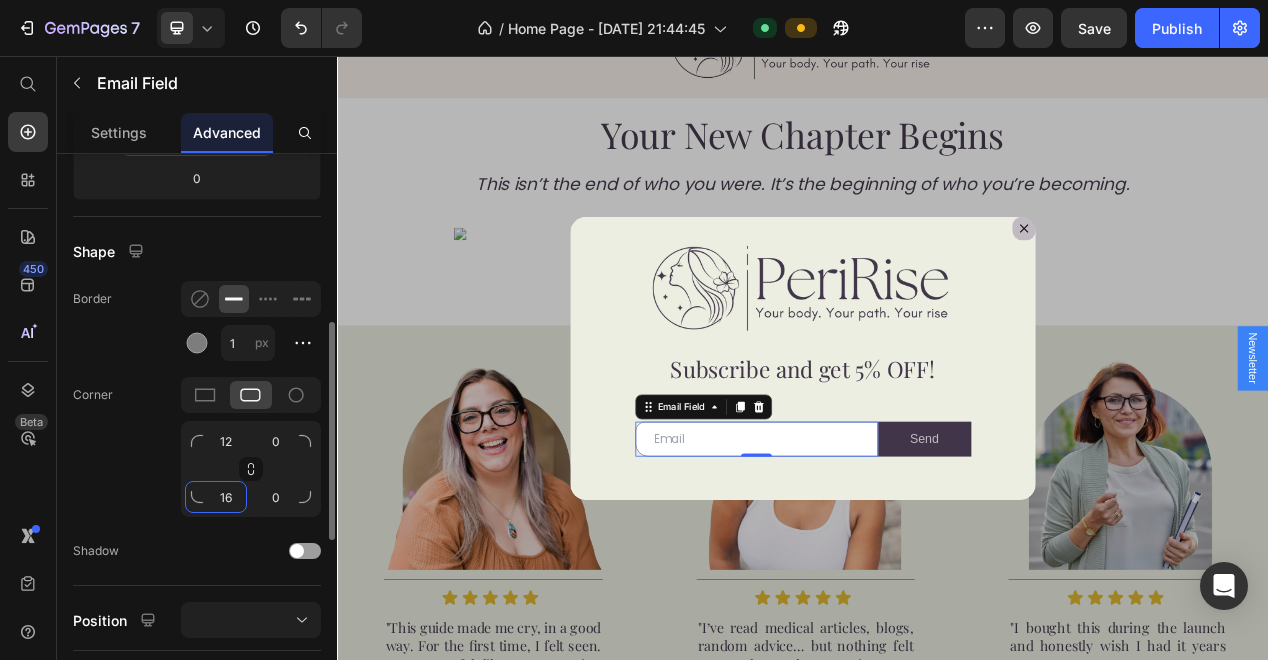 click on "16" 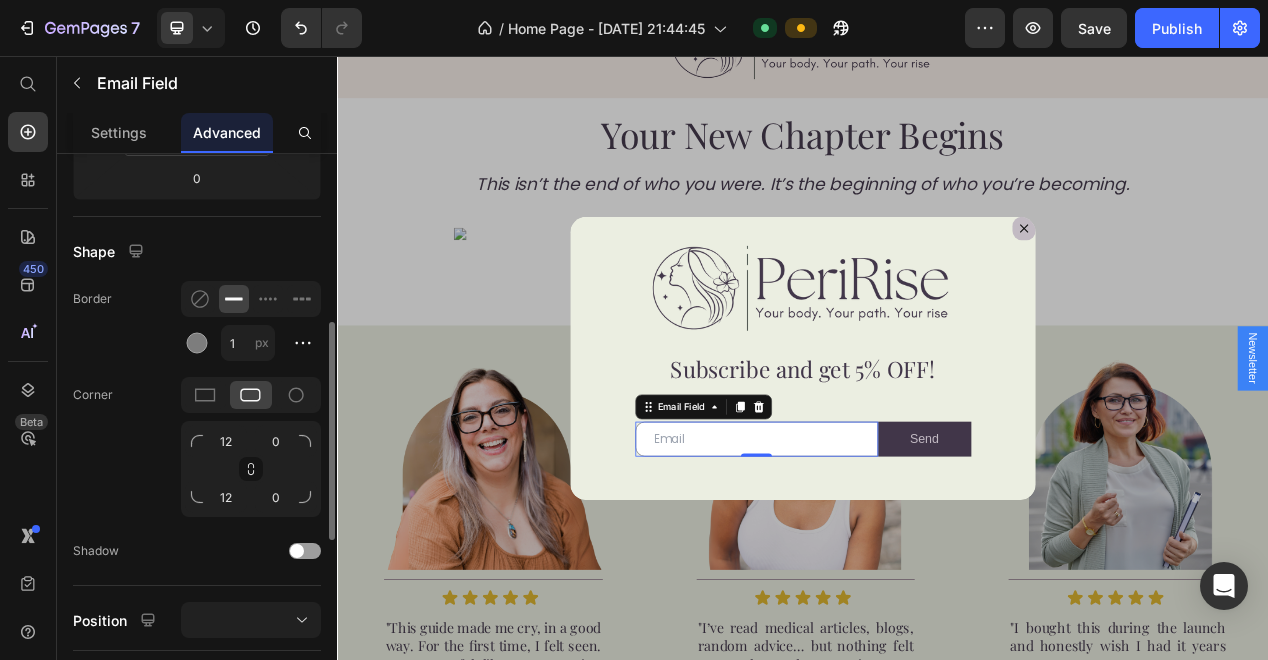 click on "Corner 12 0 12 0" 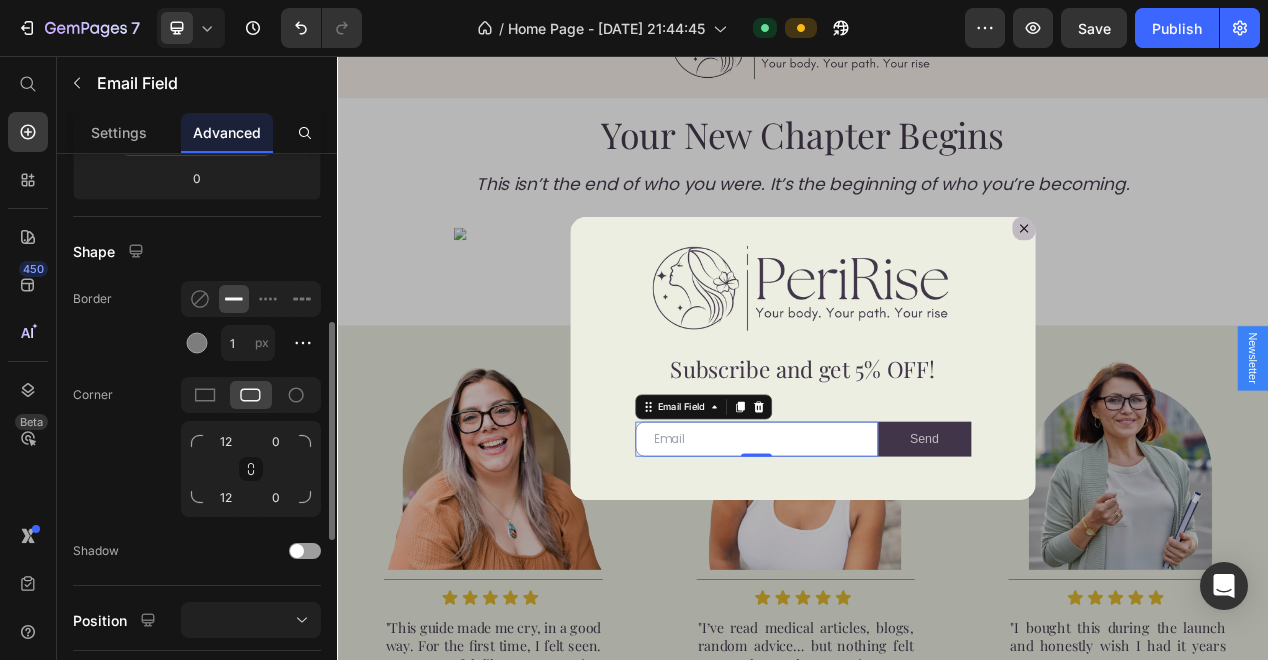 click on "Corner 12 0 12 0" 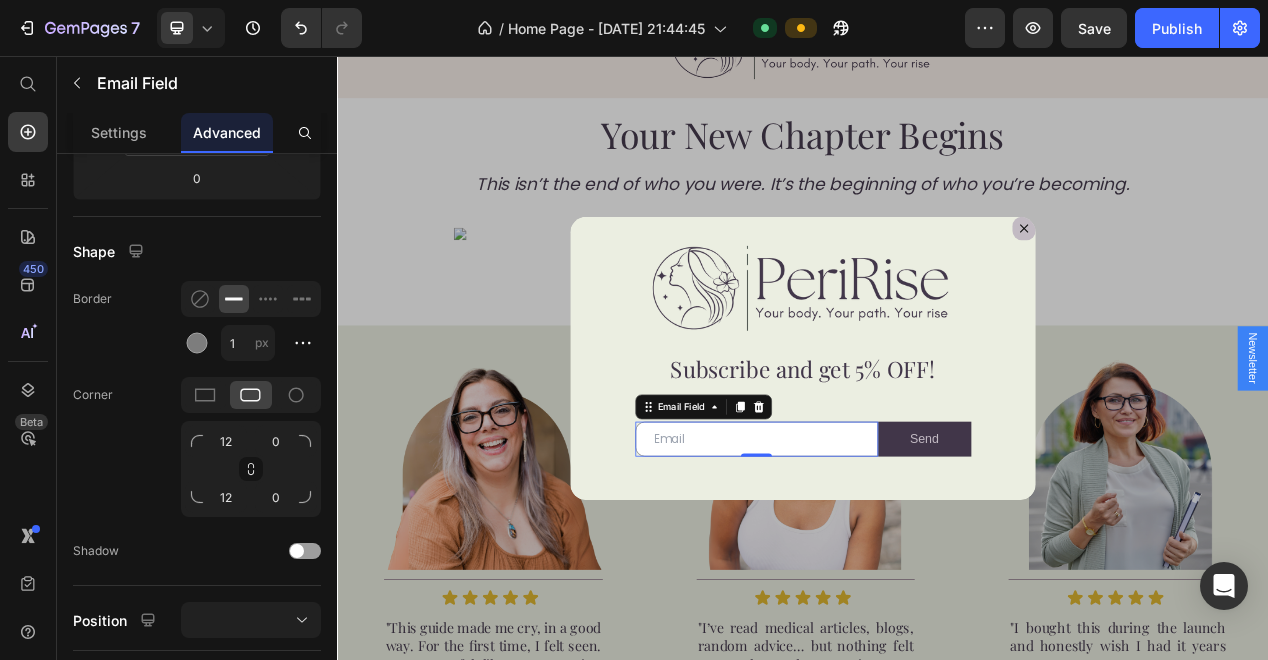 click at bounding box center [937, 445] 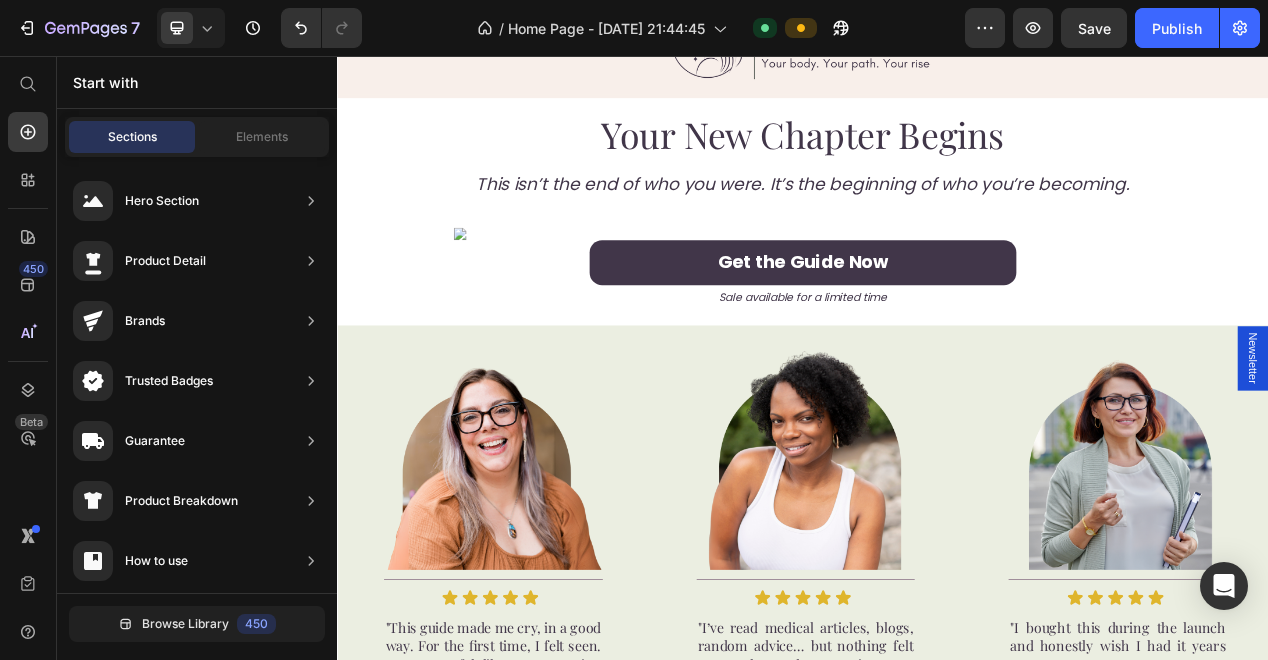 click on "Newsletter" at bounding box center (1517, 445) 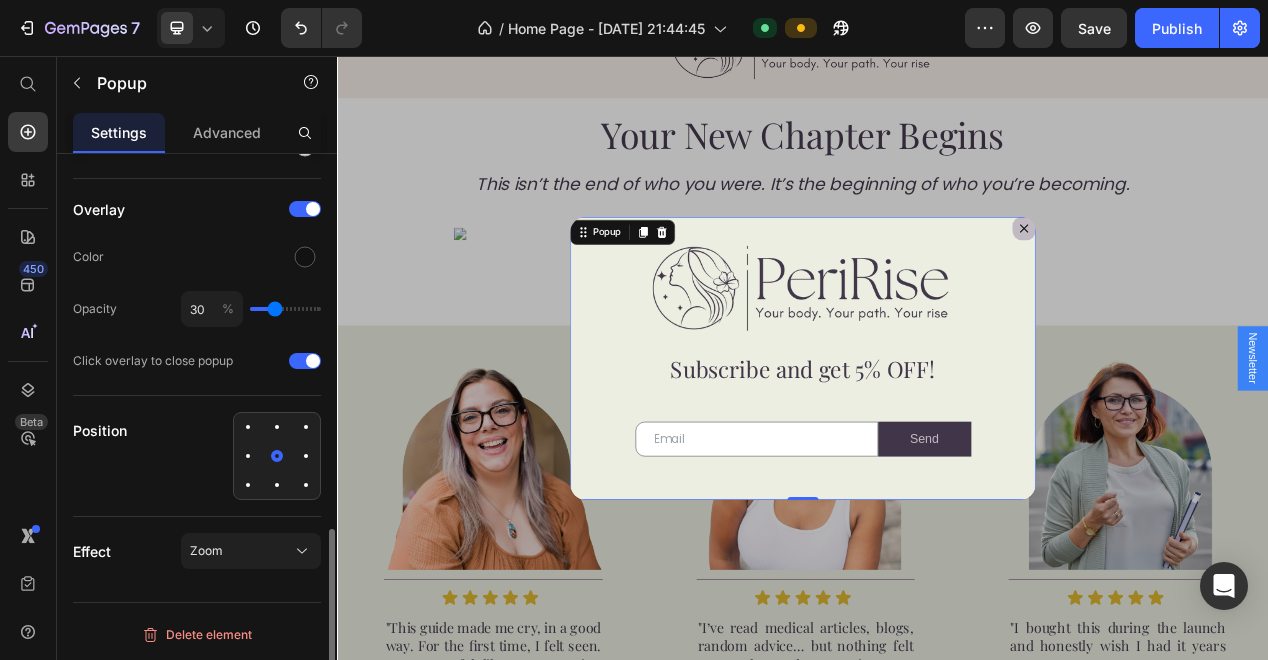 scroll, scrollTop: 0, scrollLeft: 0, axis: both 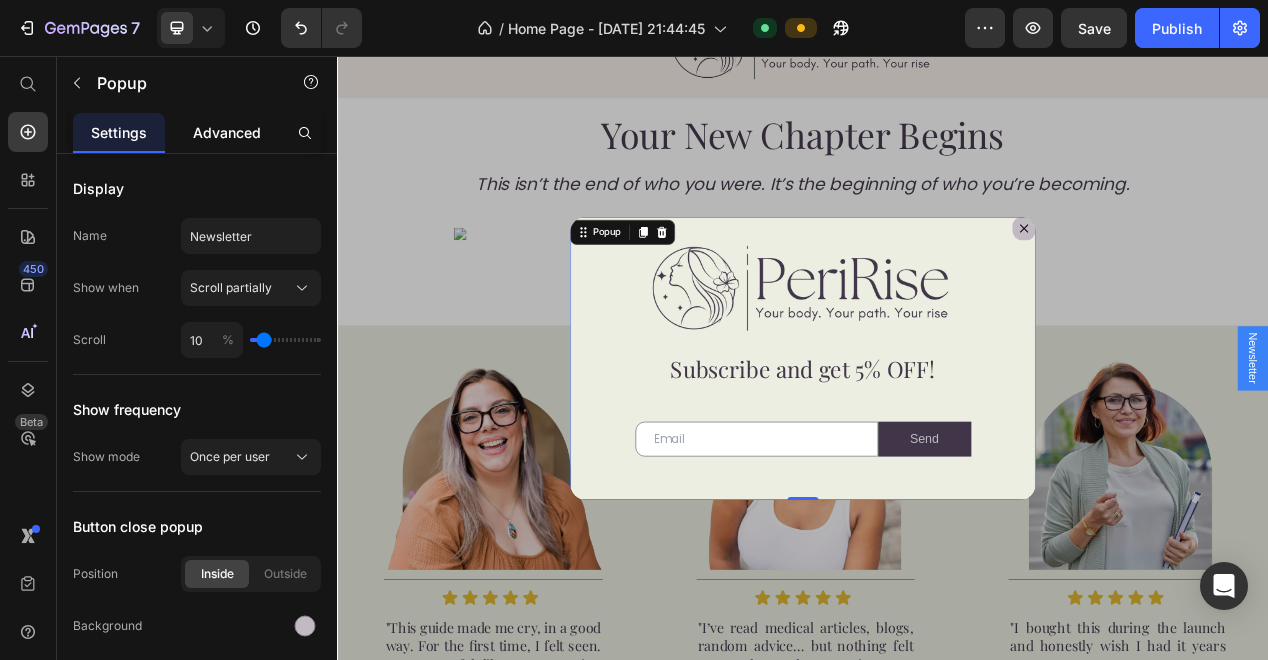 click on "Advanced" at bounding box center [227, 132] 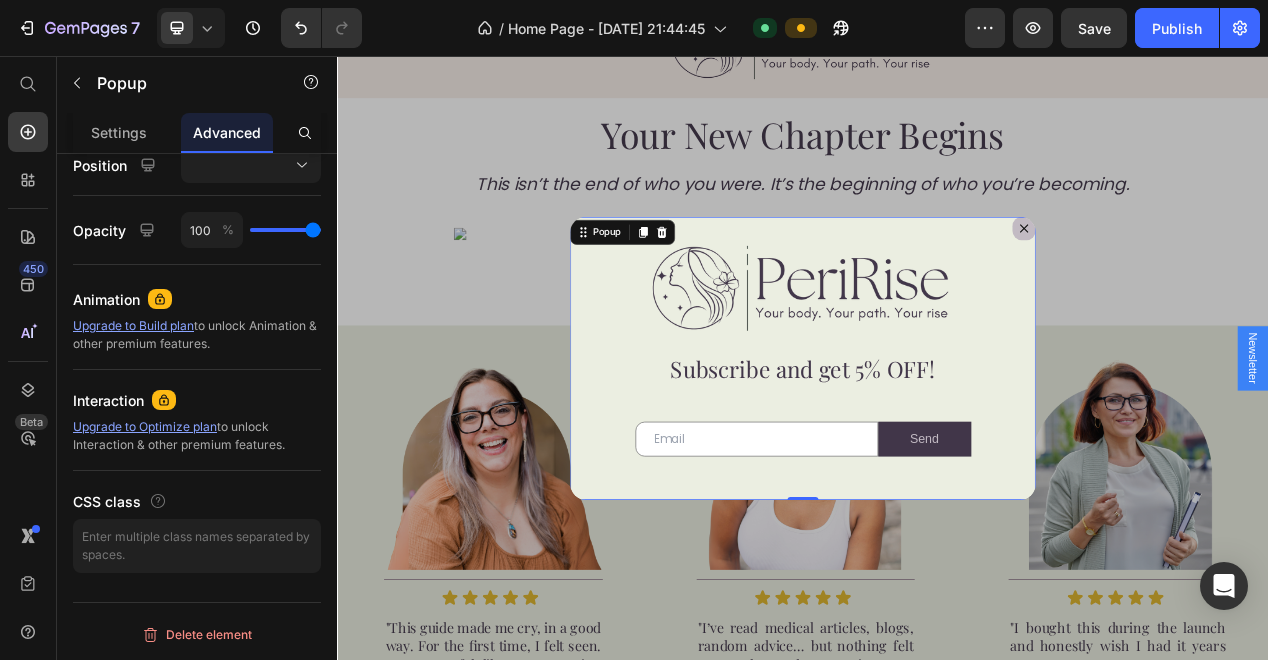 scroll, scrollTop: 0, scrollLeft: 0, axis: both 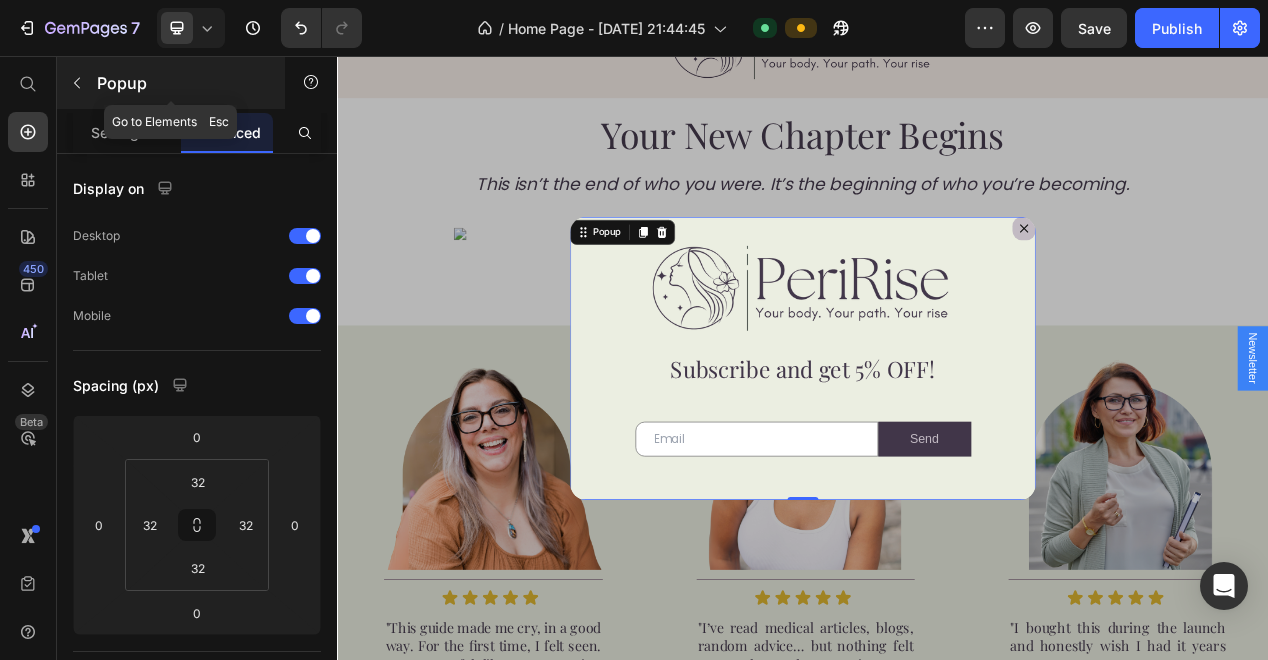 click 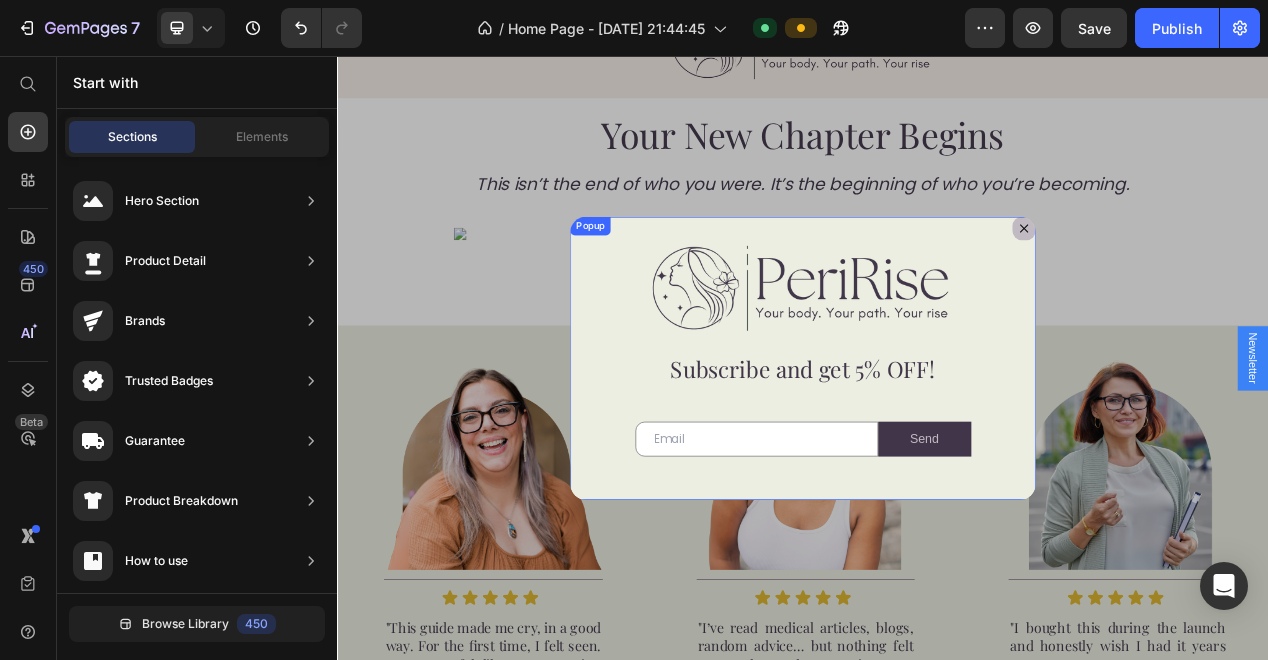 click on "Image Row Subscribe and get 5% OFF! Text Block Row Email Field Send Submit Button Row Newsletter" at bounding box center (937, 445) 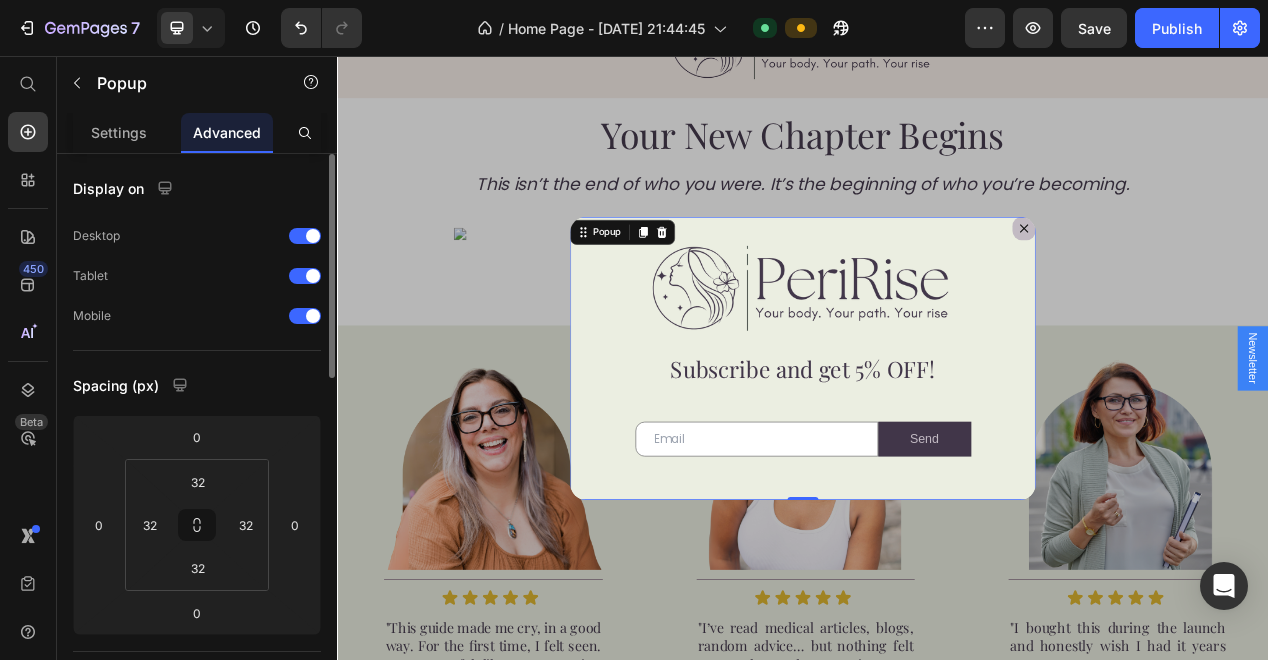 drag, startPoint x: 122, startPoint y: 129, endPoint x: 167, endPoint y: 165, distance: 57.628117 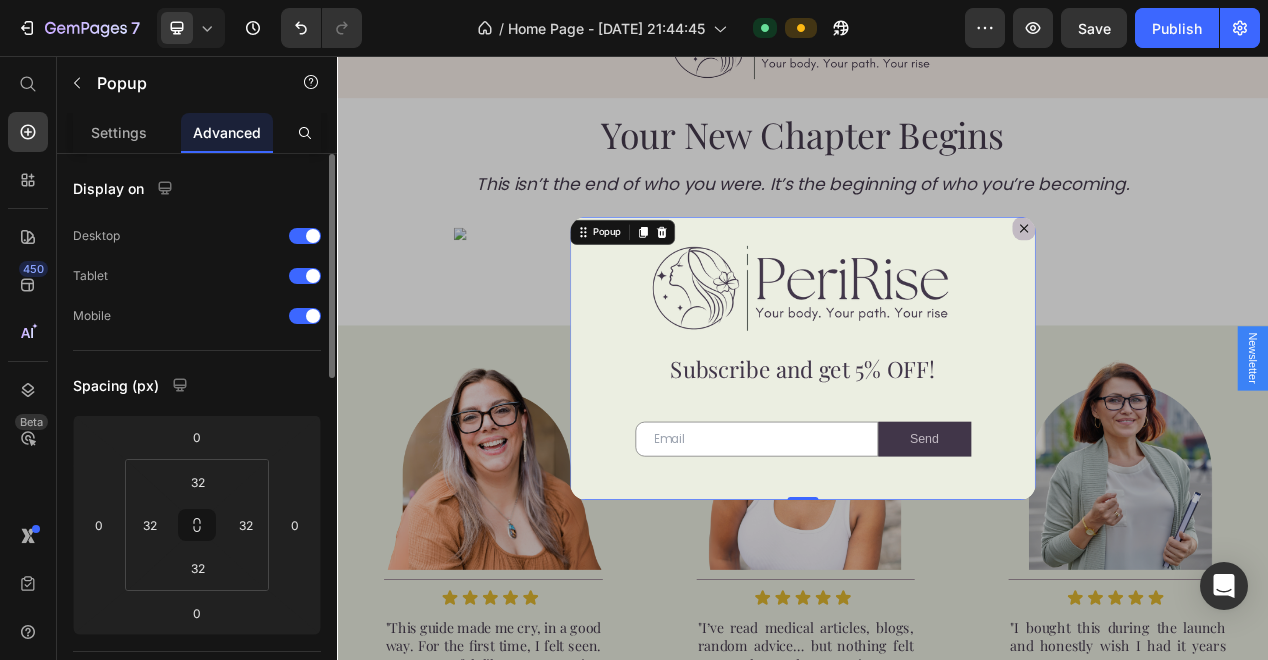 click on "Settings" at bounding box center [119, 132] 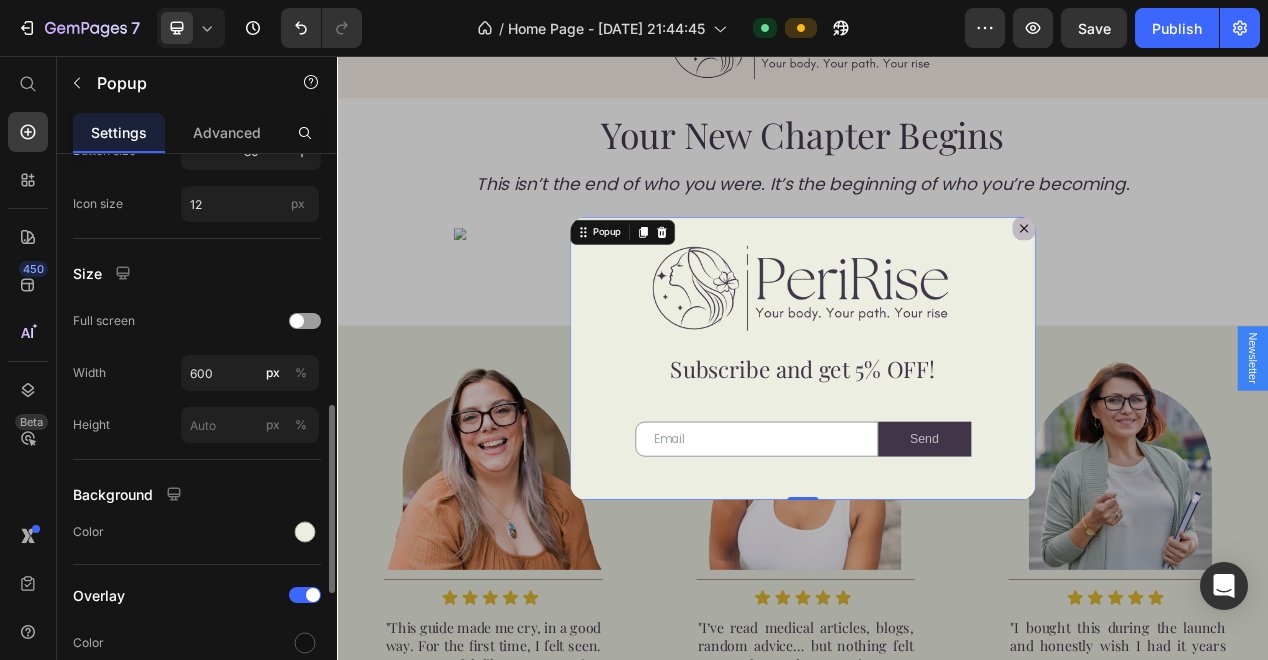 scroll, scrollTop: 795, scrollLeft: 0, axis: vertical 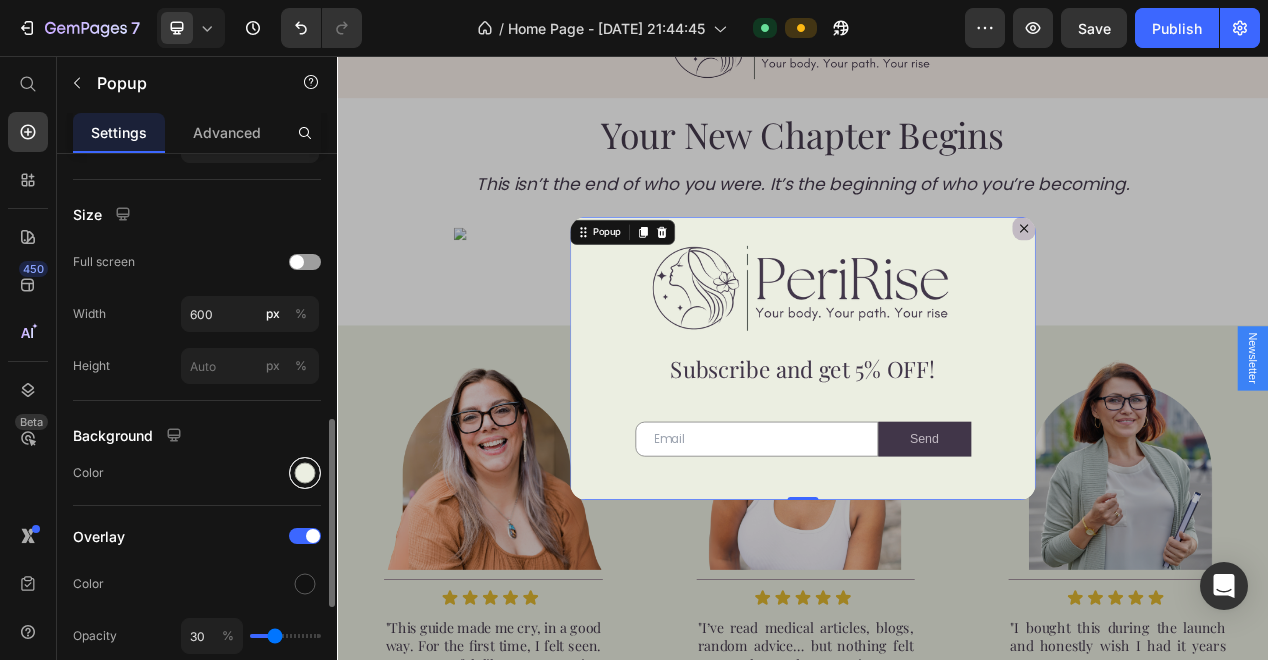 click at bounding box center (305, 473) 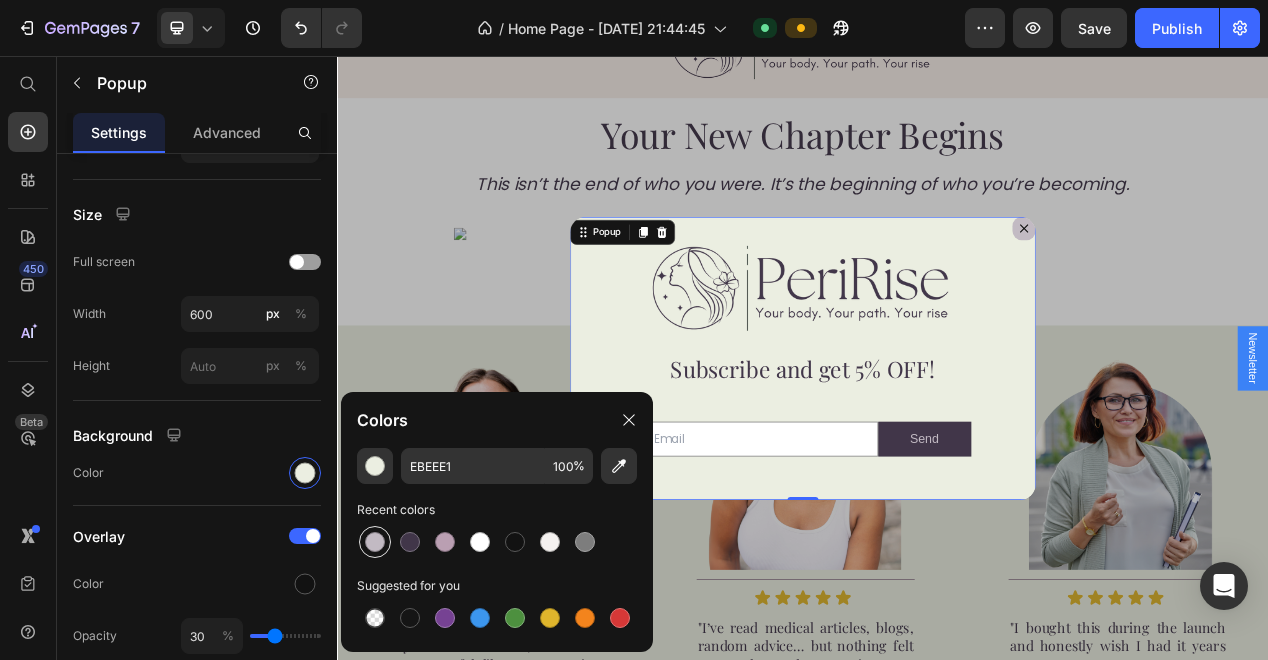 click at bounding box center (375, 542) 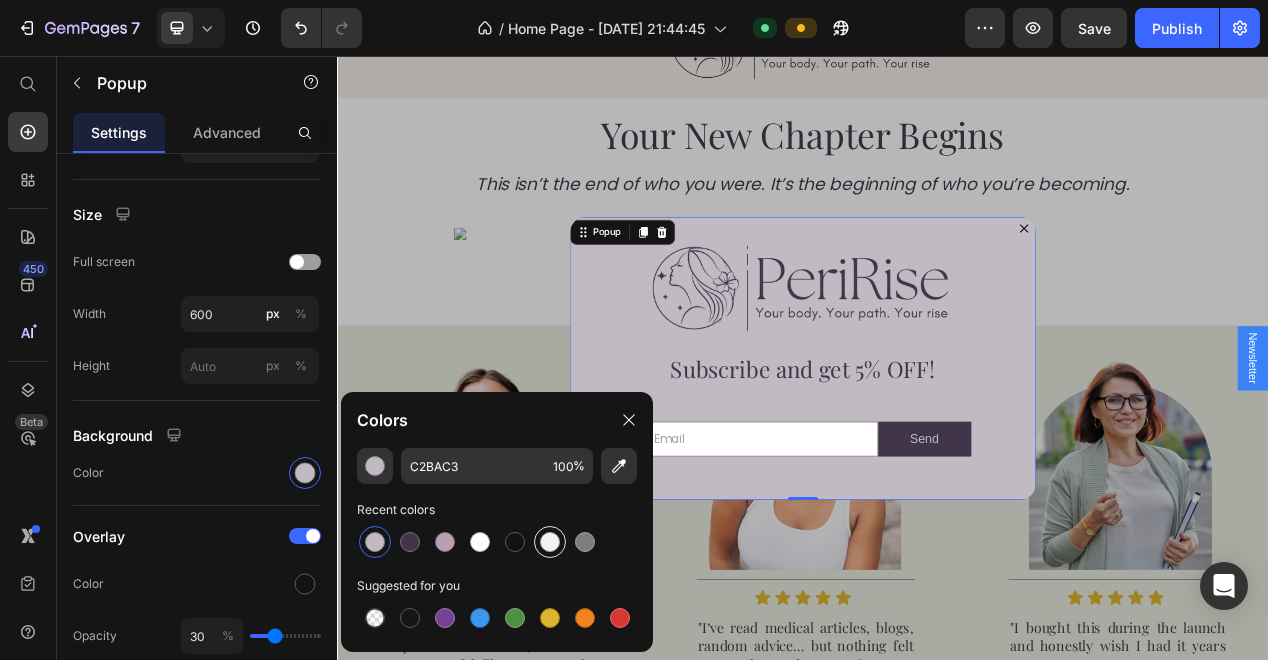 click at bounding box center (550, 542) 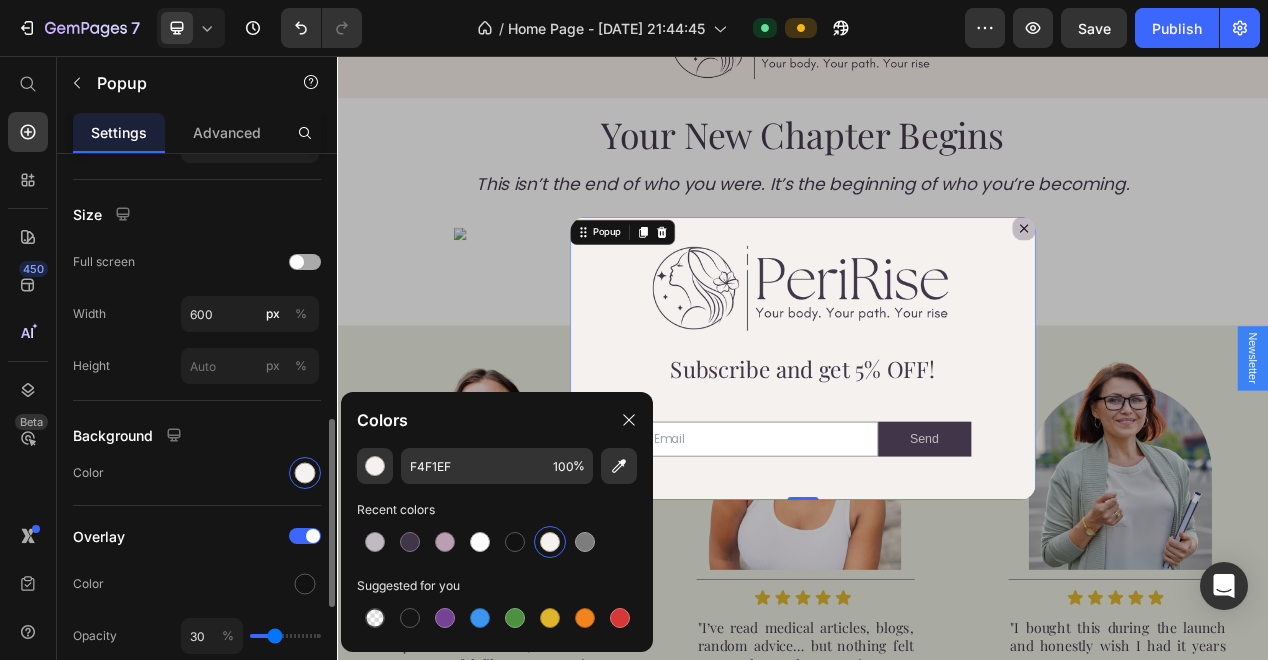 click on "Full screen" 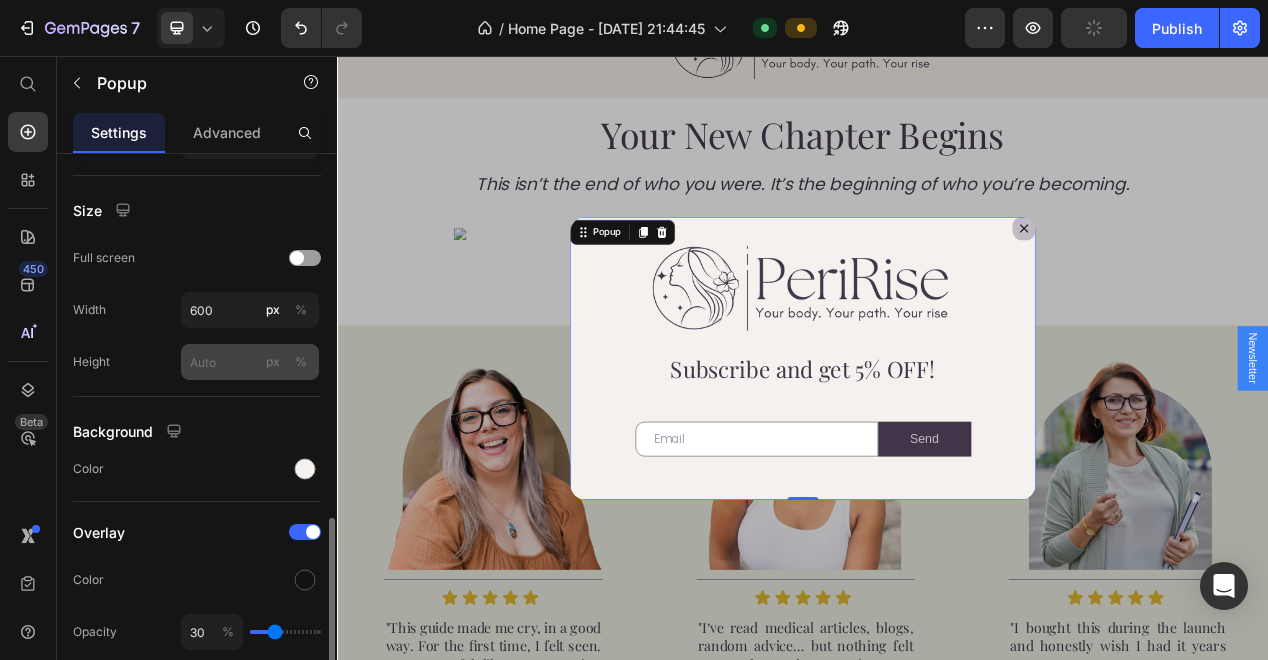 scroll, scrollTop: 872, scrollLeft: 0, axis: vertical 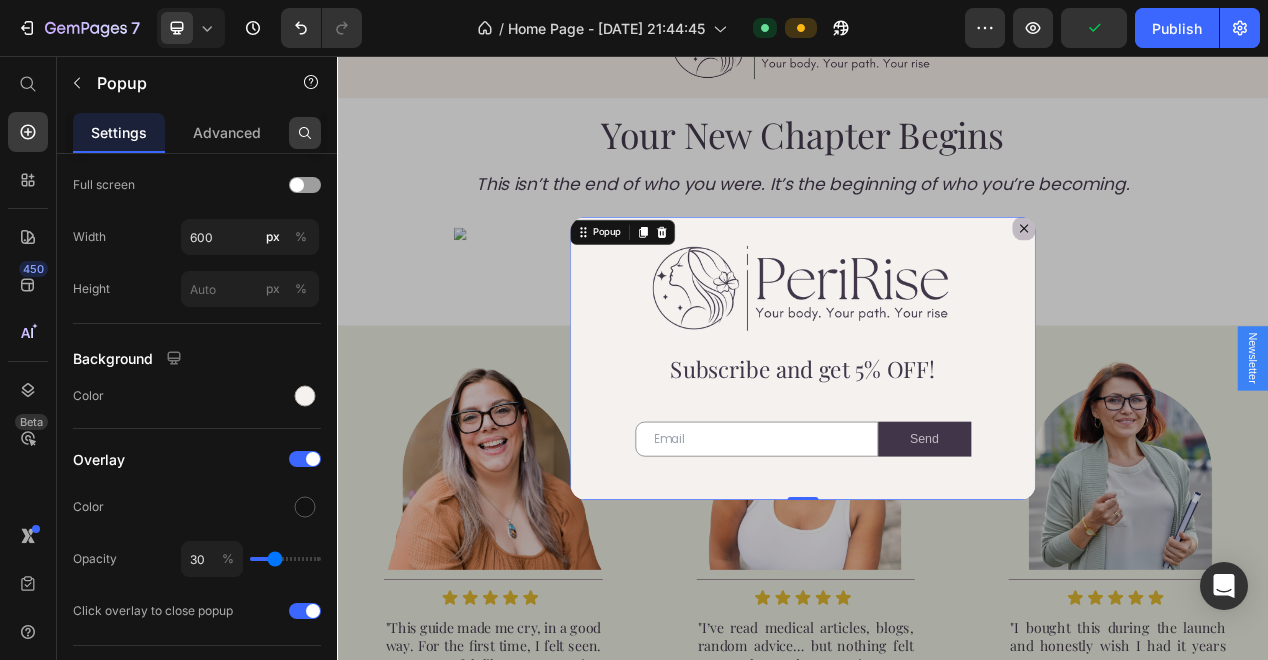 click 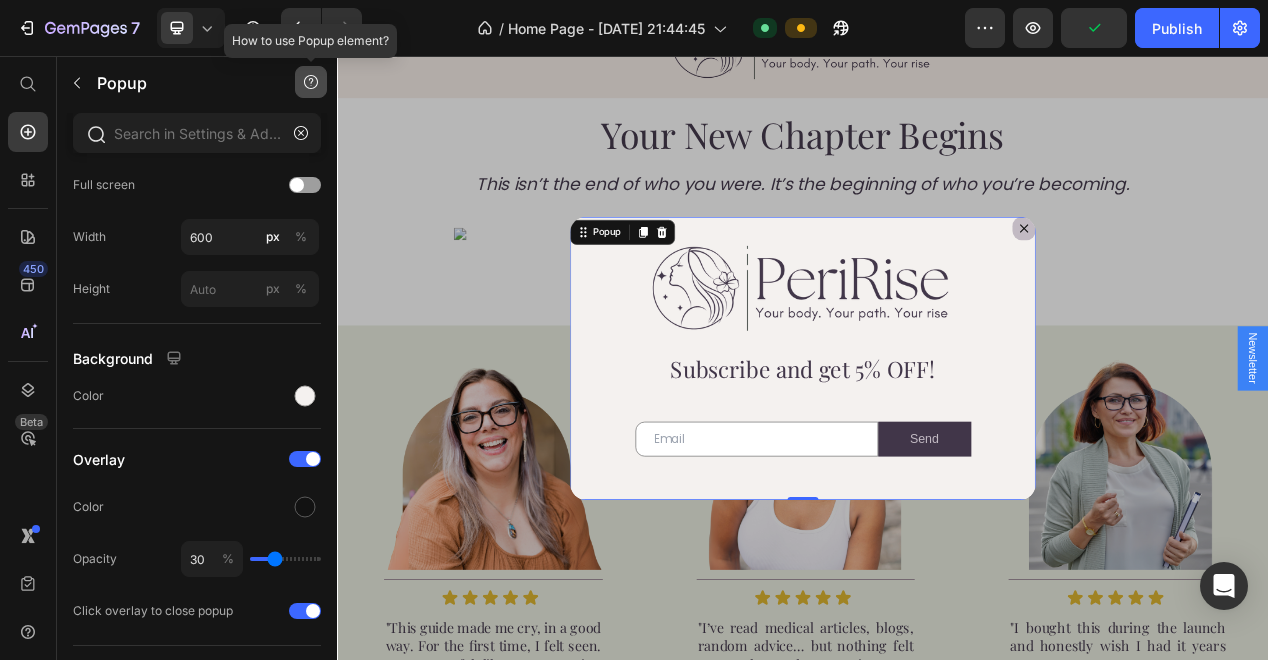 click 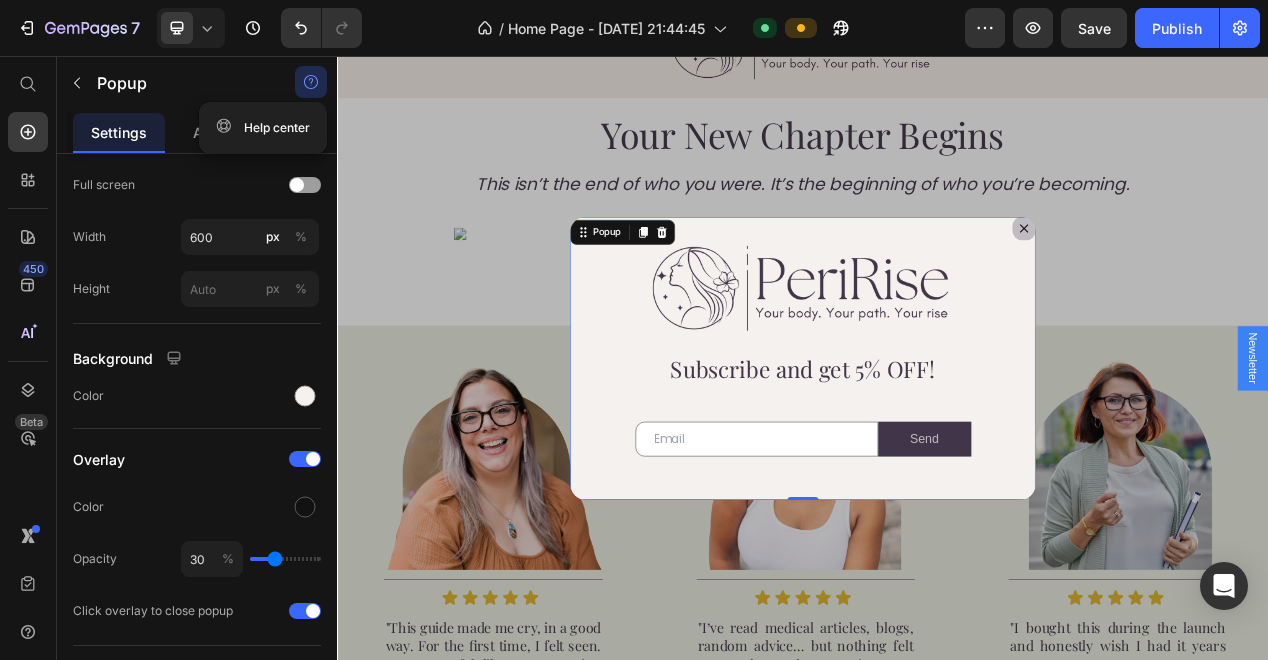 click 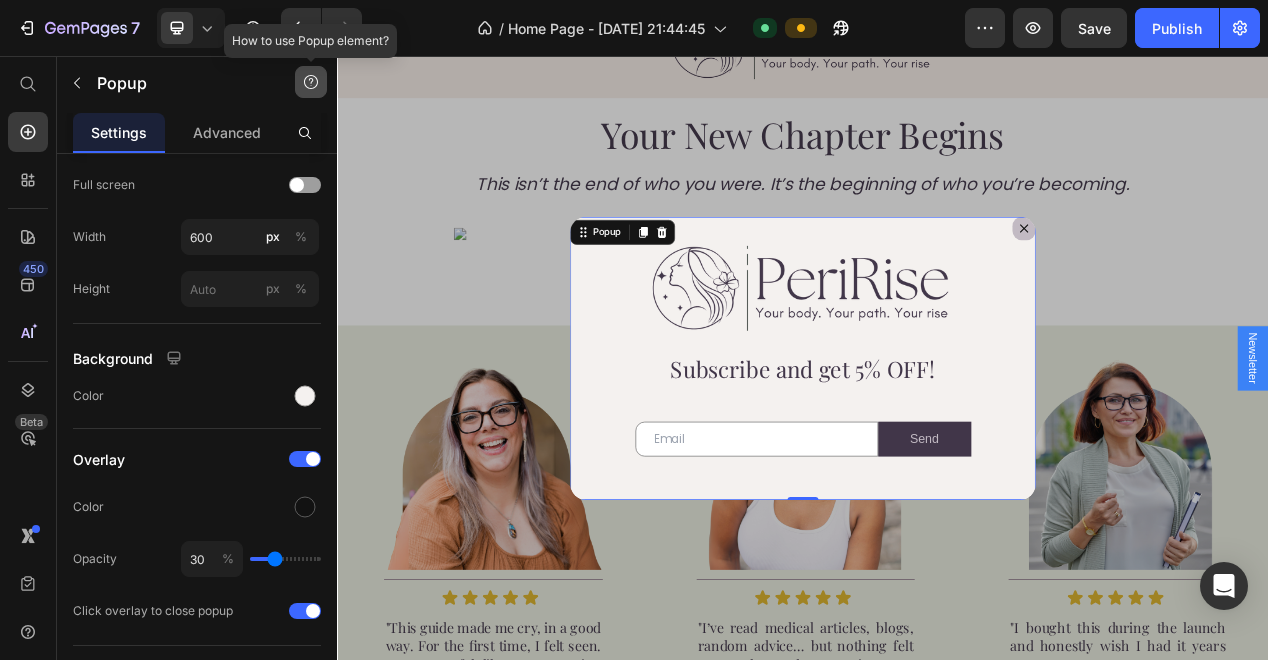 click at bounding box center [311, 82] 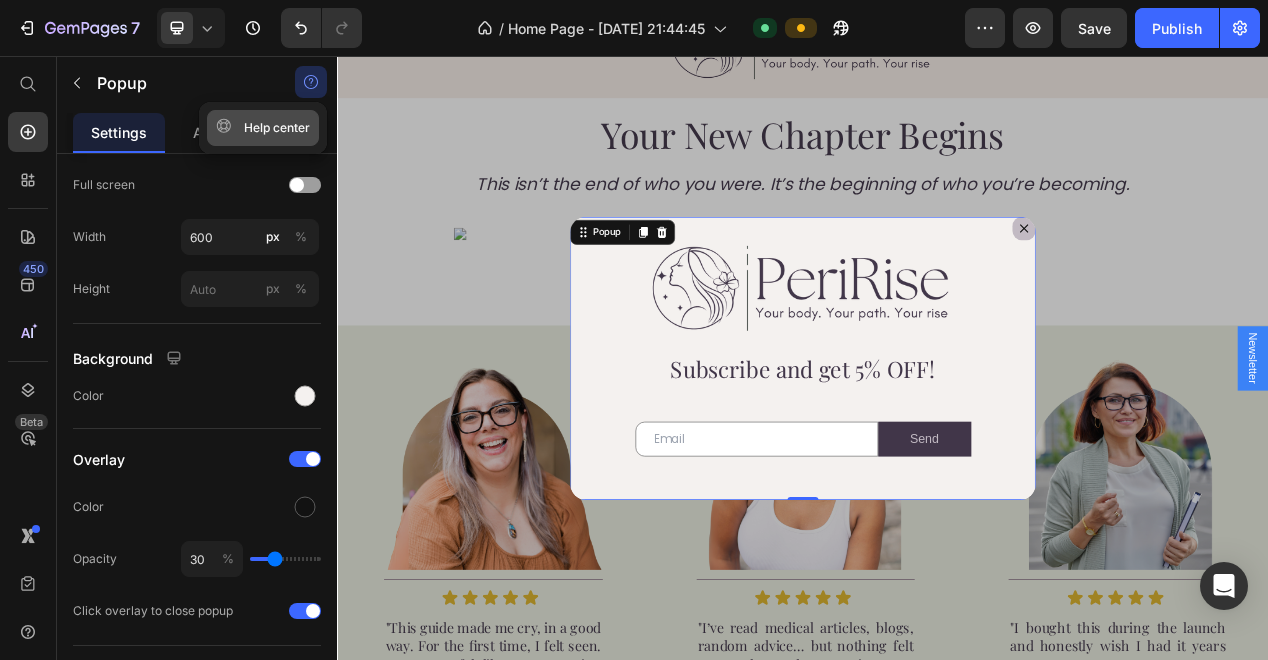 click on "Help center" at bounding box center [263, 128] 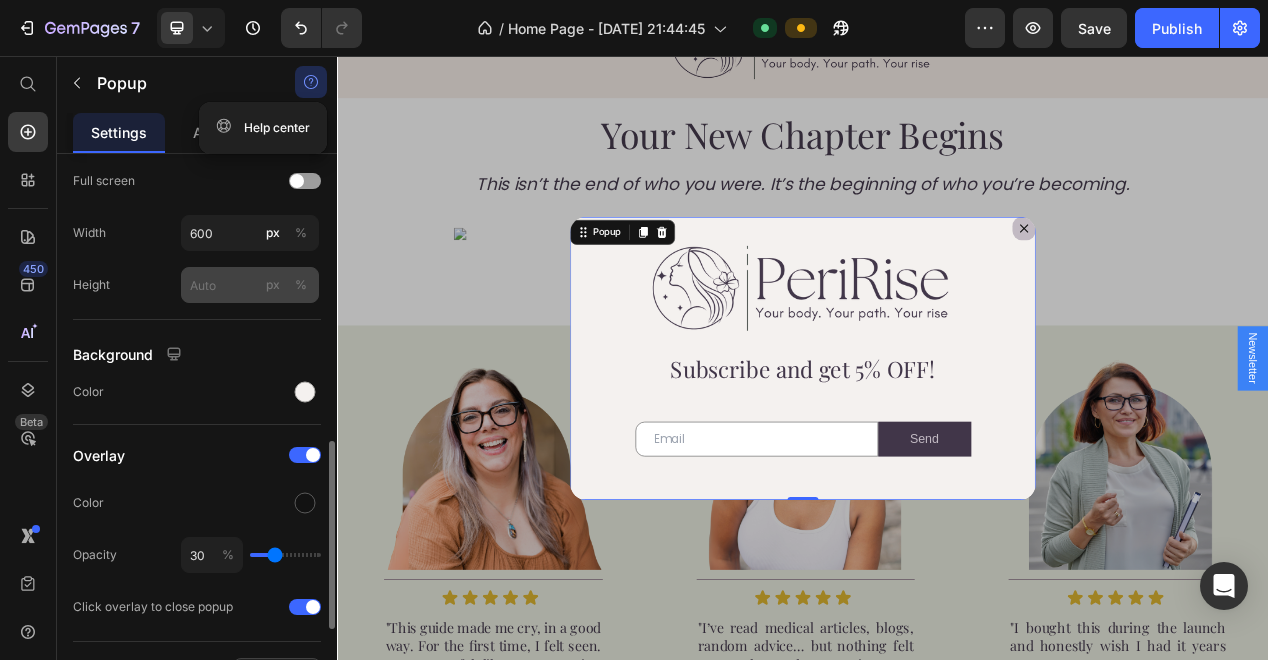 scroll, scrollTop: 900, scrollLeft: 0, axis: vertical 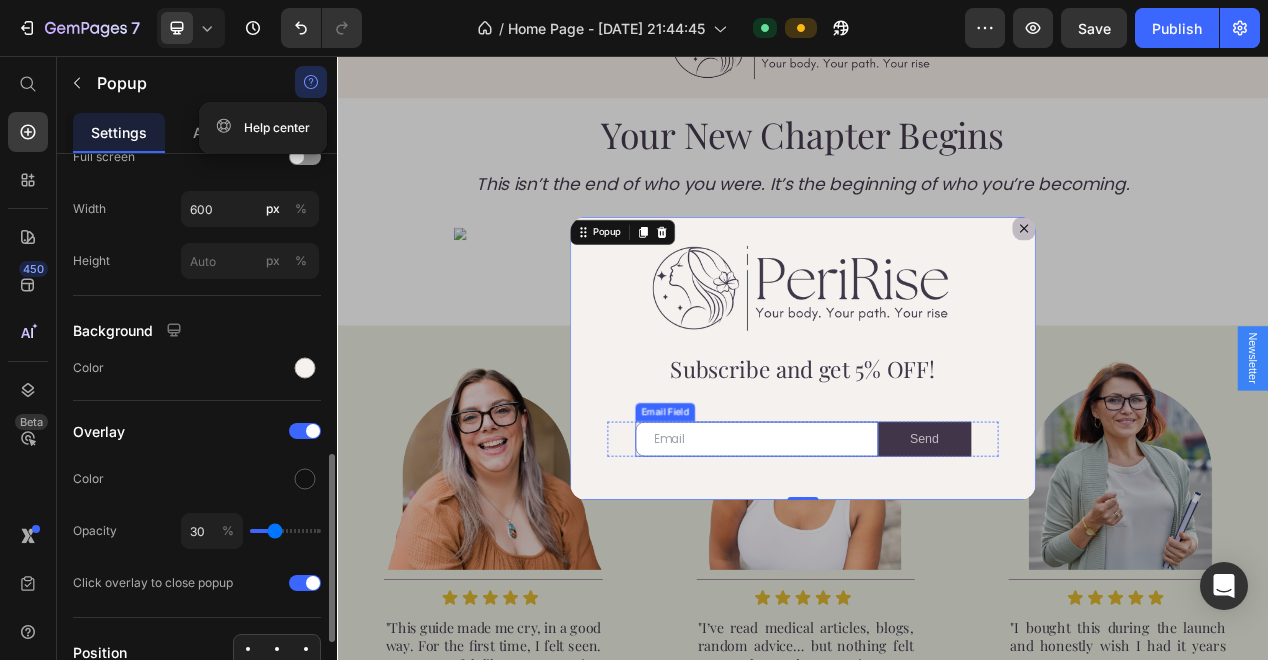 click at bounding box center (877, 549) 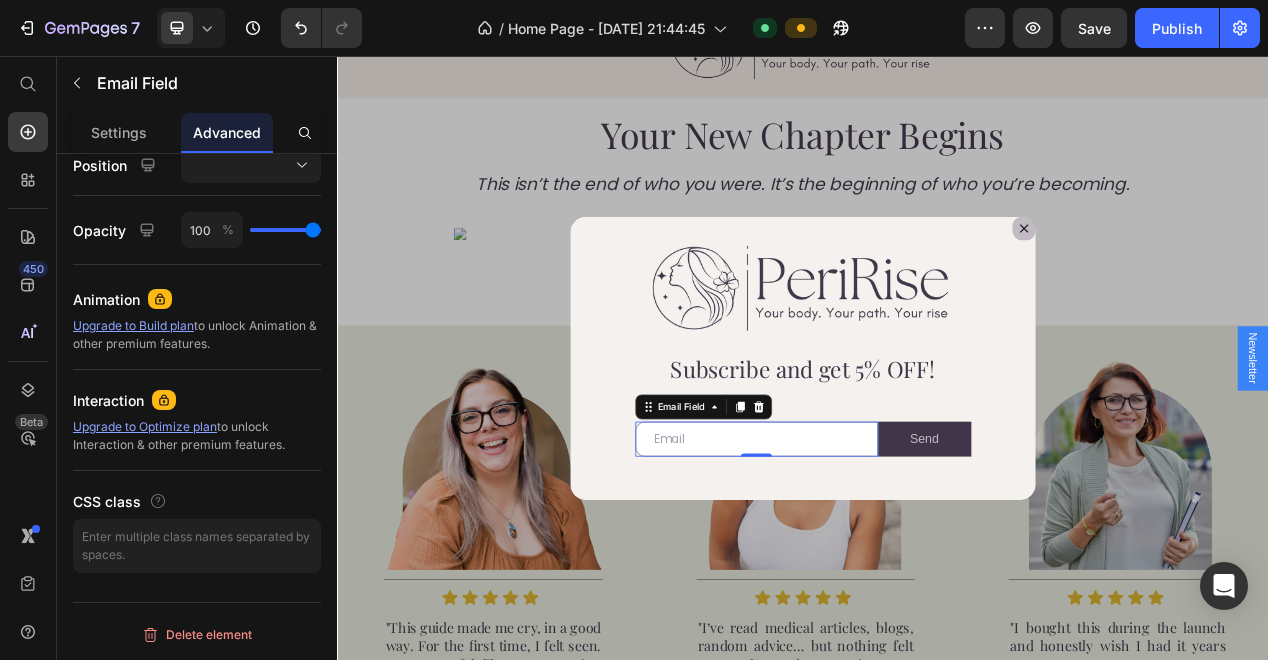 scroll, scrollTop: 0, scrollLeft: 0, axis: both 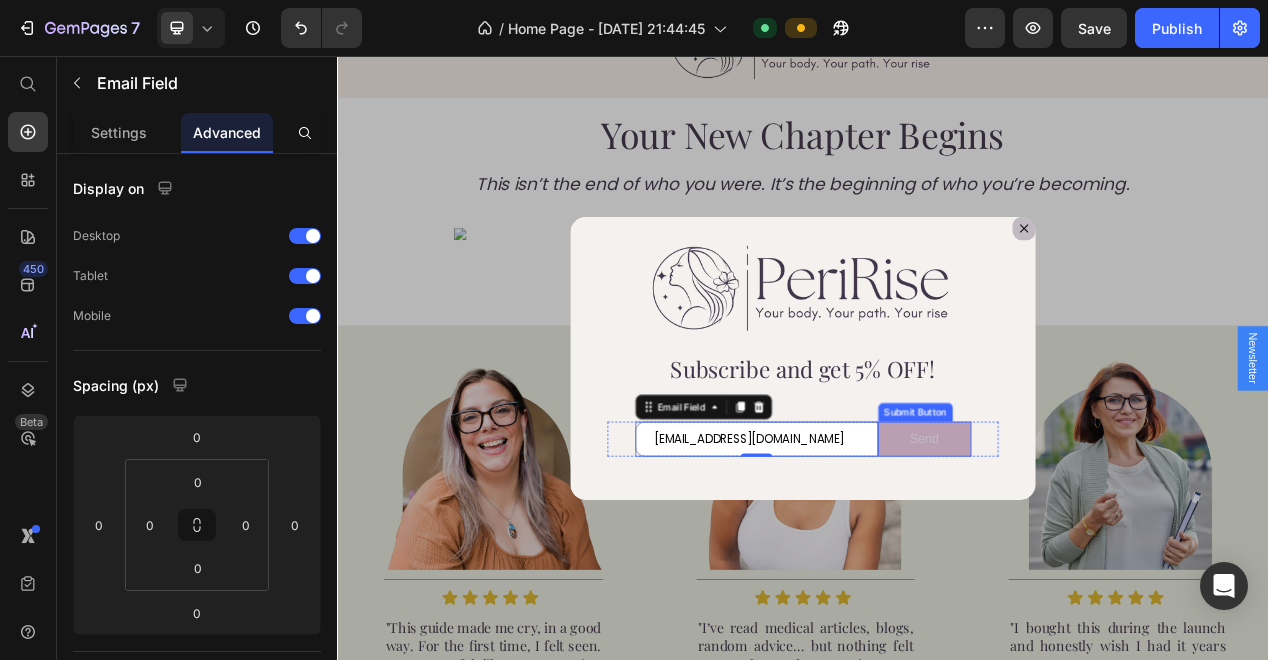 click on "Send" at bounding box center (1094, 549) 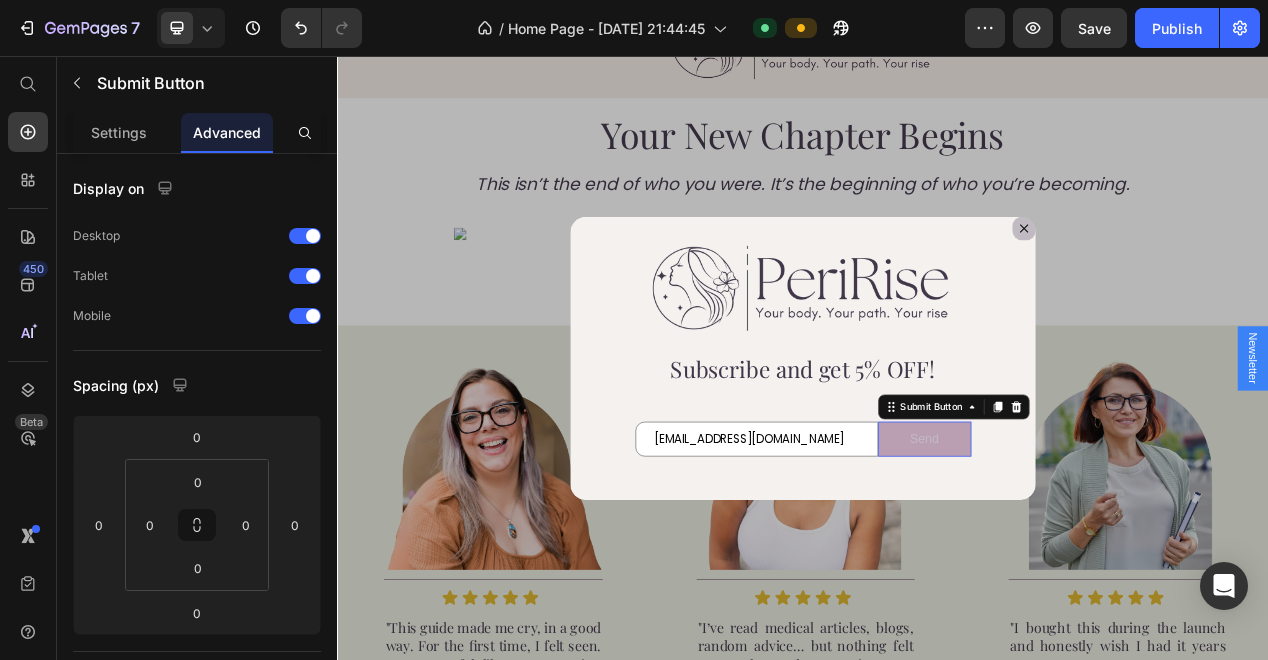 scroll, scrollTop: 0, scrollLeft: 0, axis: both 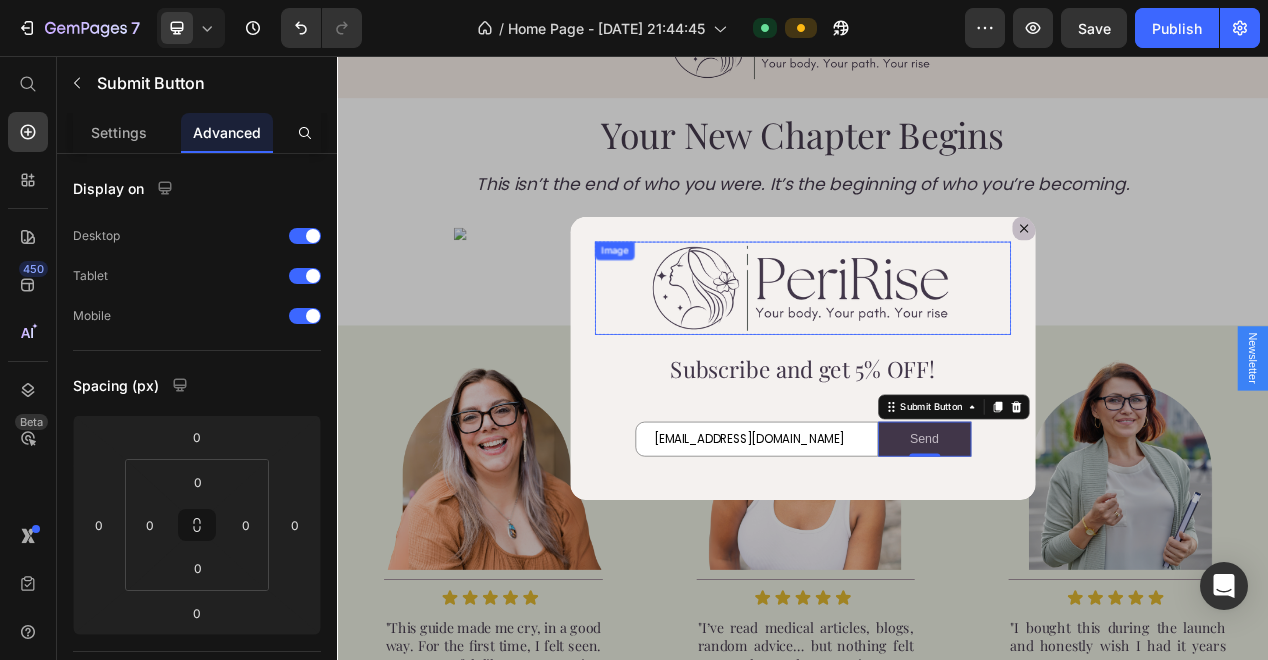 click at bounding box center [937, 355] 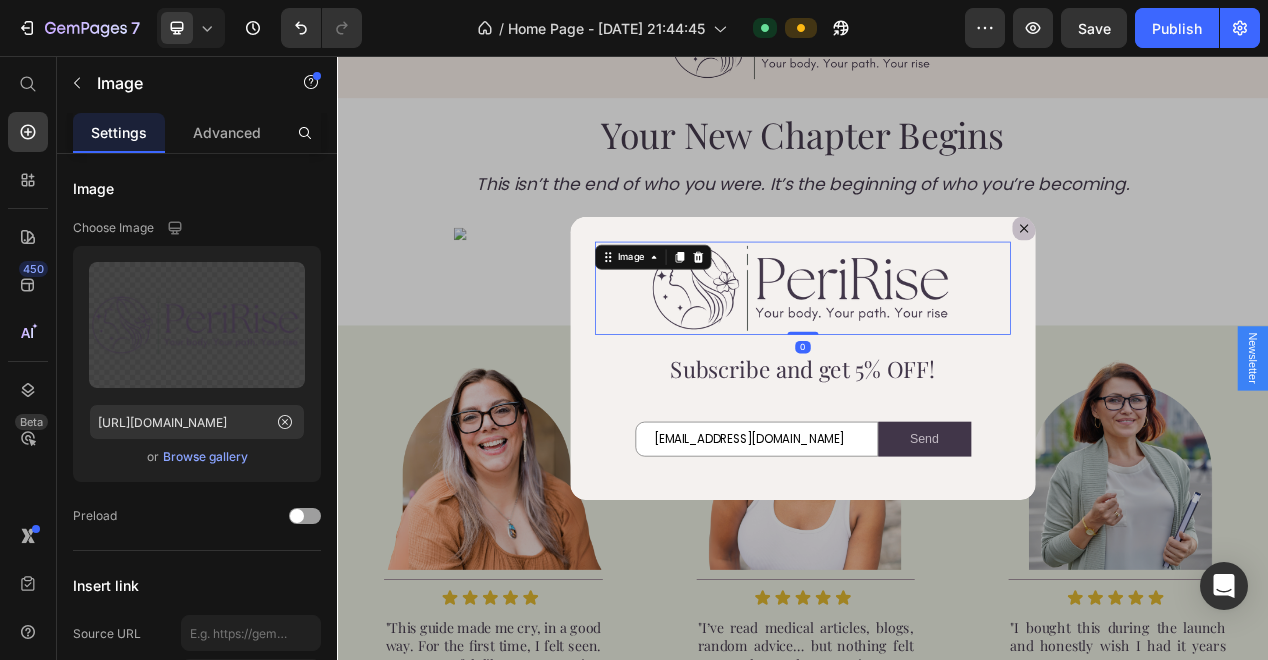 click on "Image" at bounding box center [744, 315] 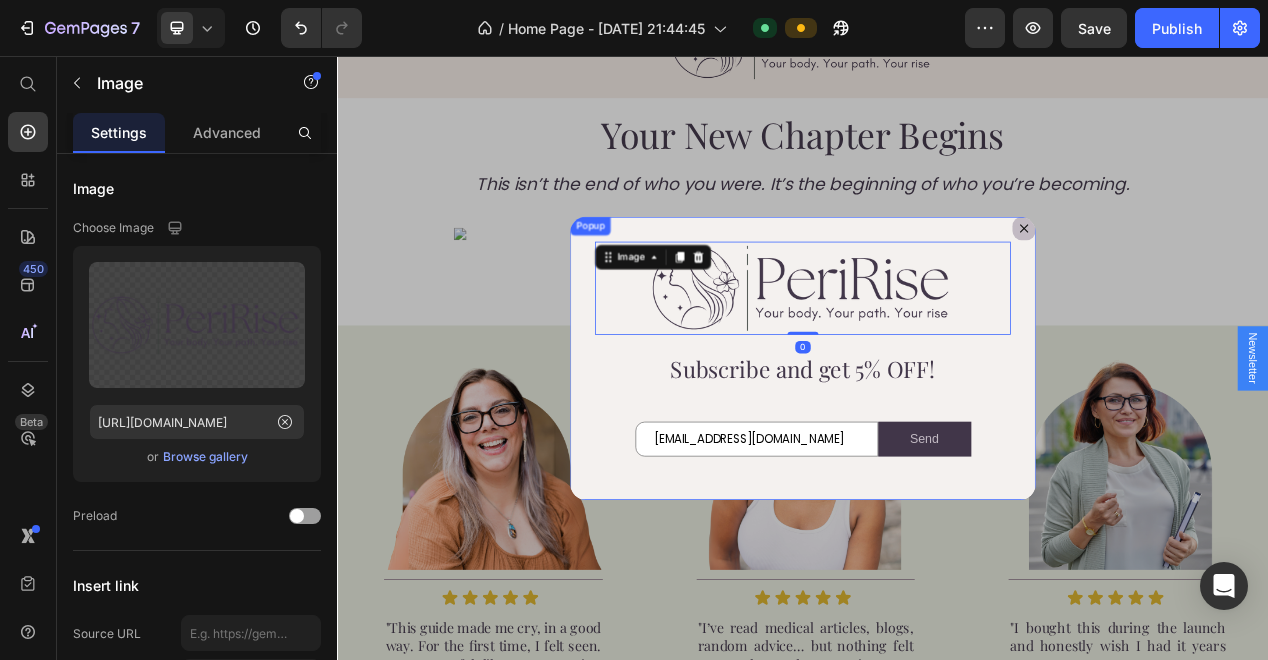 click on "Image   0 Row Subscribe and get 5% OFF! Text Block Row [EMAIL_ADDRESS][DOMAIN_NAME] Email Field Send Submit Button Row Newsletter Popup" at bounding box center [937, 445] 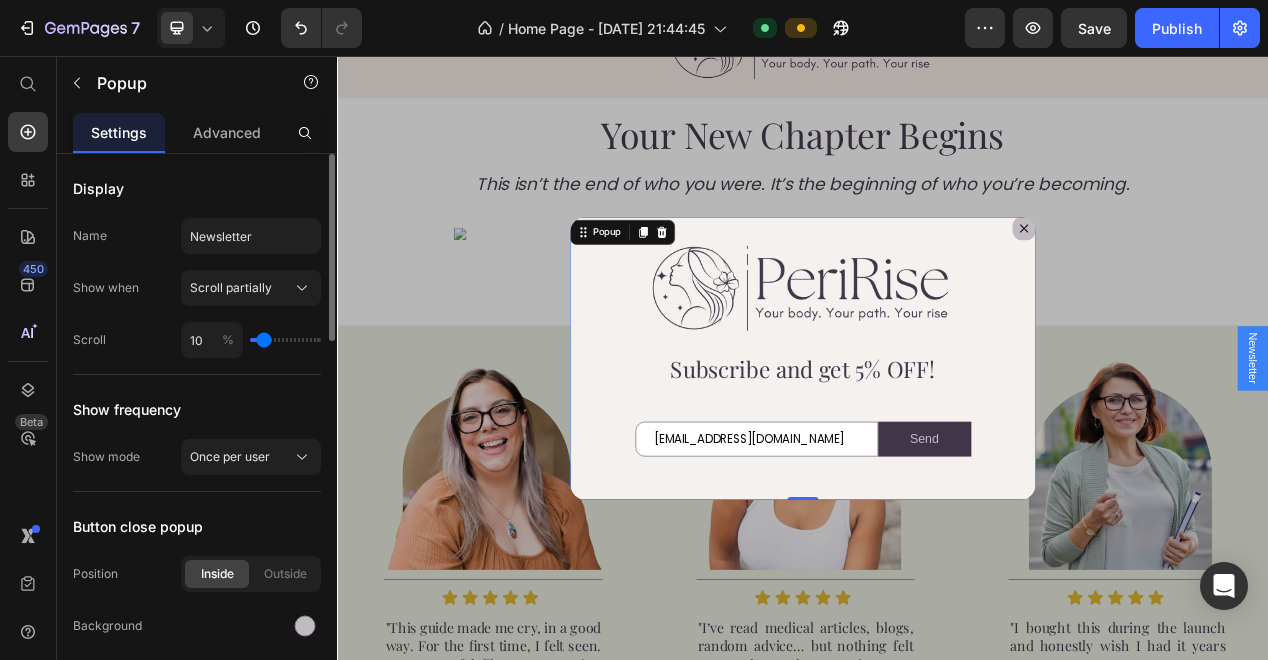 scroll, scrollTop: 4, scrollLeft: 0, axis: vertical 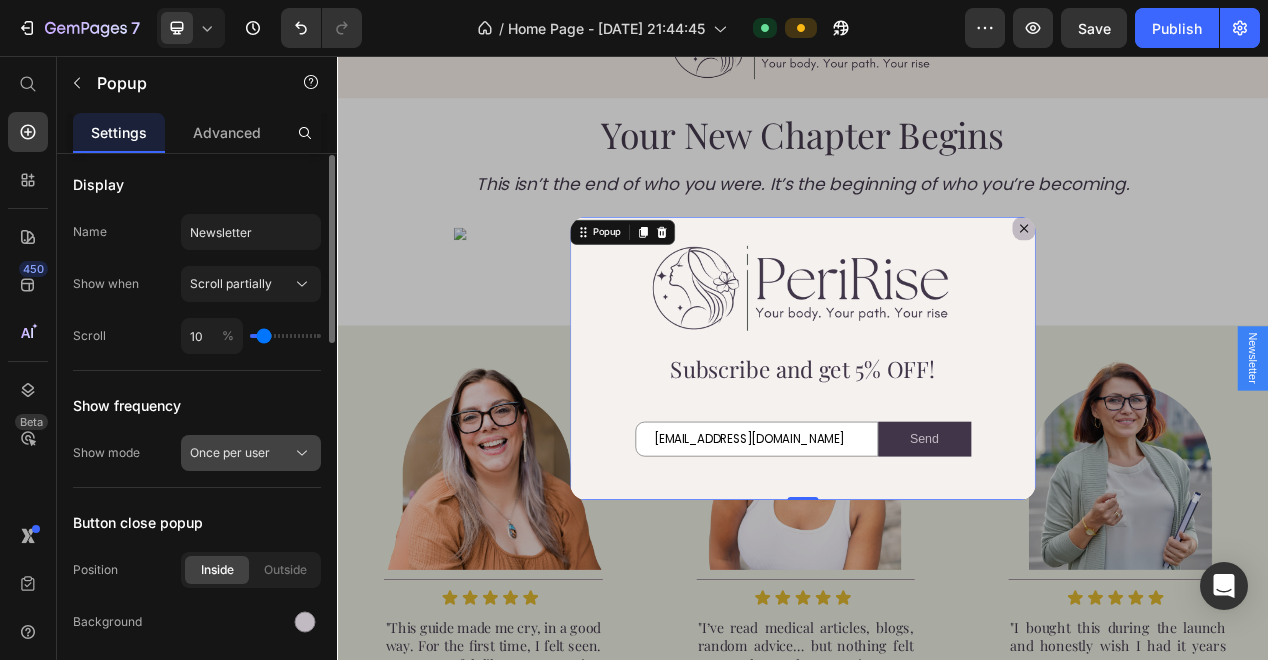 click on "Once per user" at bounding box center (230, 453) 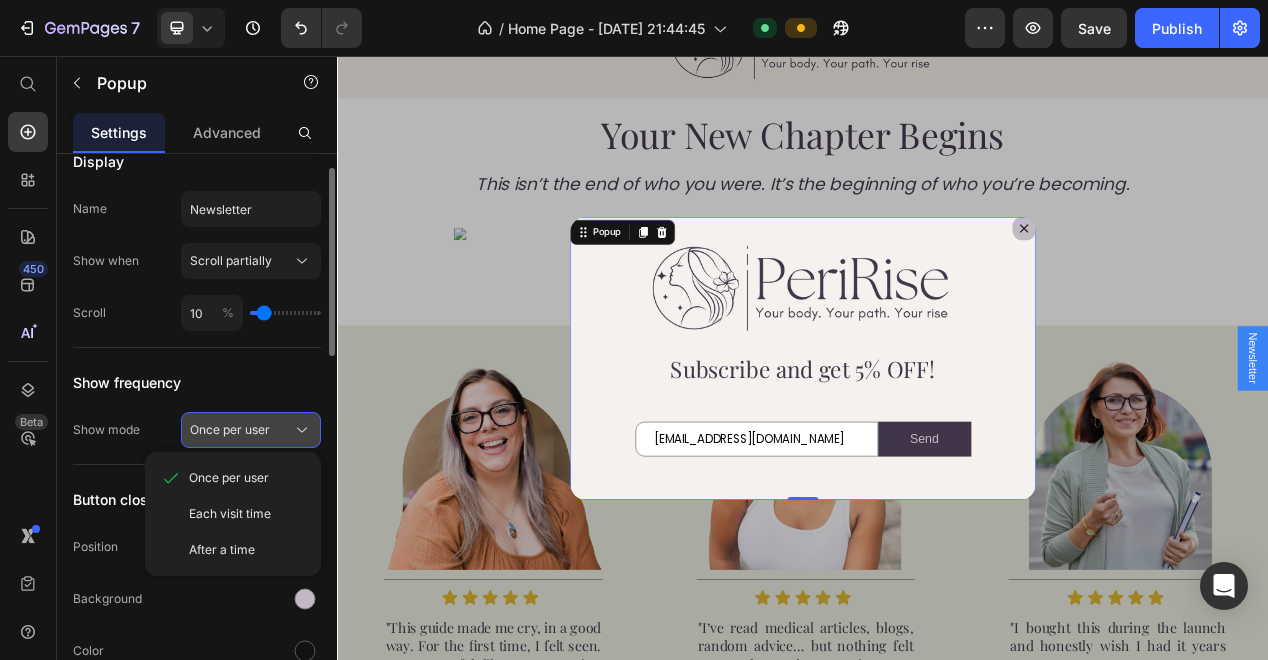 scroll, scrollTop: 31, scrollLeft: 0, axis: vertical 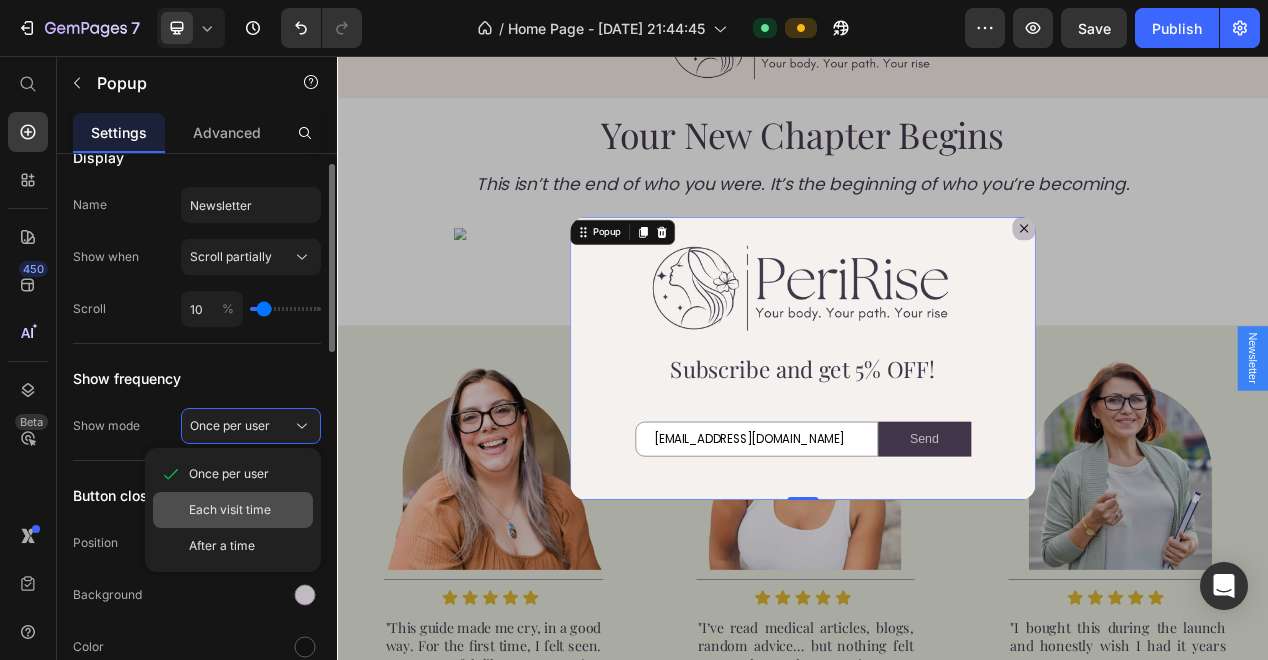 click on "Each visit time" at bounding box center [230, 510] 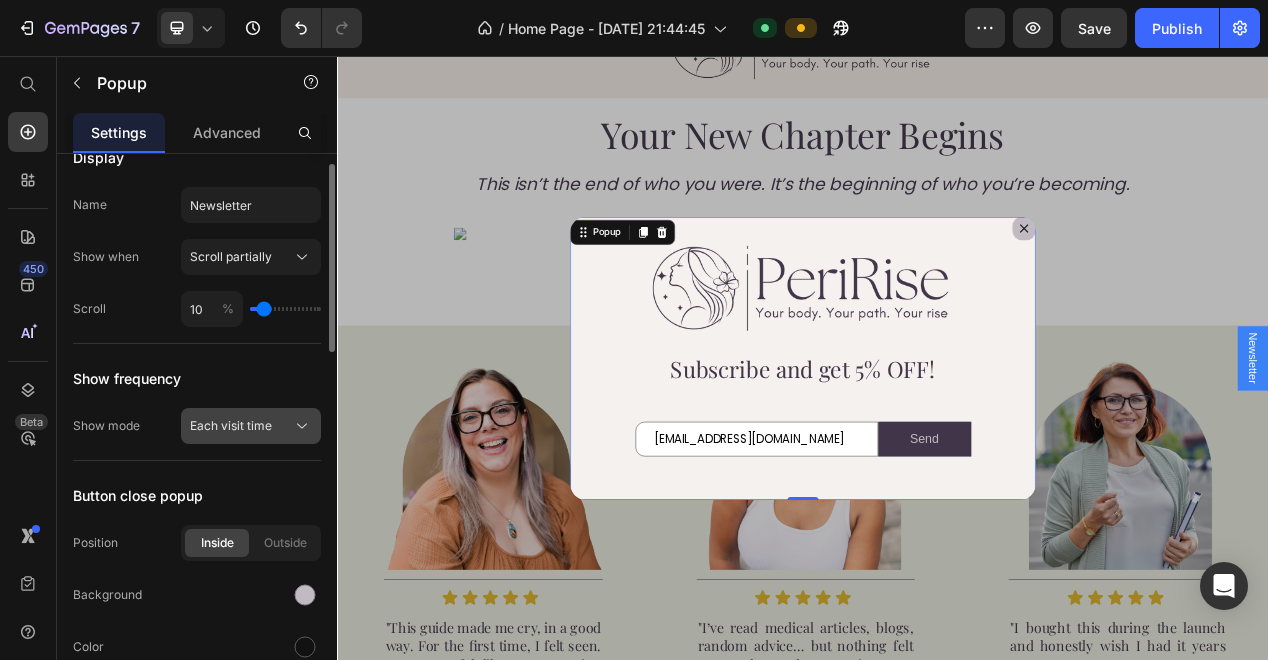 click on "Each visit time" at bounding box center [231, 426] 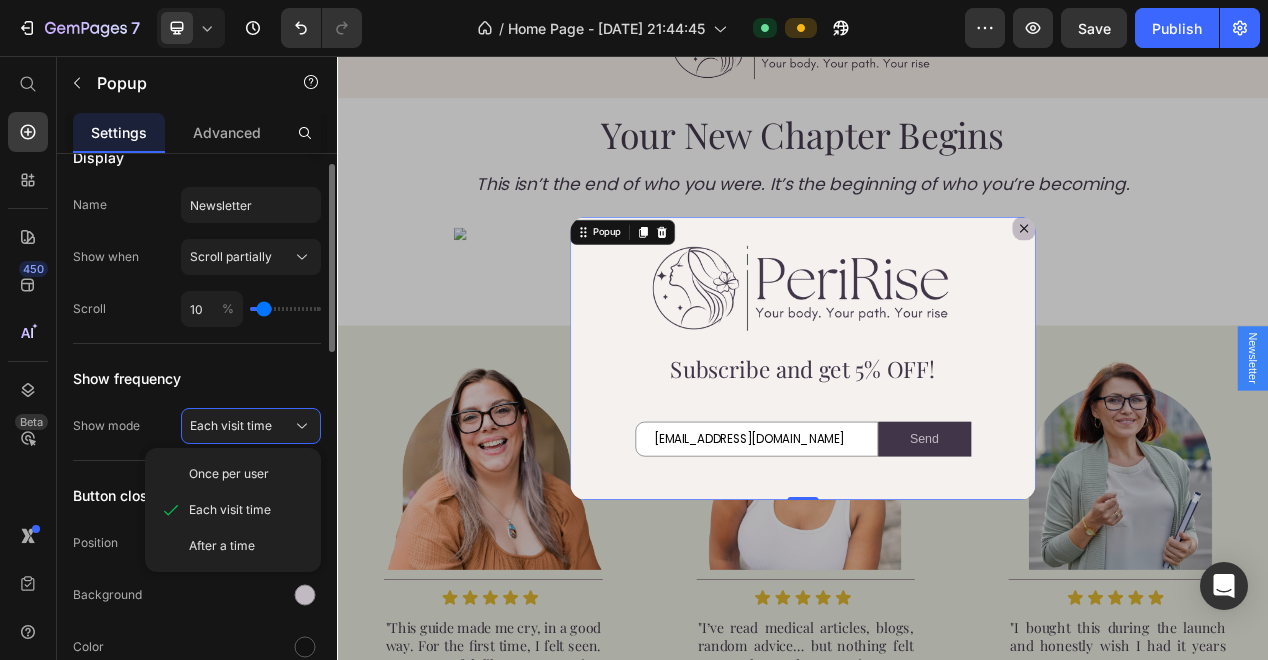 click on "After a time" at bounding box center [222, 546] 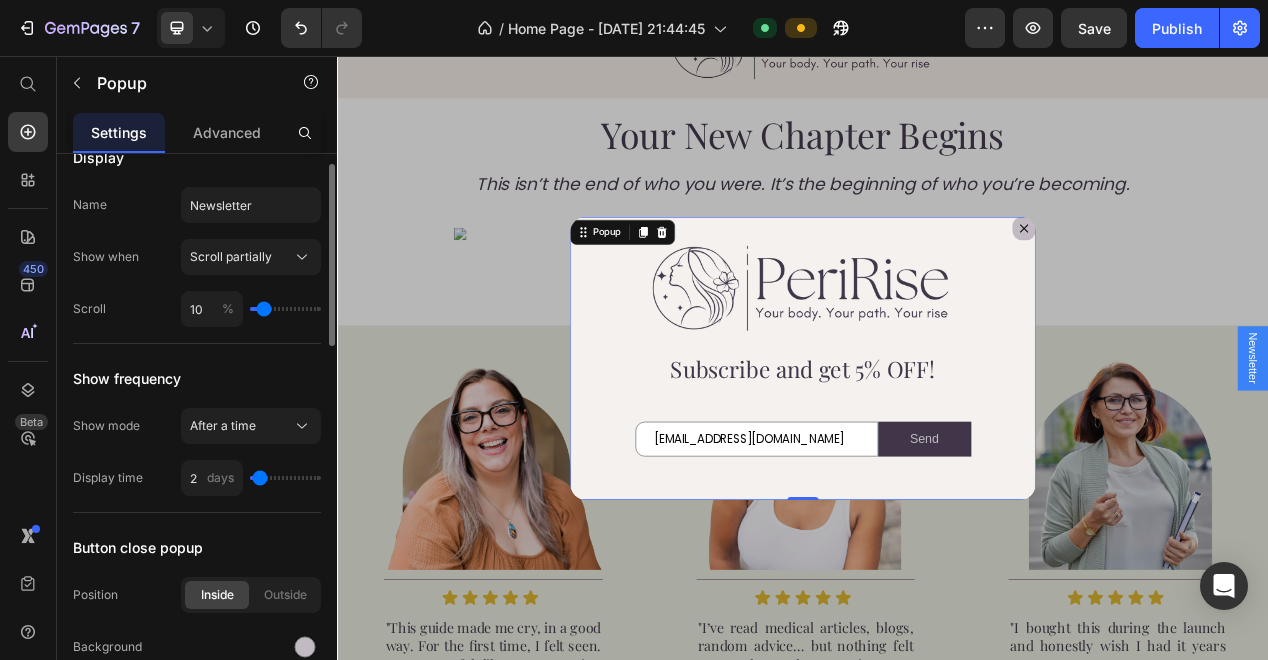 click at bounding box center (285, 478) 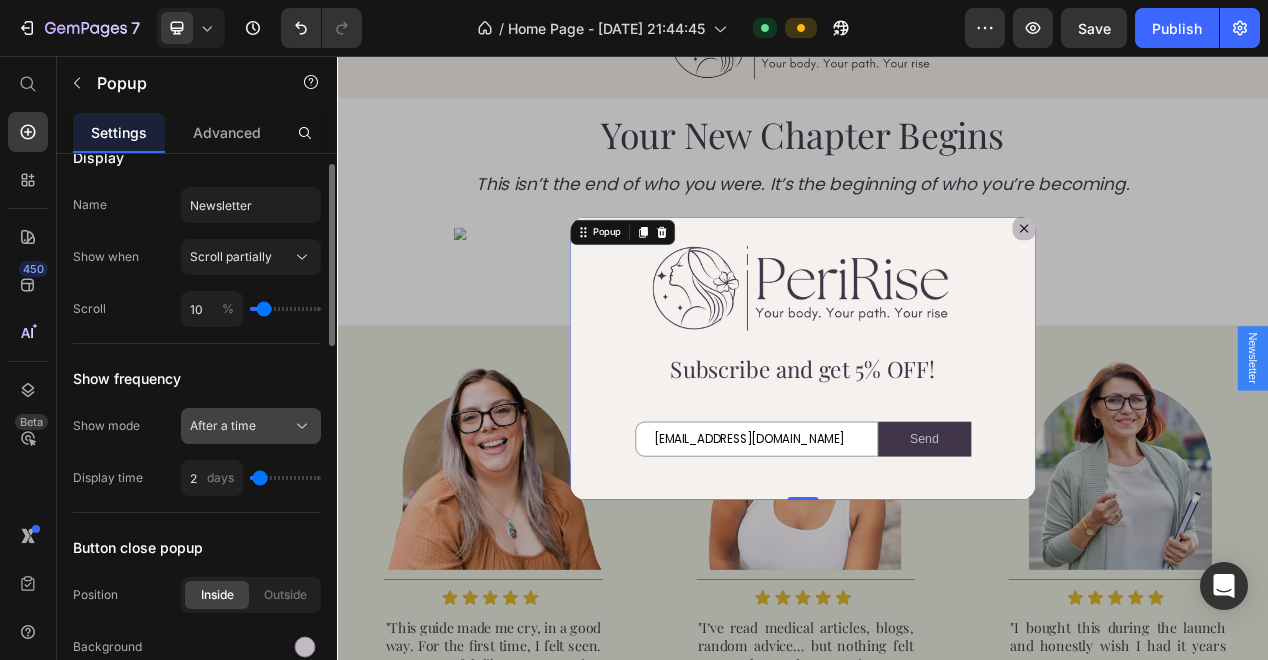 click on "After a time" at bounding box center (223, 426) 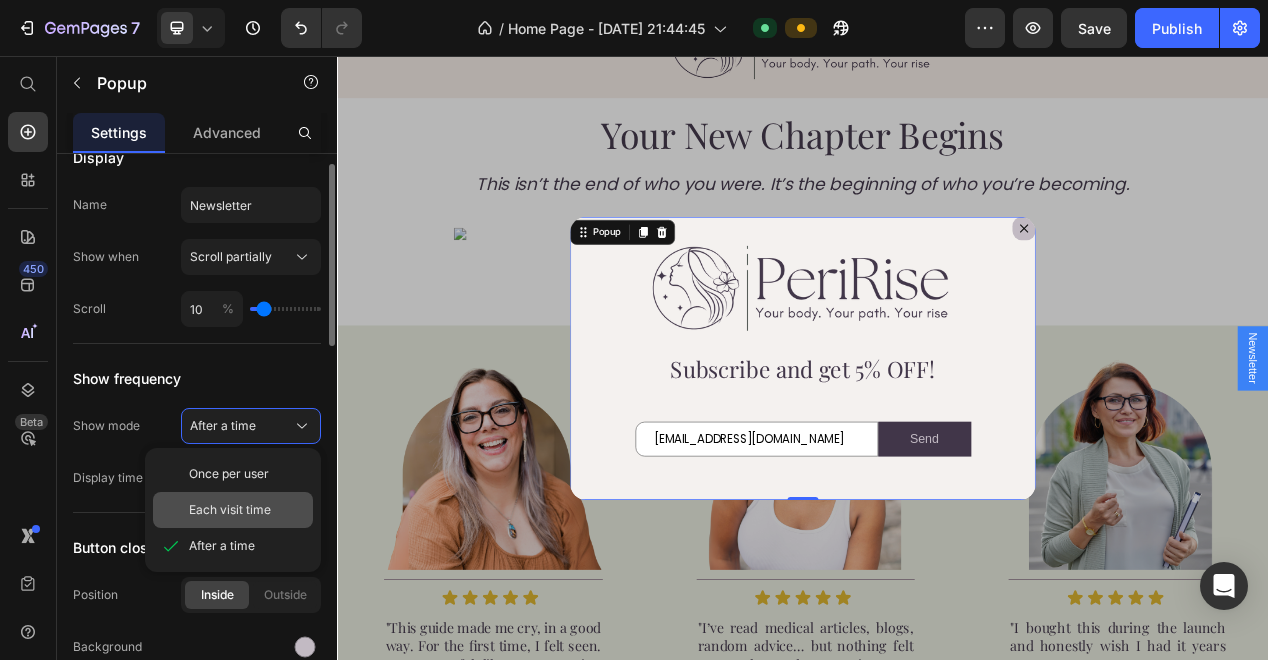 click on "Each visit time" at bounding box center (230, 510) 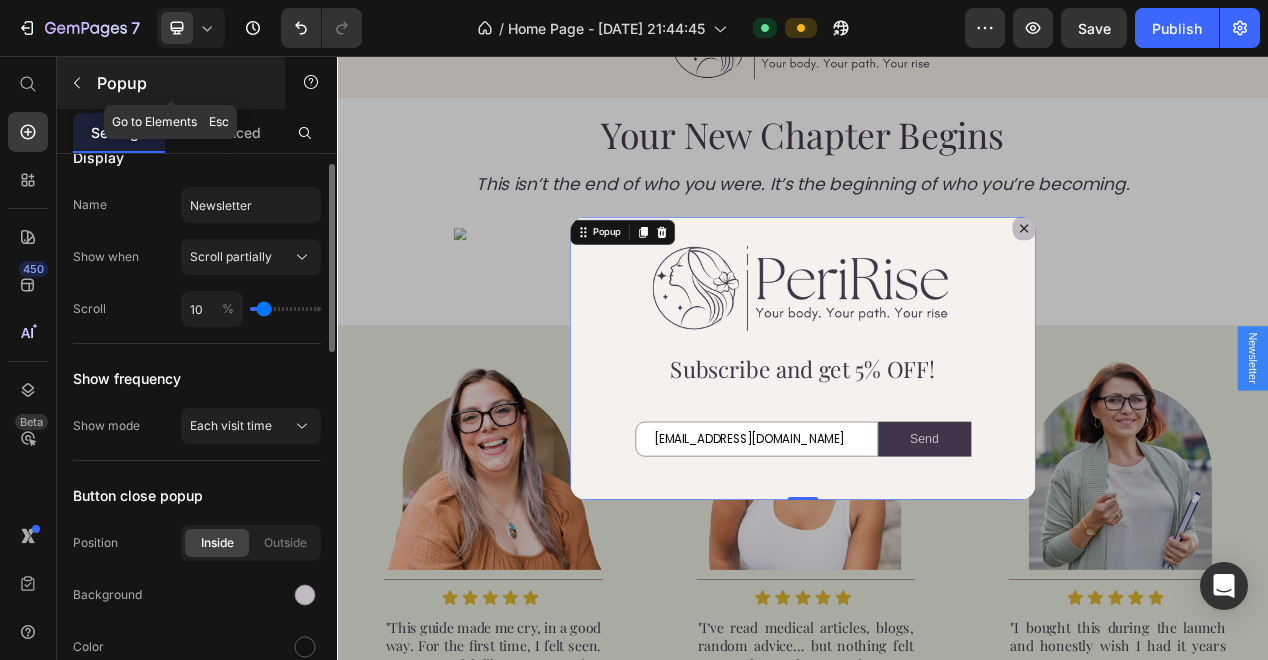click 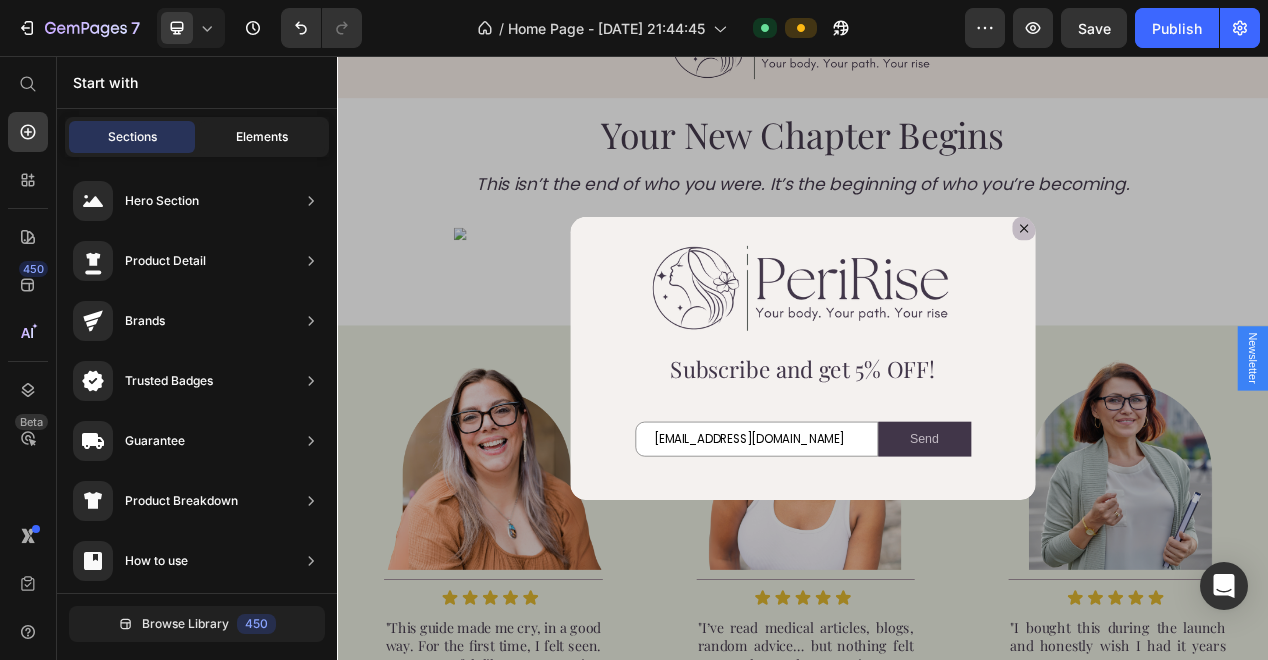 click on "Elements" at bounding box center (262, 137) 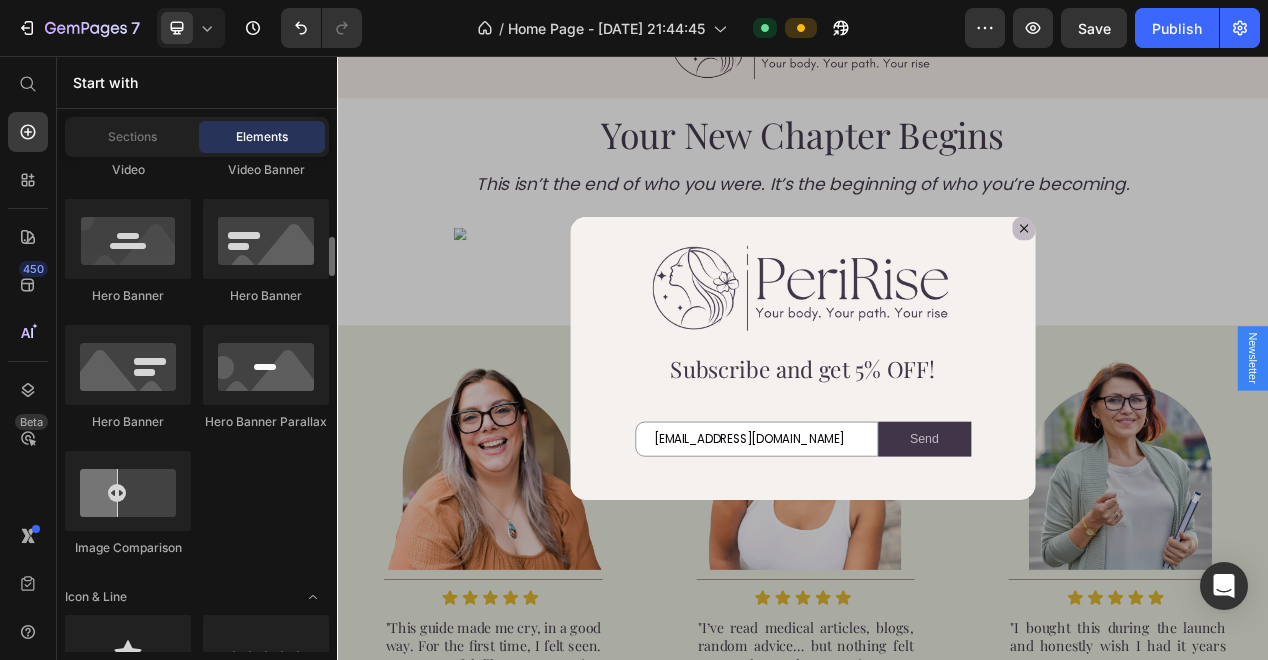 scroll, scrollTop: 0, scrollLeft: 0, axis: both 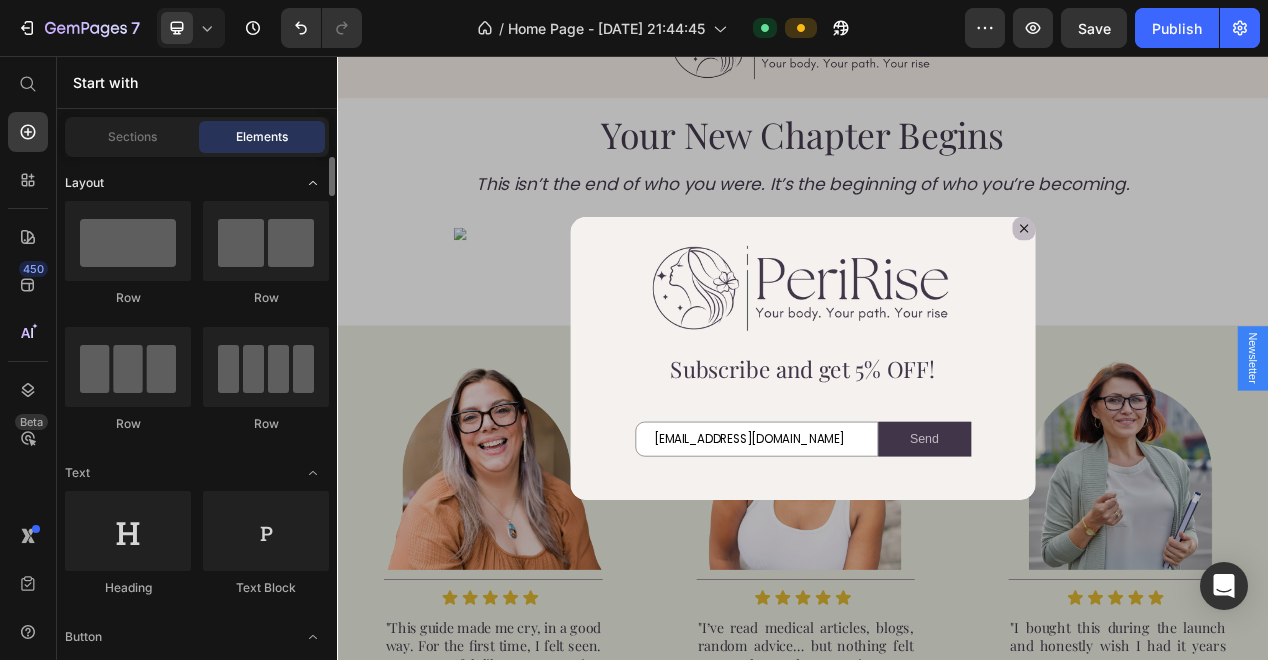 click on "Layout" 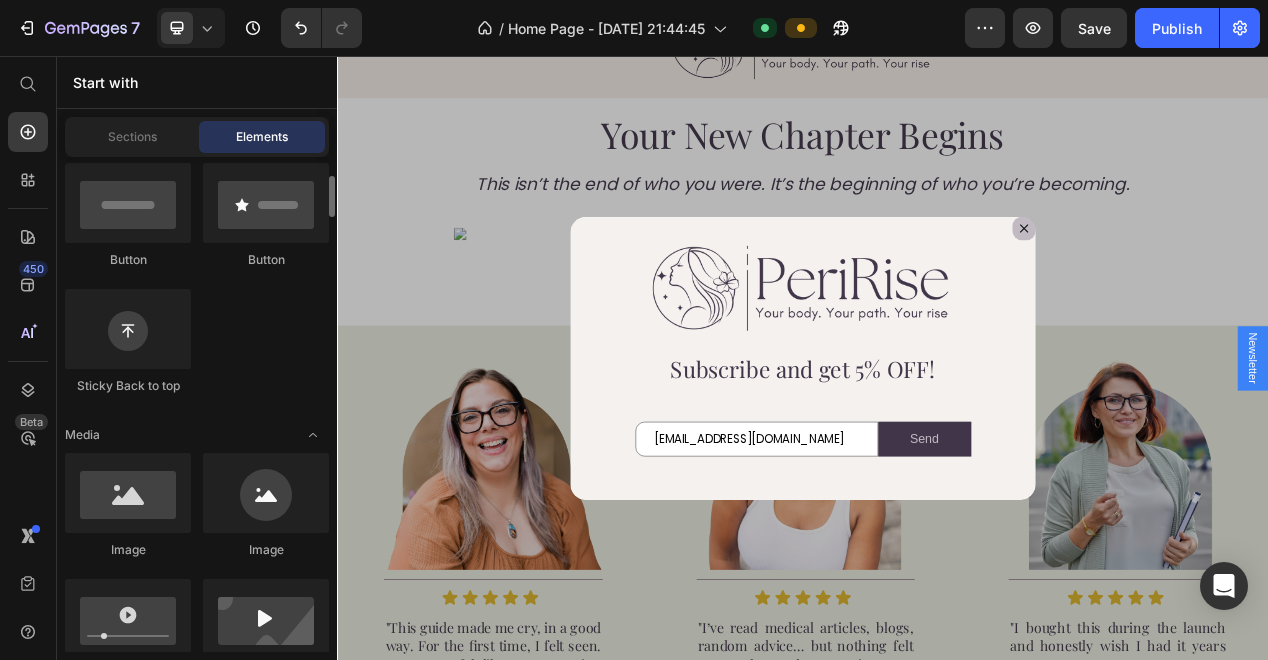scroll, scrollTop: 271, scrollLeft: 0, axis: vertical 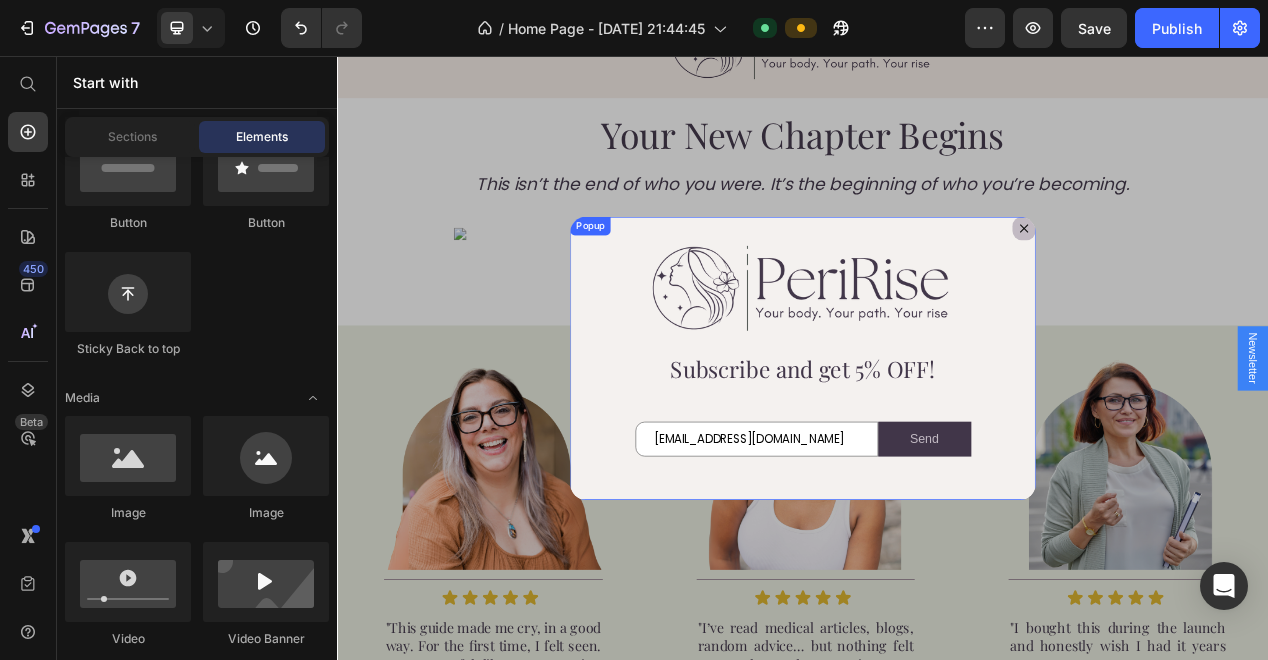 click at bounding box center (1222, 278) 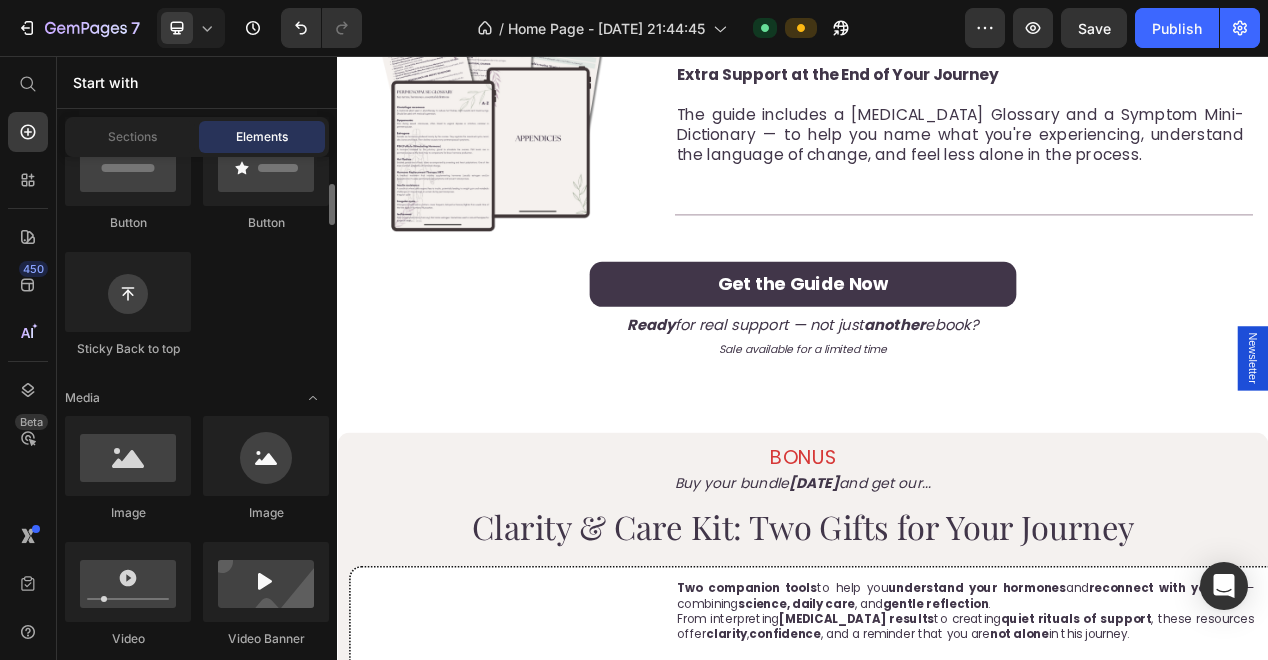 scroll, scrollTop: 6846, scrollLeft: 0, axis: vertical 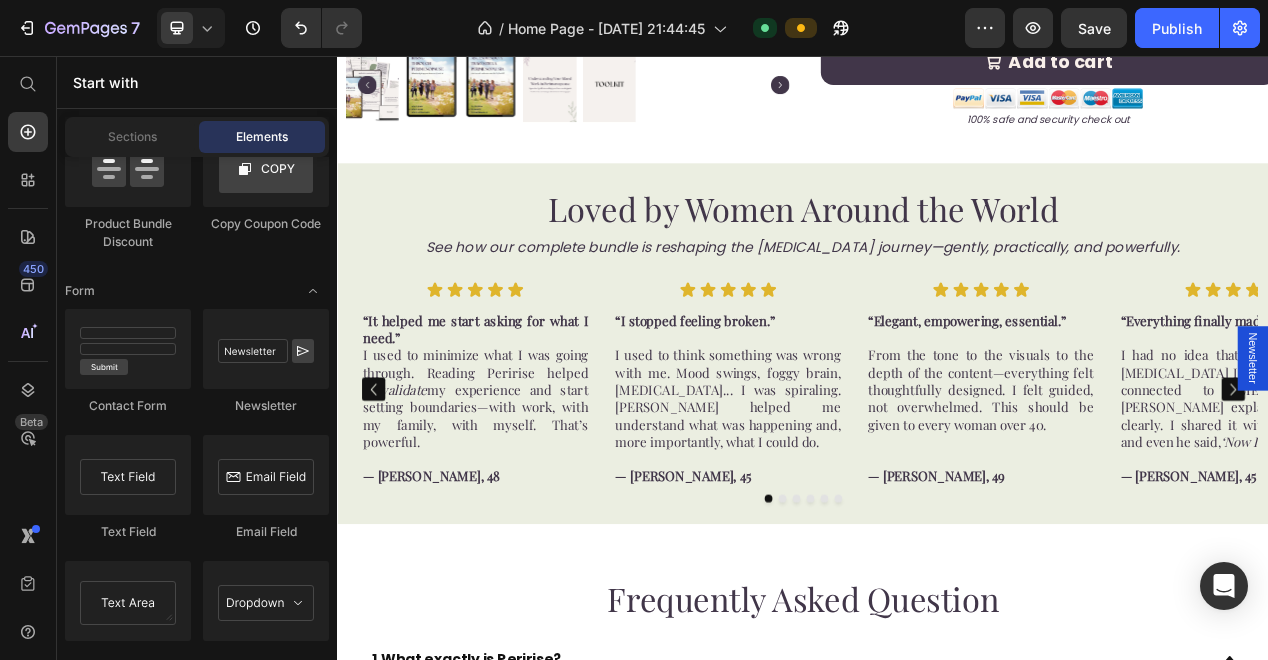 click on "Newsletter" at bounding box center [1517, 445] 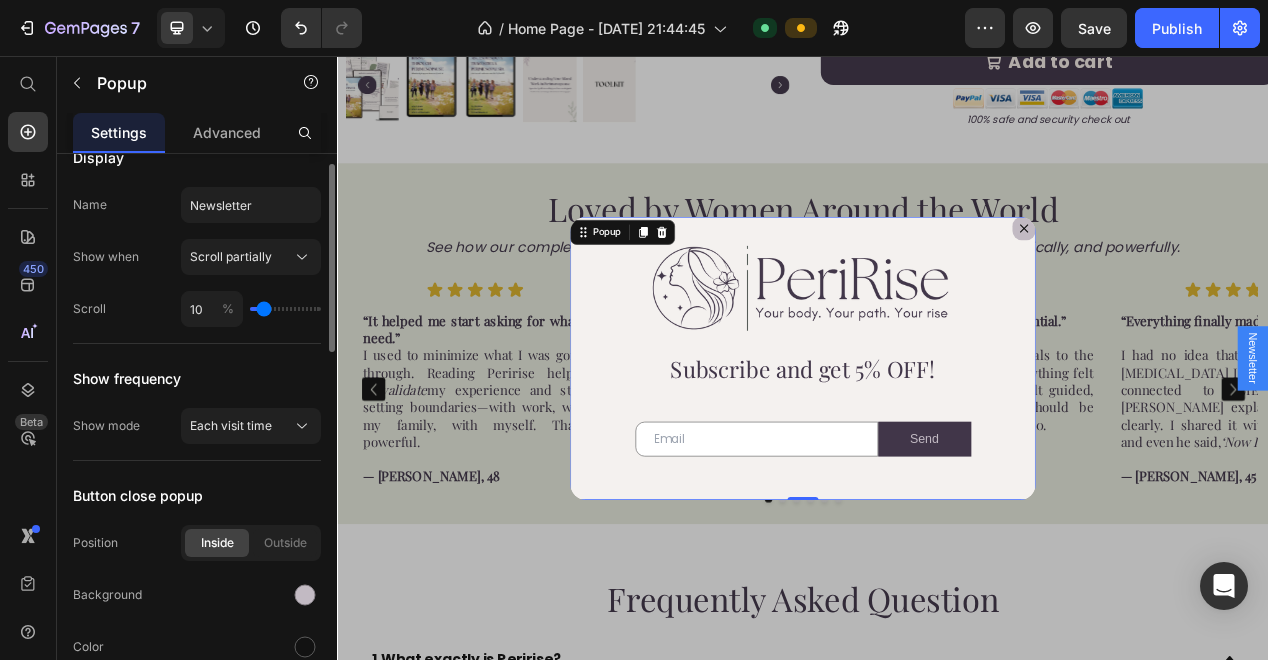 click 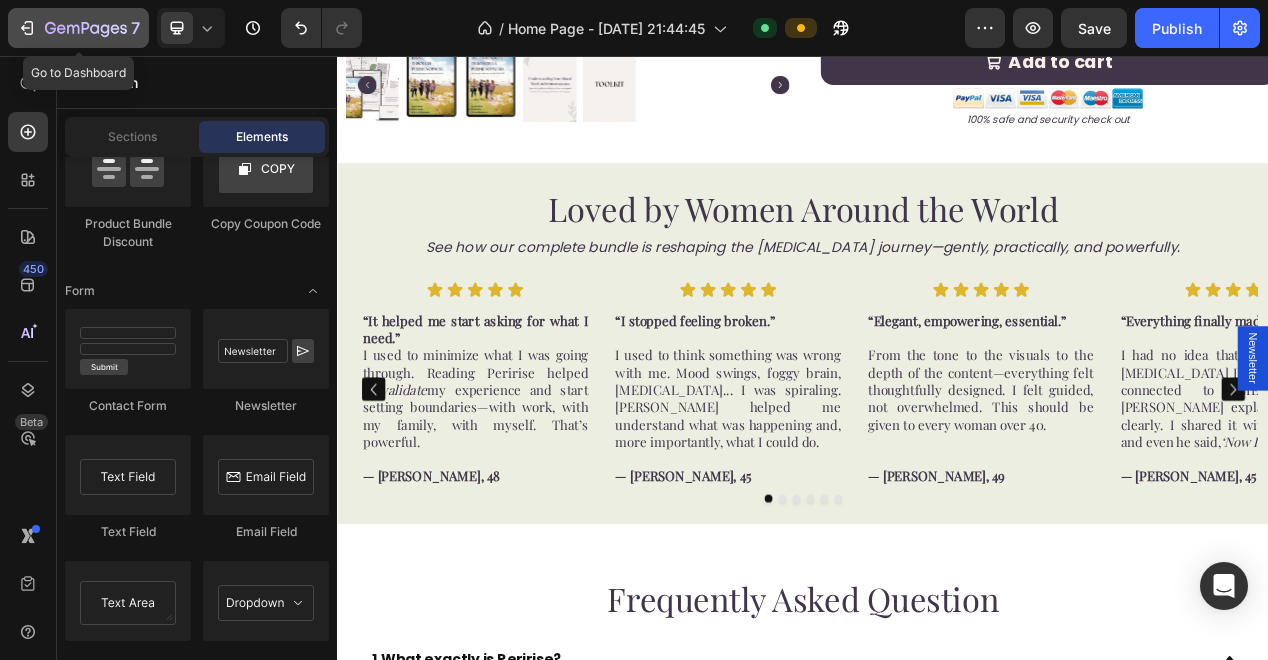 click on "7" 